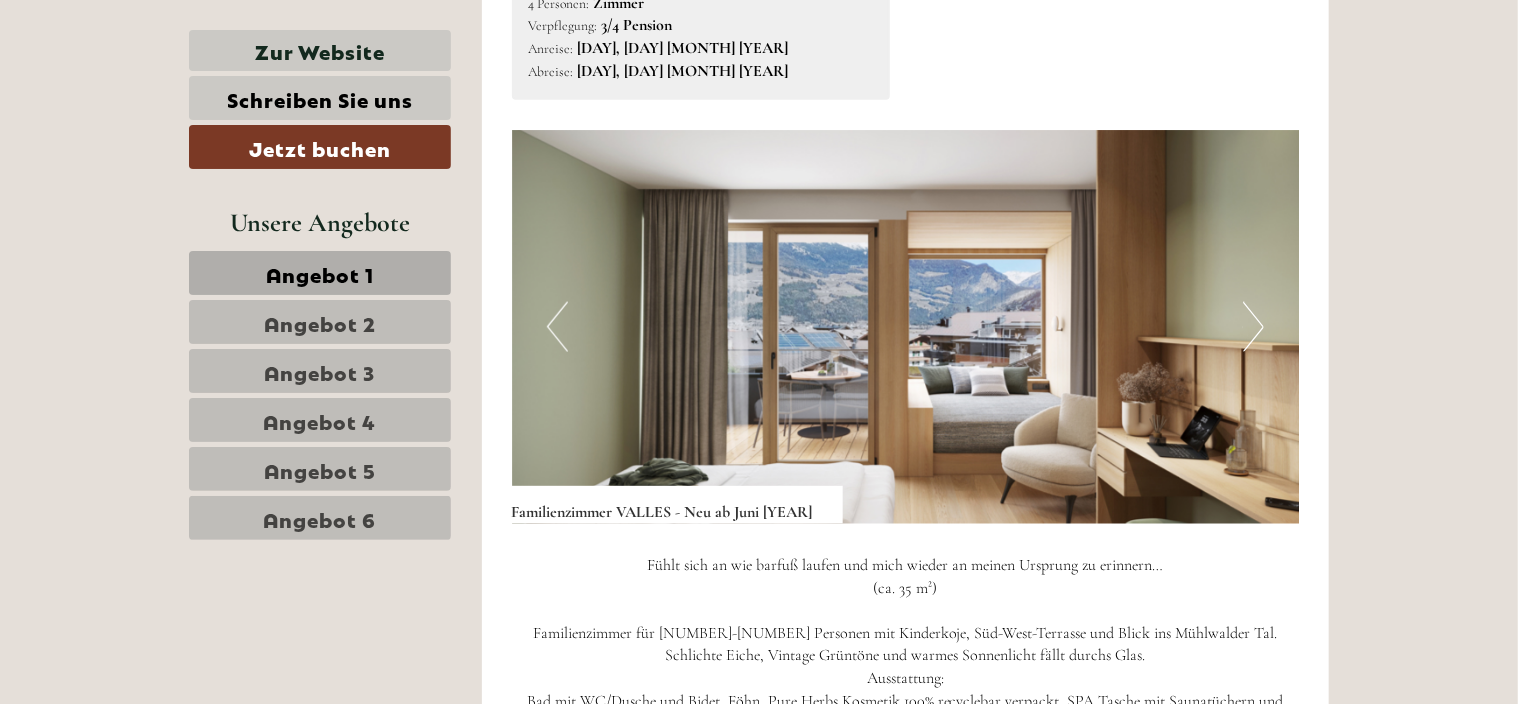 scroll, scrollTop: 1360, scrollLeft: 0, axis: vertical 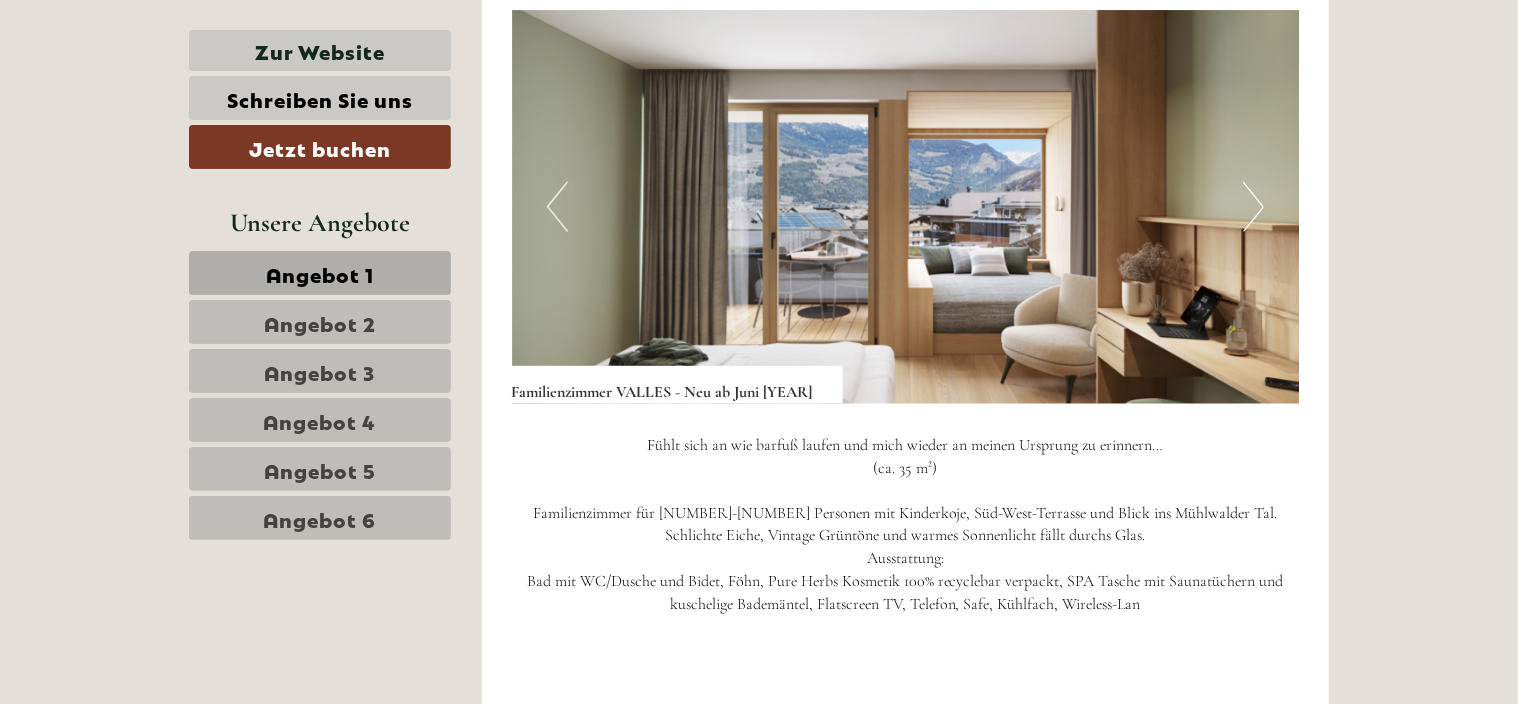 click on "Next" at bounding box center [1253, 207] 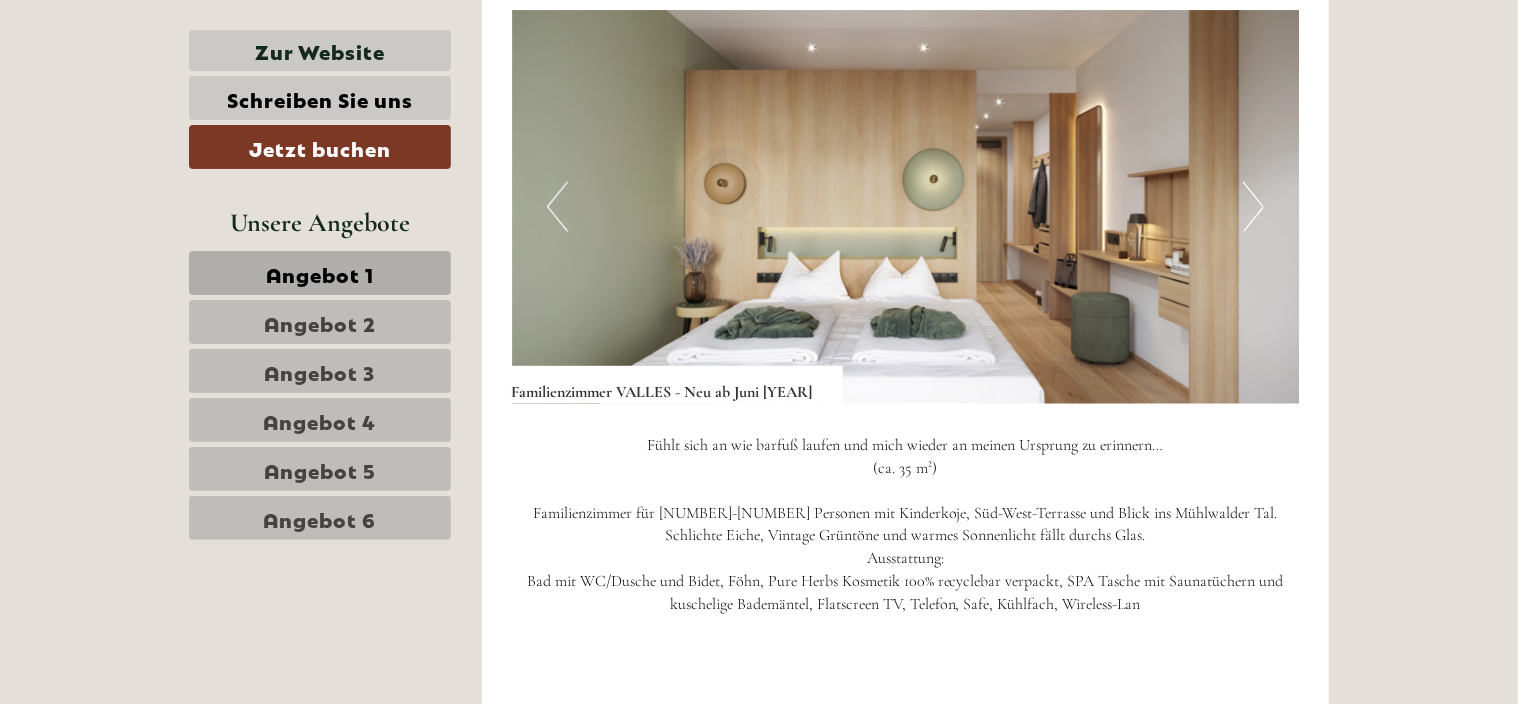 click on "Next" at bounding box center (1253, 207) 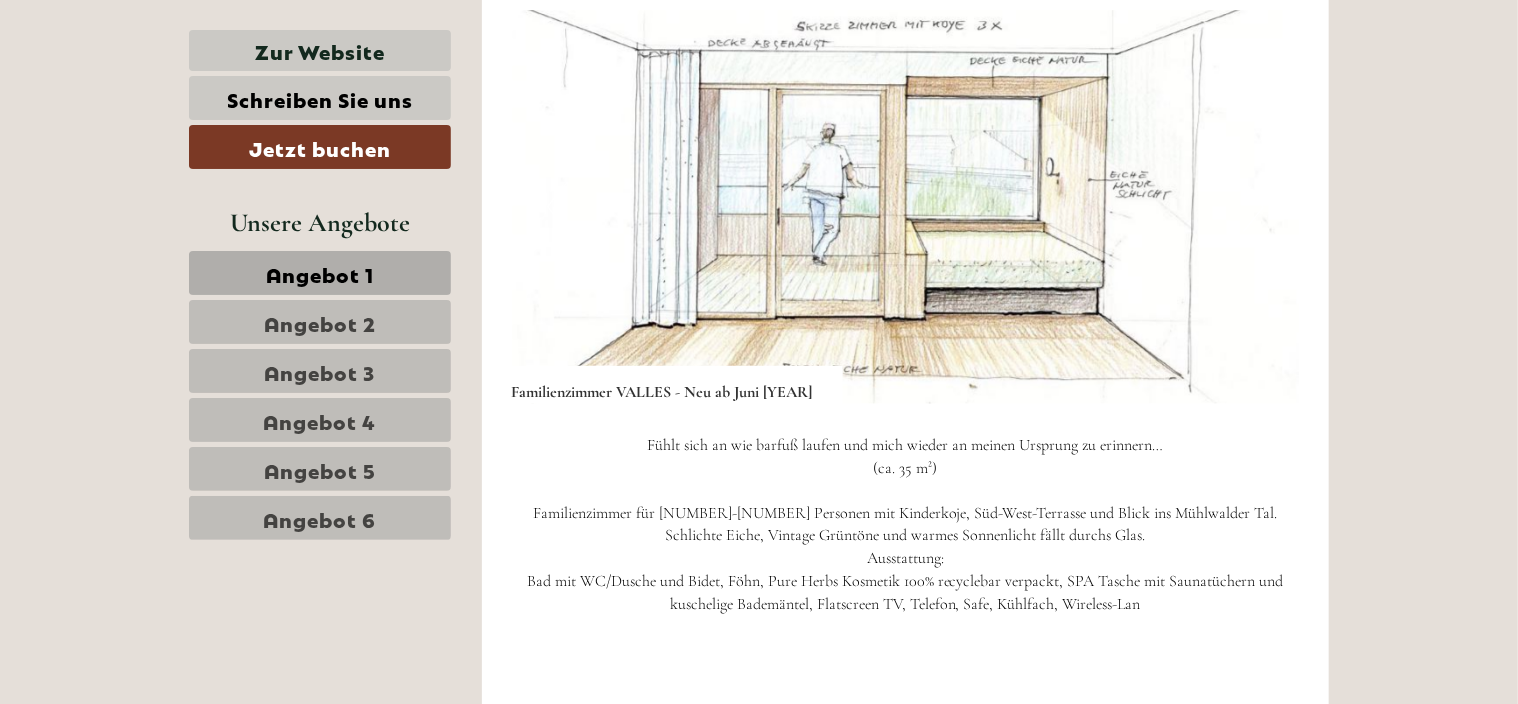 click on "Next" at bounding box center (1253, 207) 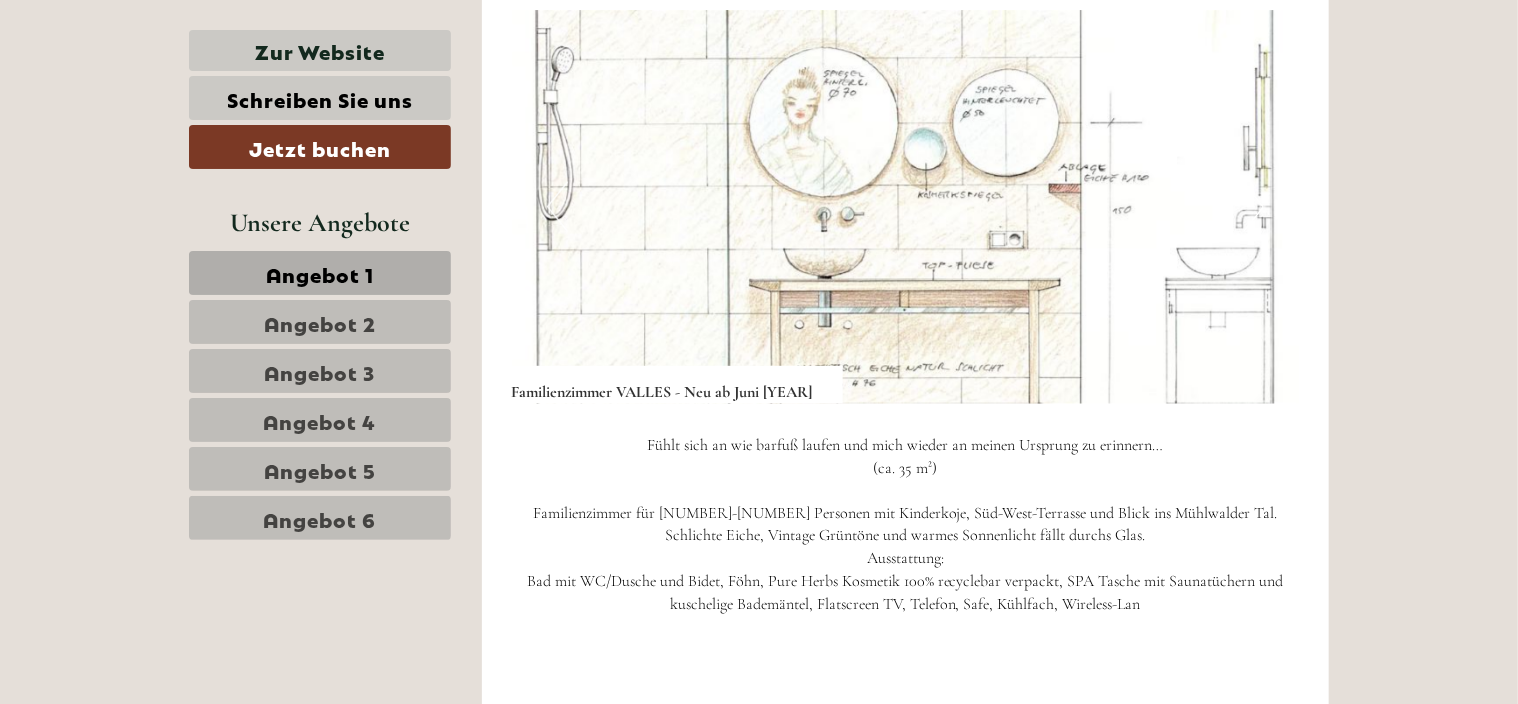 click on "Next" at bounding box center (1253, 207) 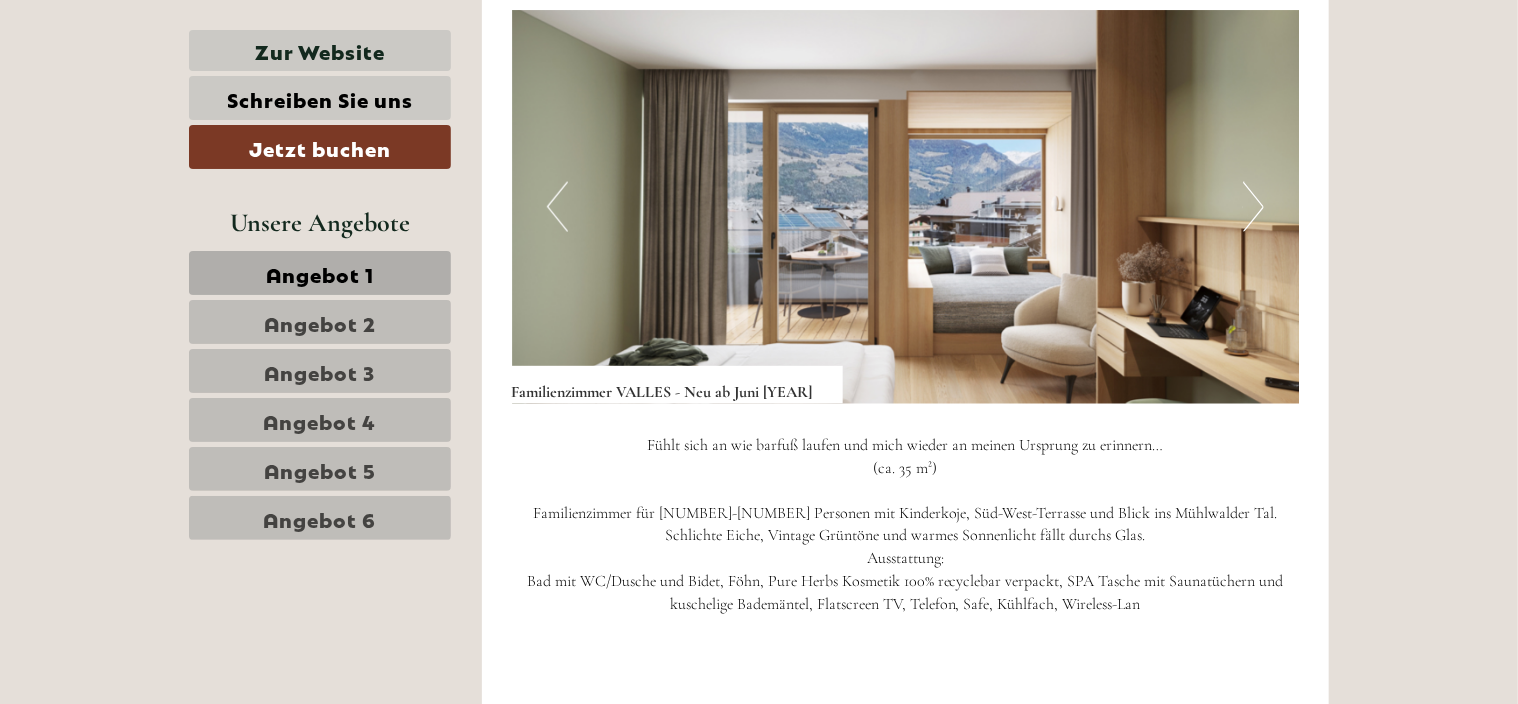 click on "Next" at bounding box center (1253, 207) 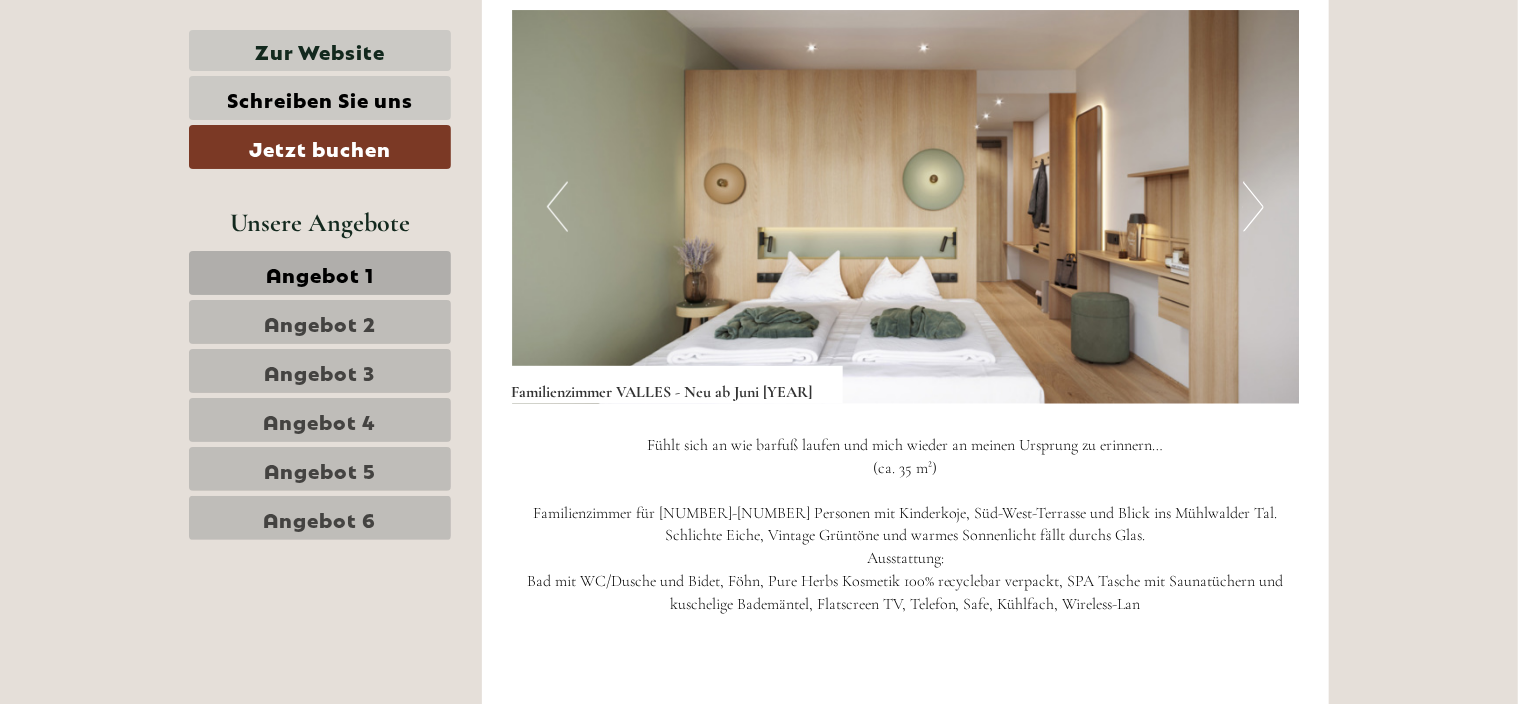 type 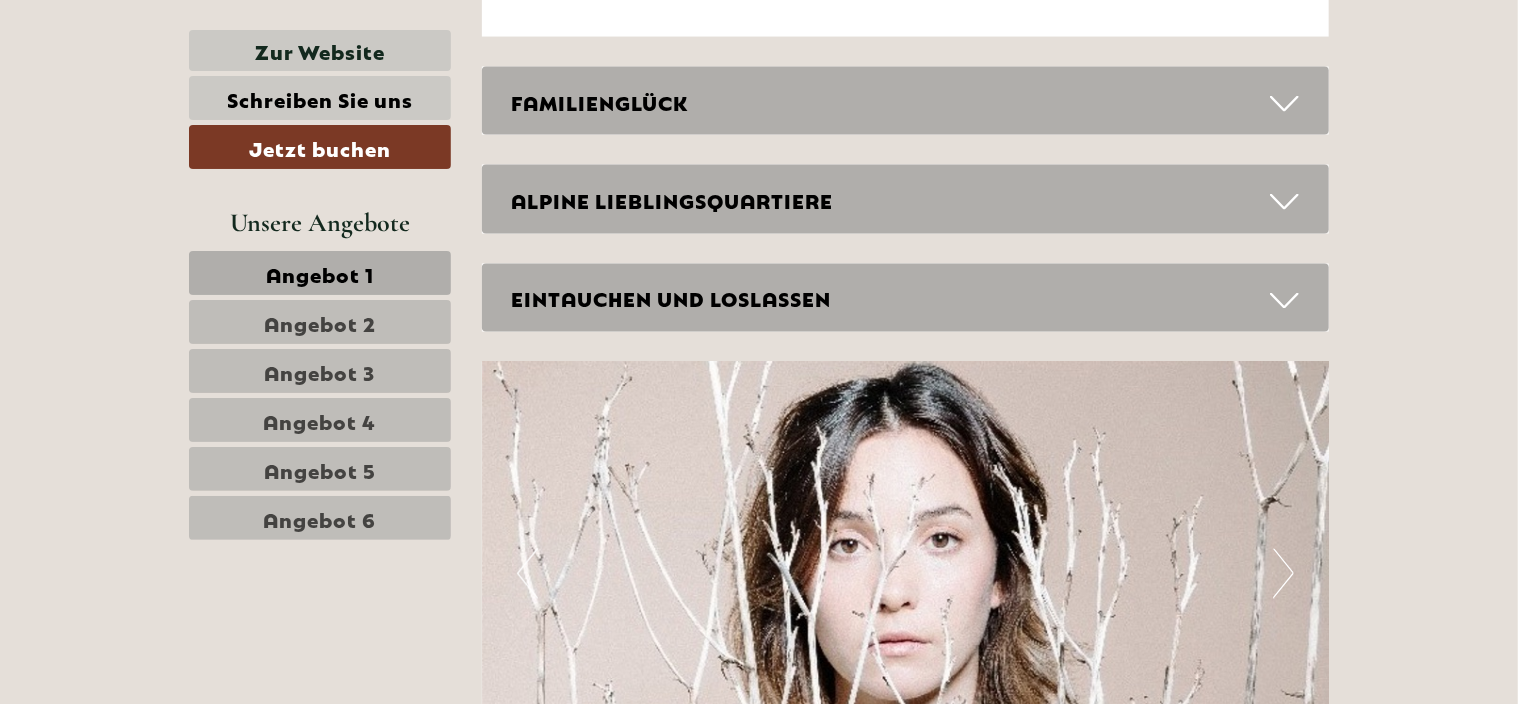 scroll, scrollTop: 5440, scrollLeft: 0, axis: vertical 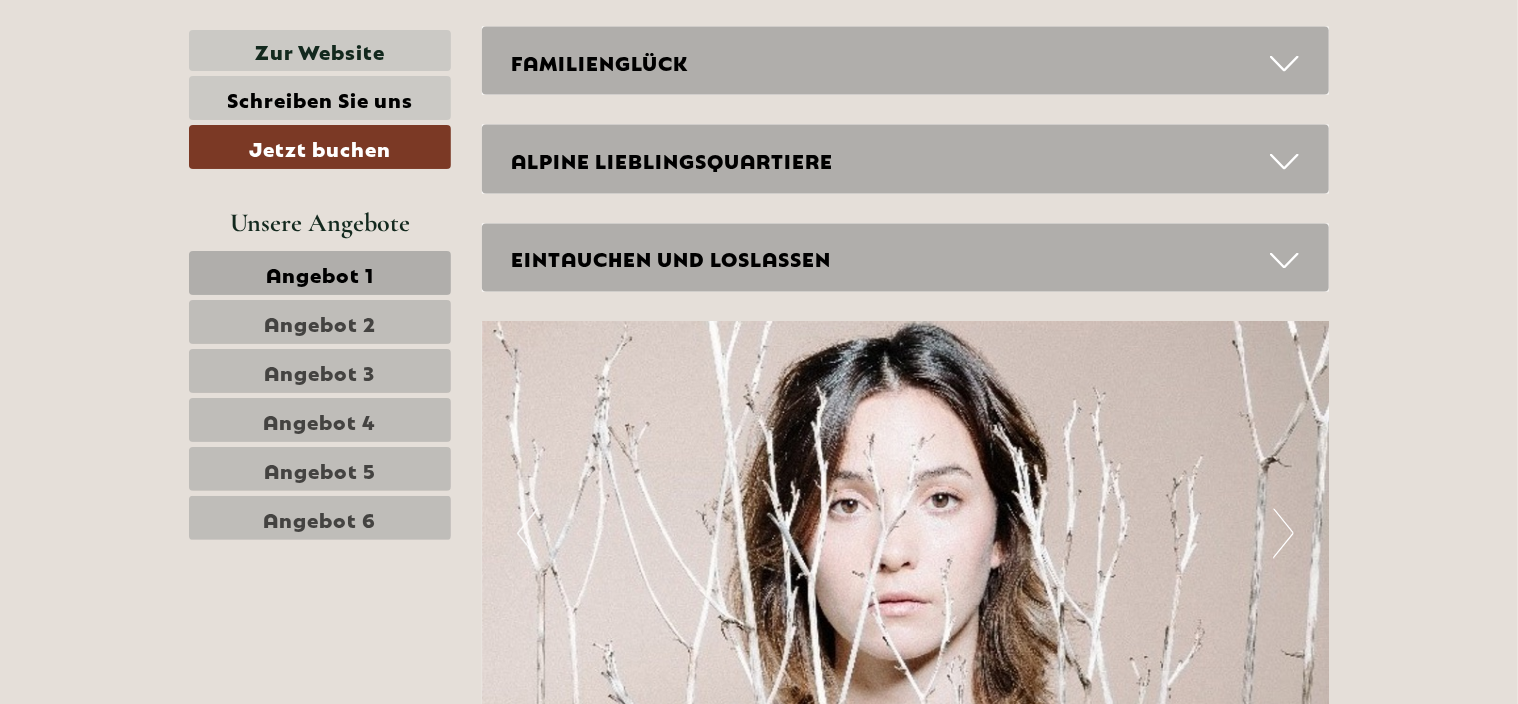 click on "Angebot 2" at bounding box center [320, 322] 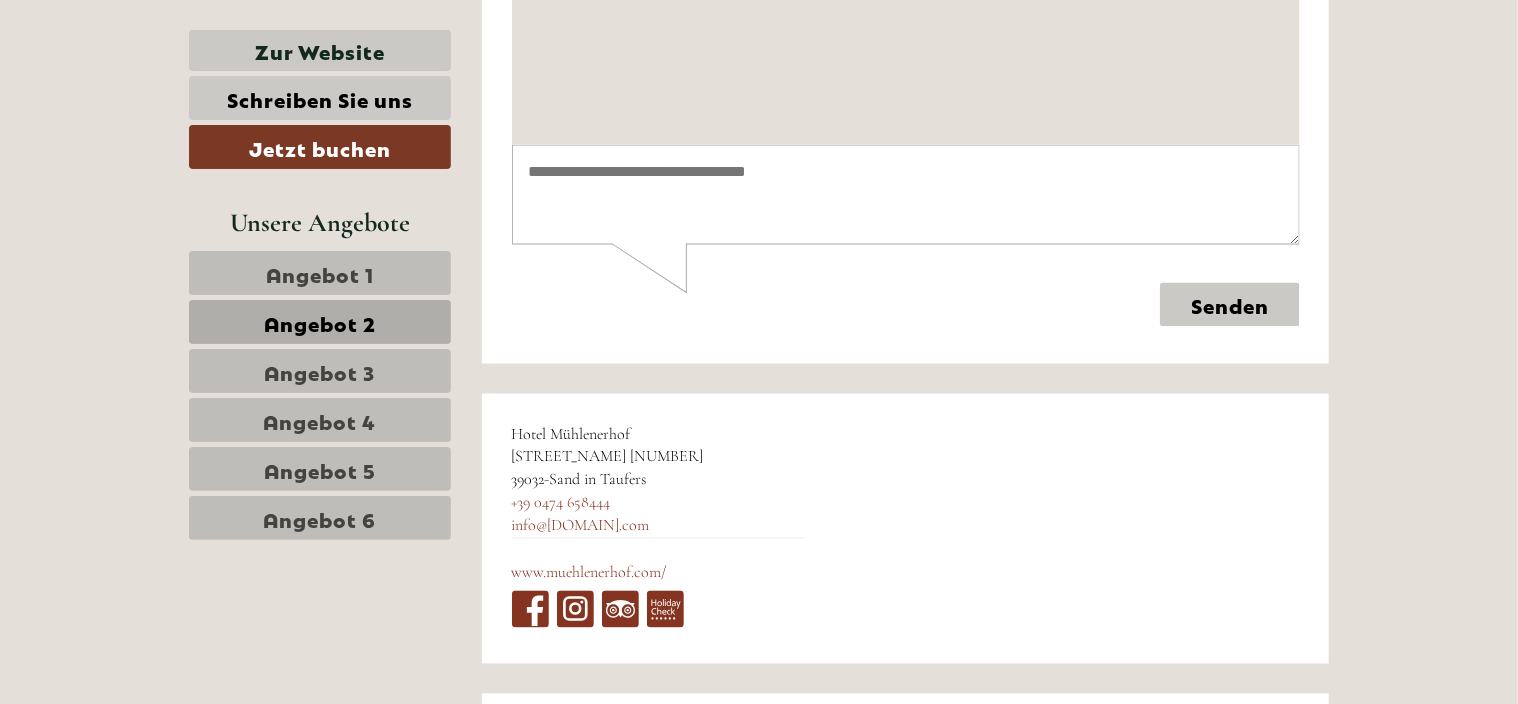 scroll, scrollTop: 1032, scrollLeft: 0, axis: vertical 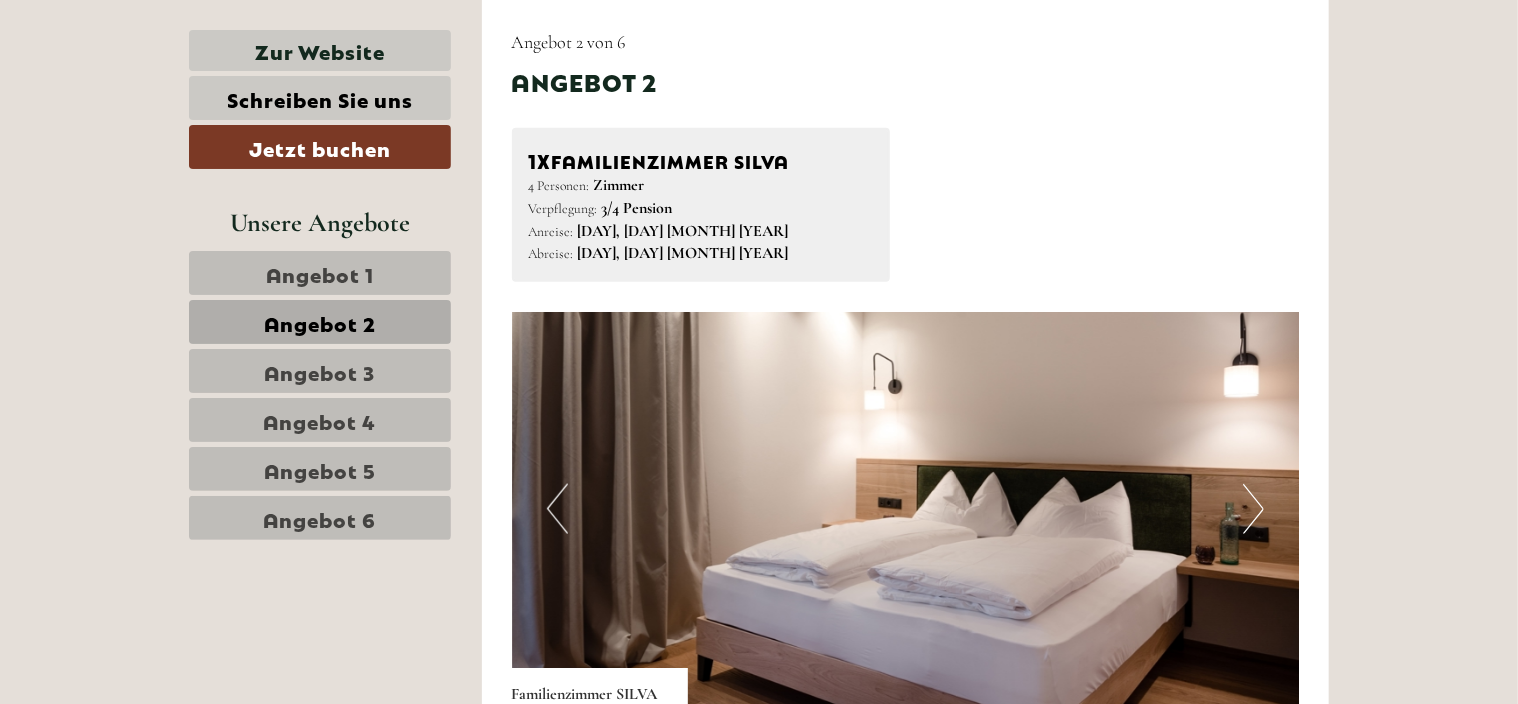 click on "Next" at bounding box center [1253, 509] 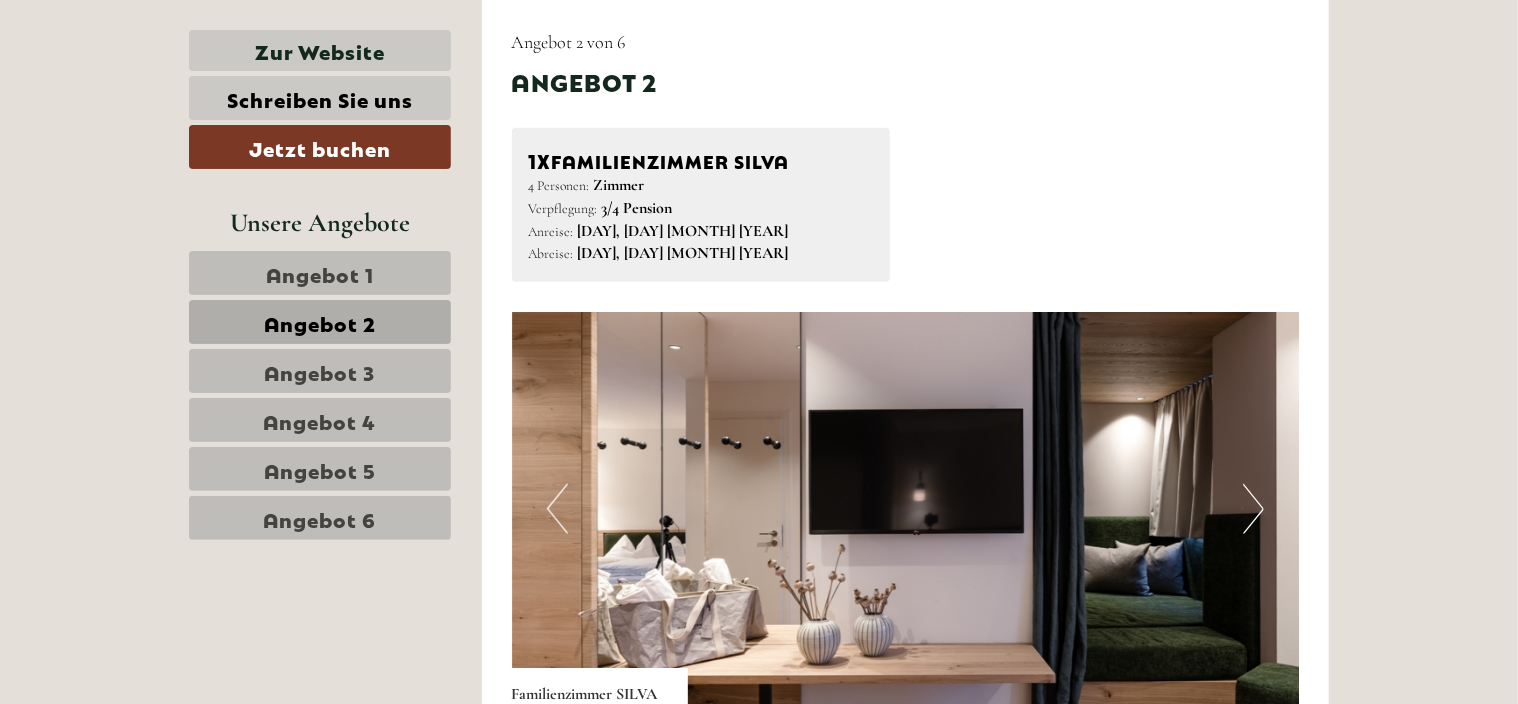 type 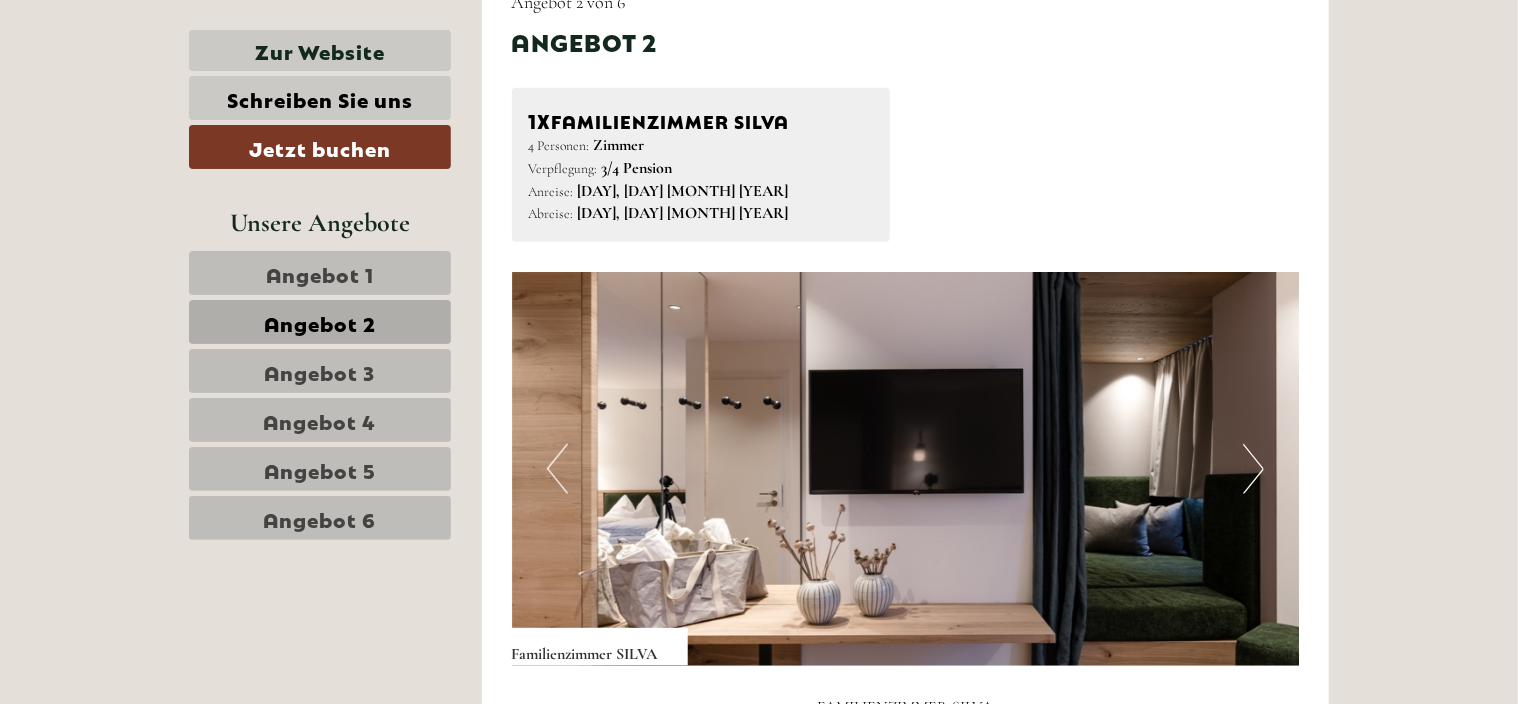 scroll, scrollTop: 1152, scrollLeft: 0, axis: vertical 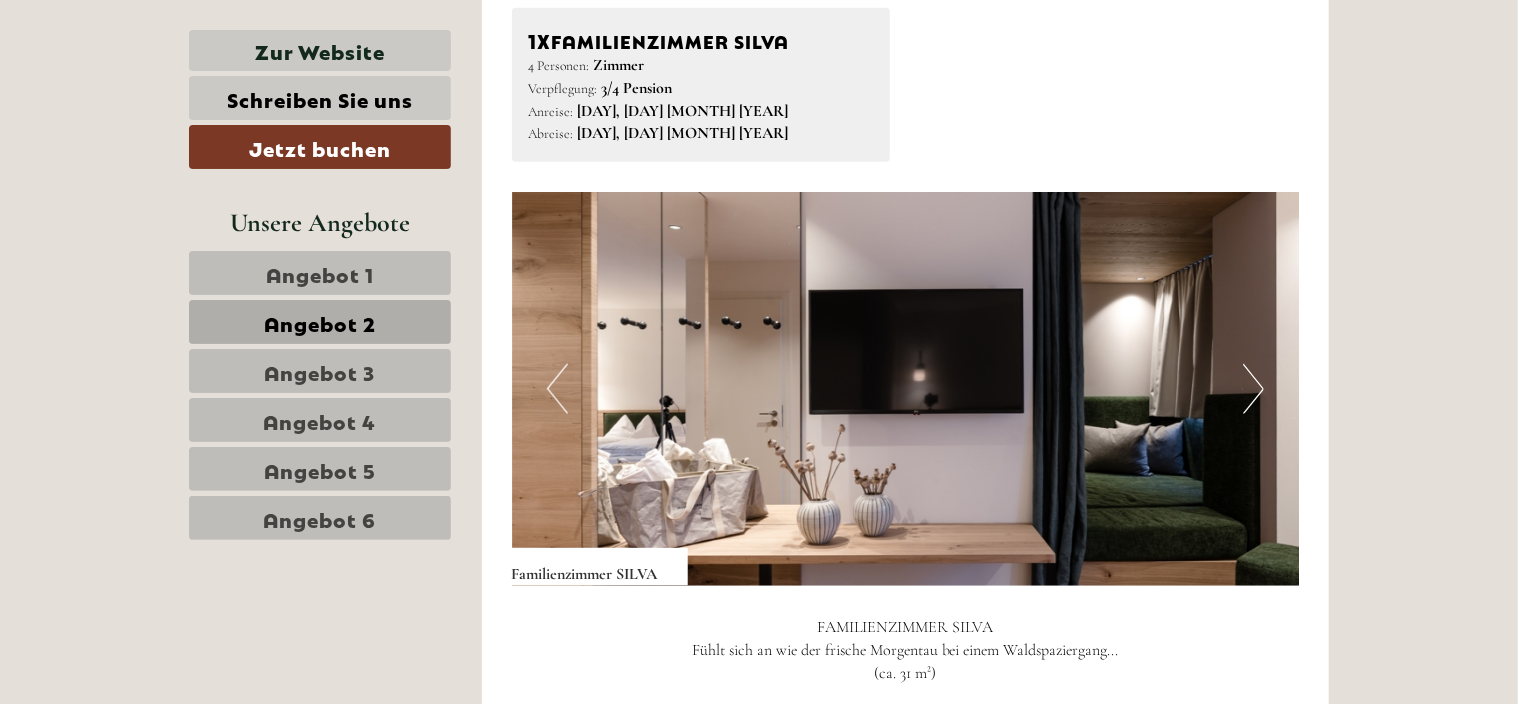 click on "Next" at bounding box center [1253, 389] 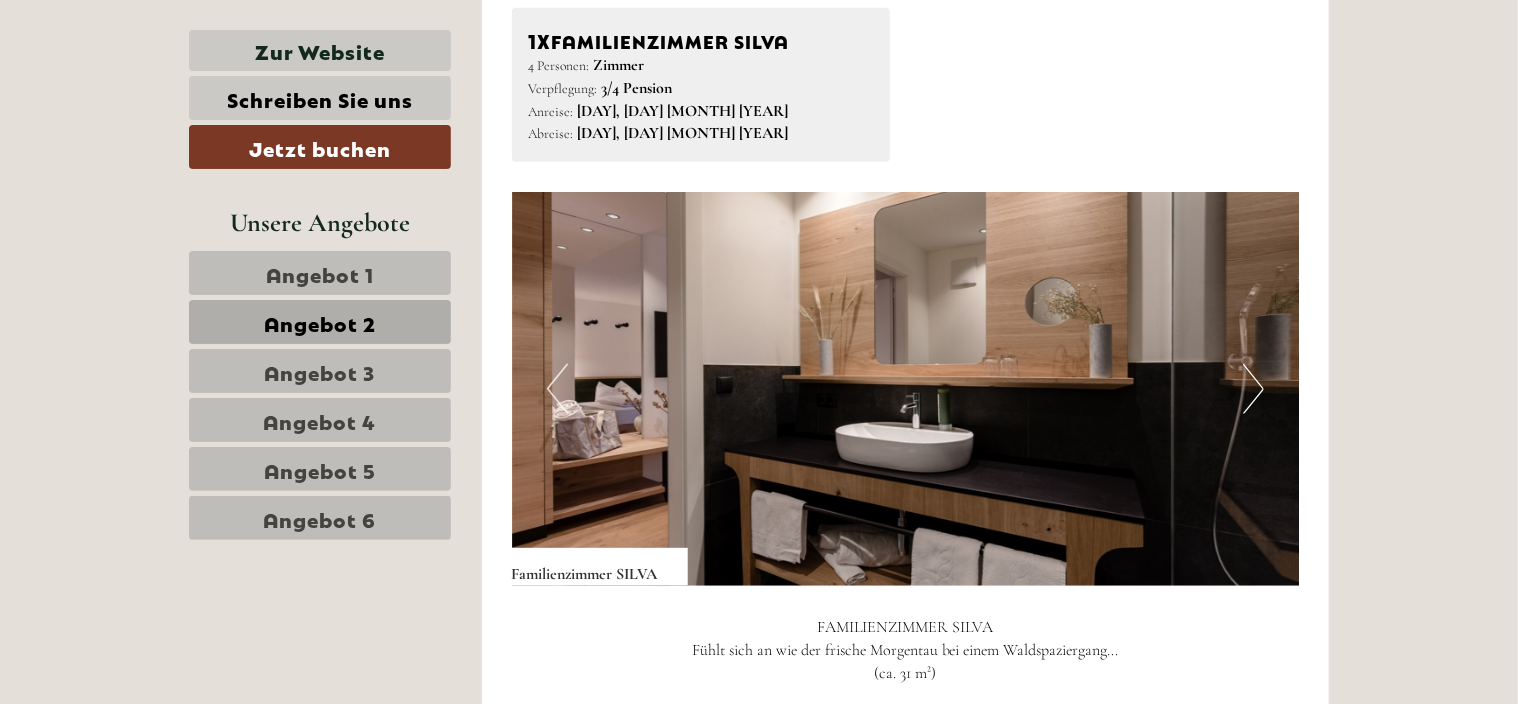 click on "Next" at bounding box center [1253, 389] 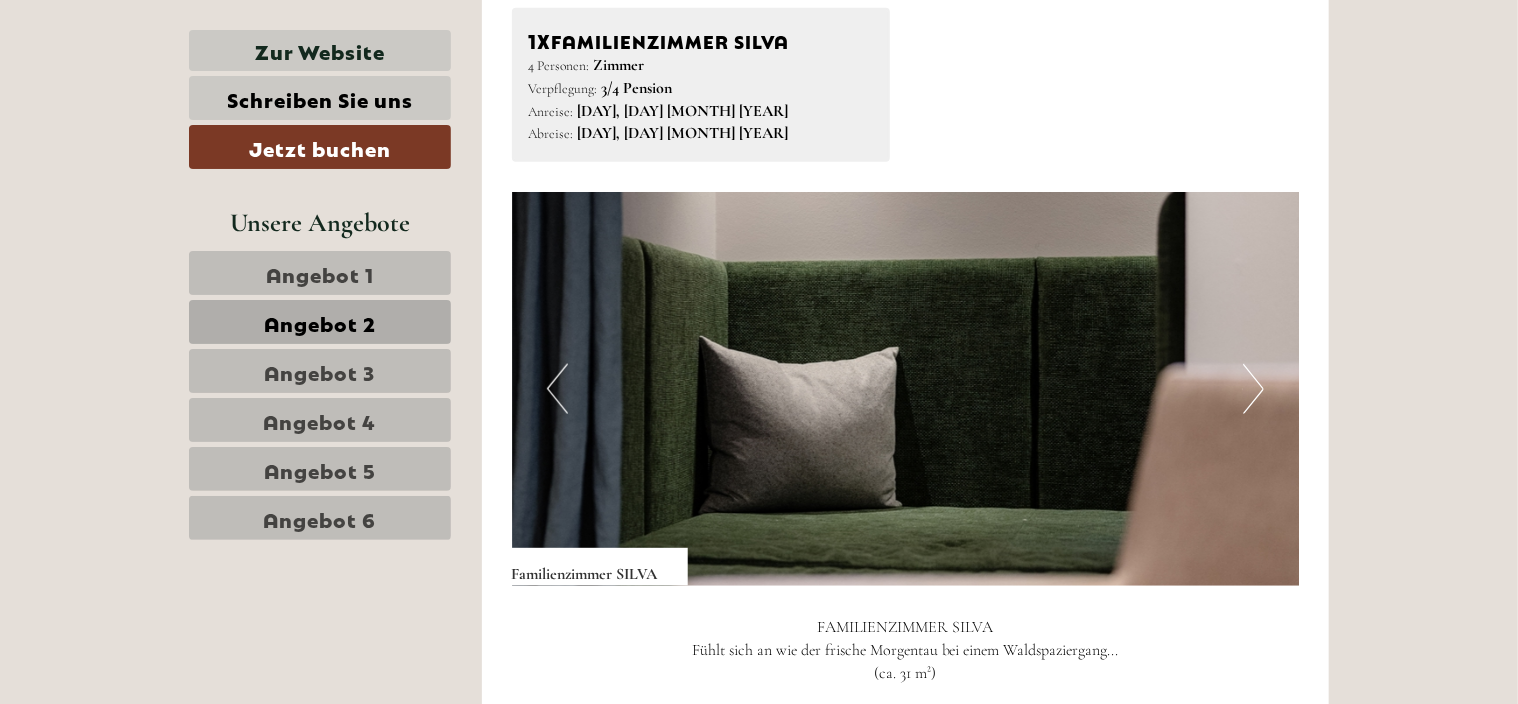 click on "Next" at bounding box center (1253, 389) 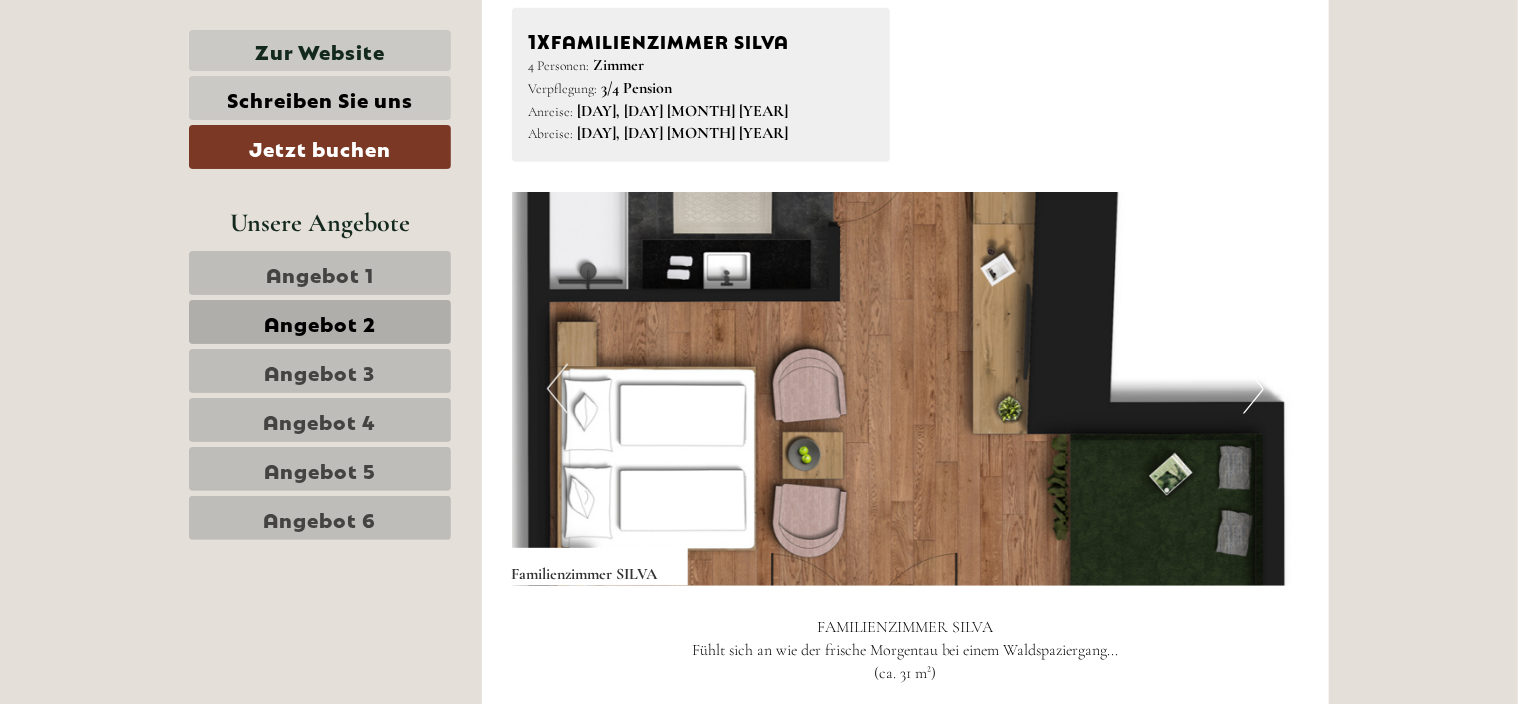click on "Angebot 3" at bounding box center [320, 371] 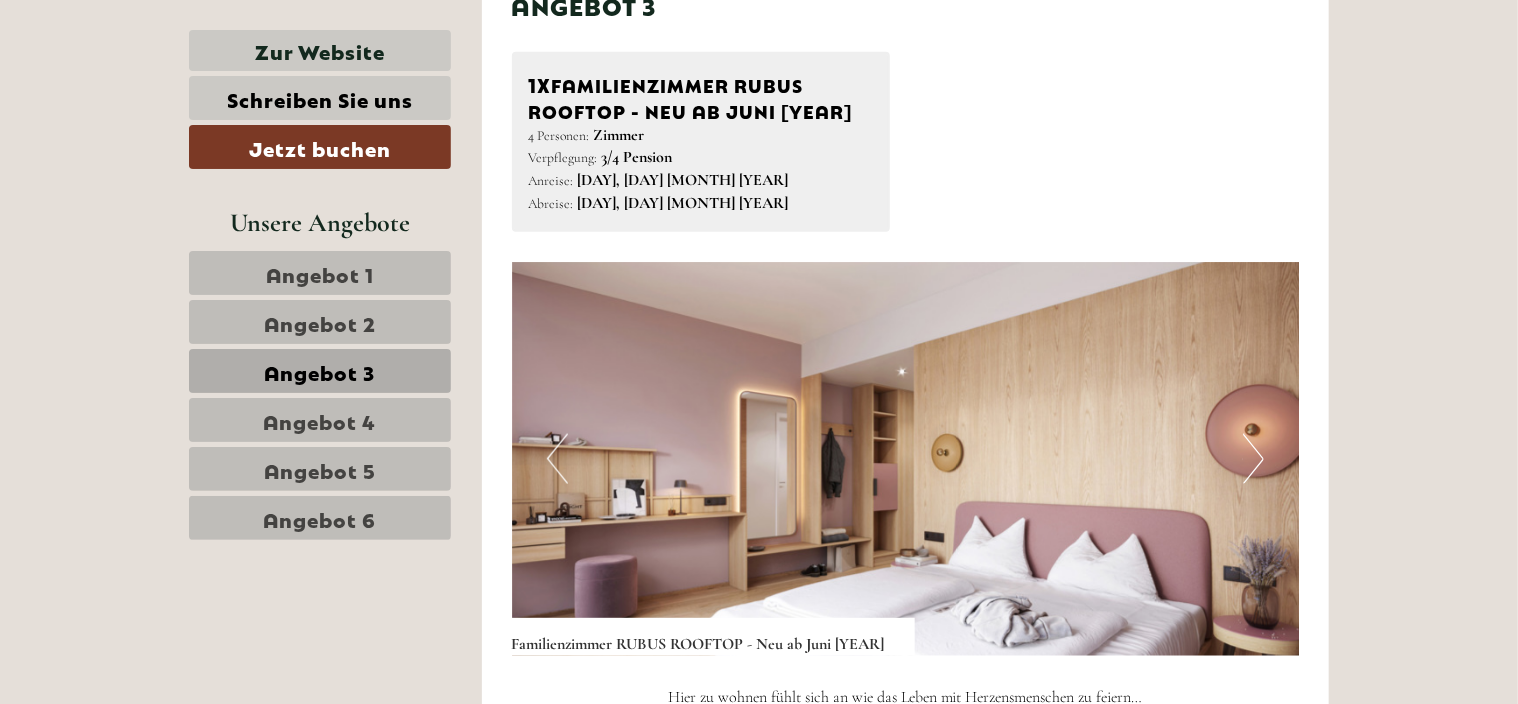 scroll, scrollTop: 1112, scrollLeft: 0, axis: vertical 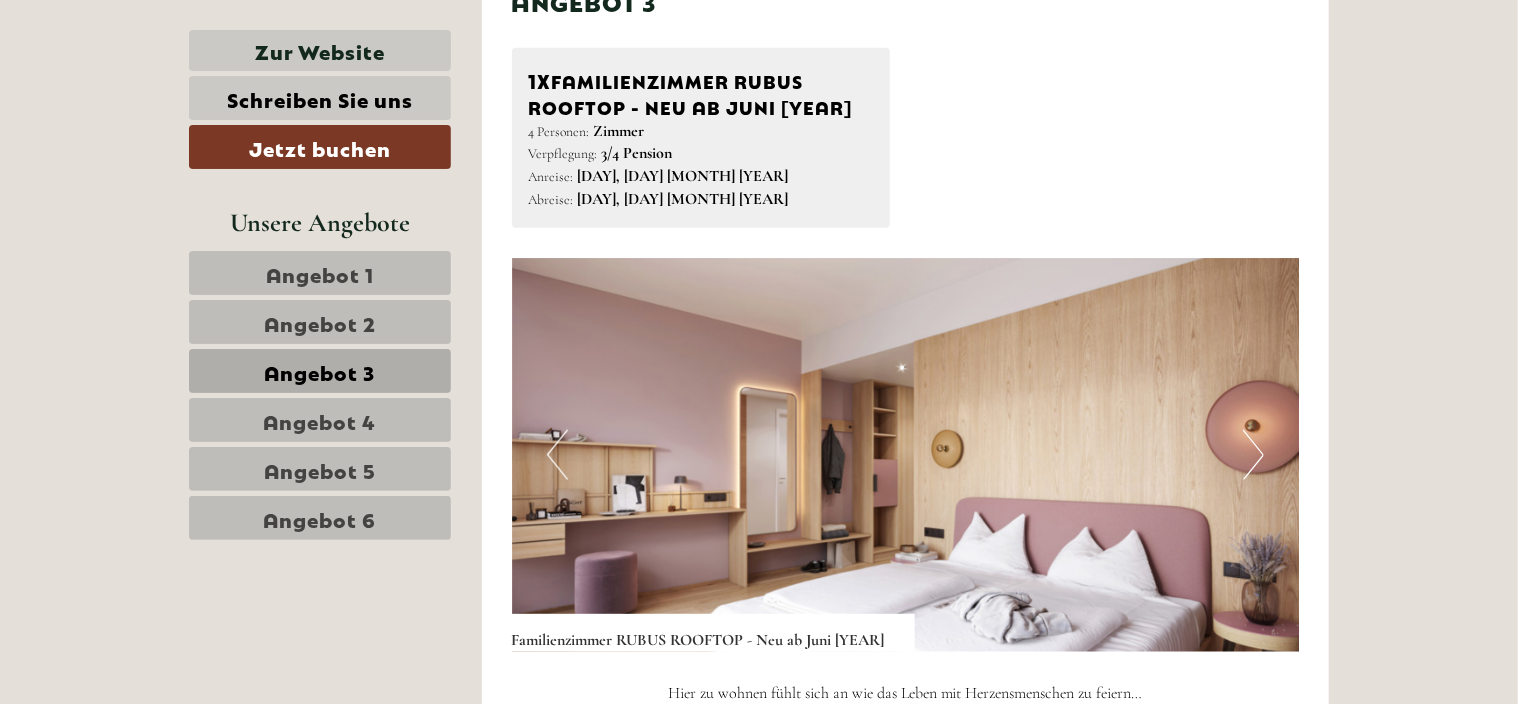click at bounding box center (906, 455) 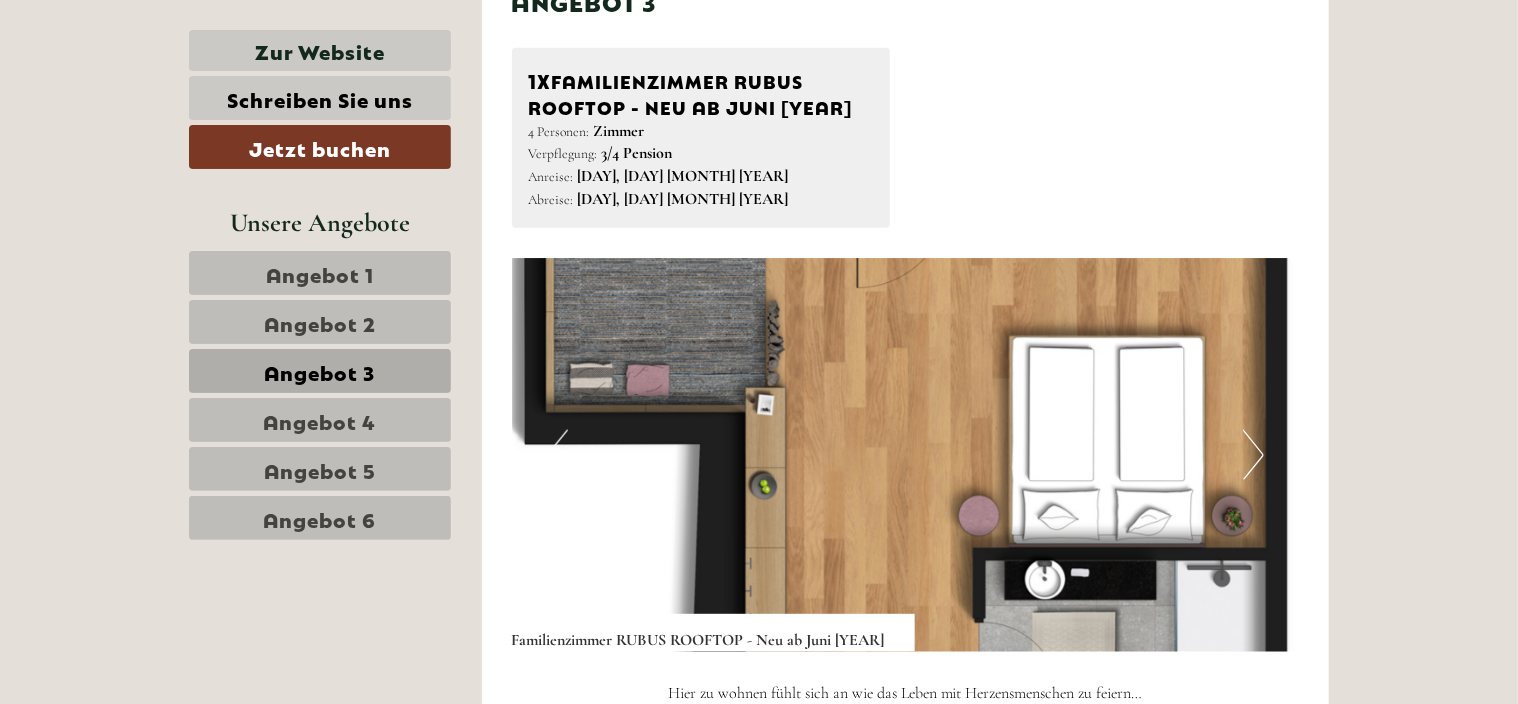 click on "Next" at bounding box center (1253, 455) 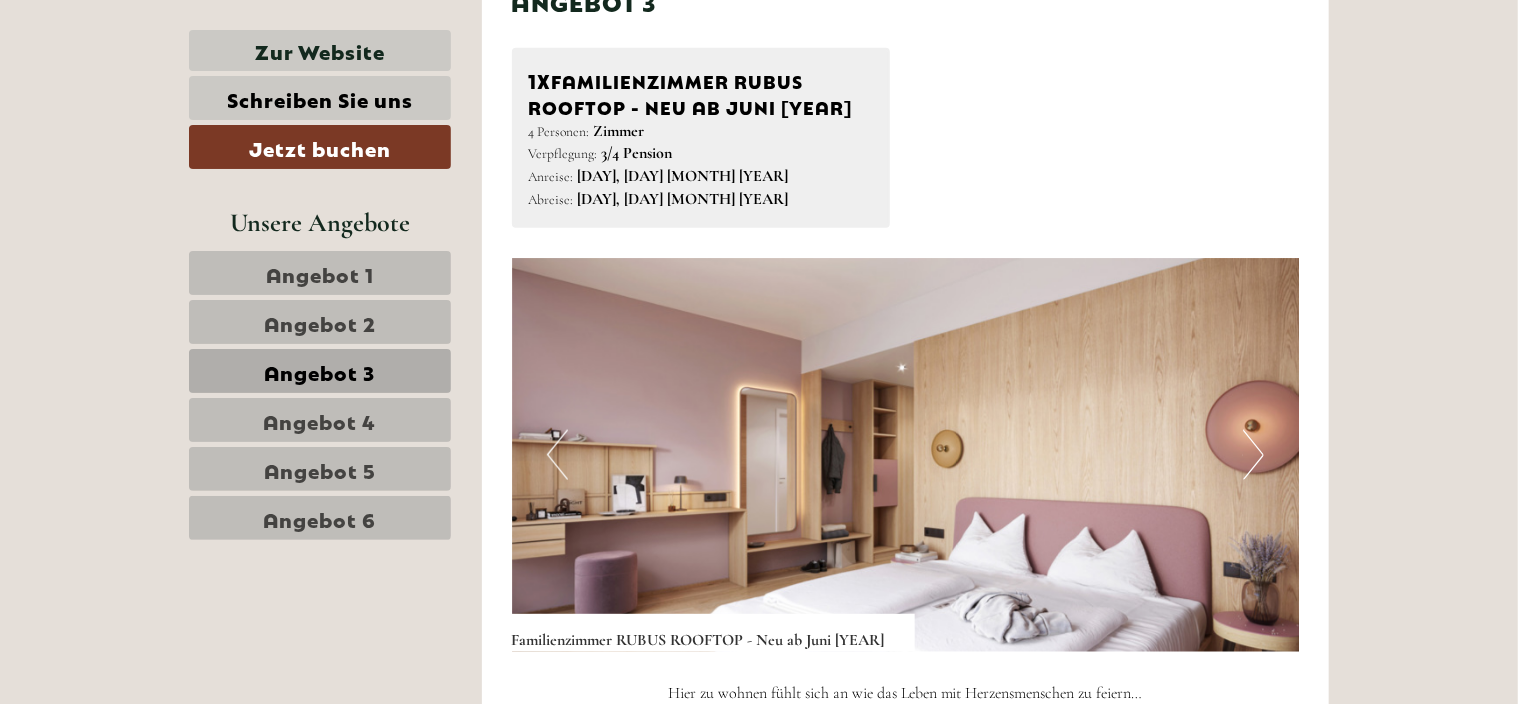 click on "Next" at bounding box center (1253, 455) 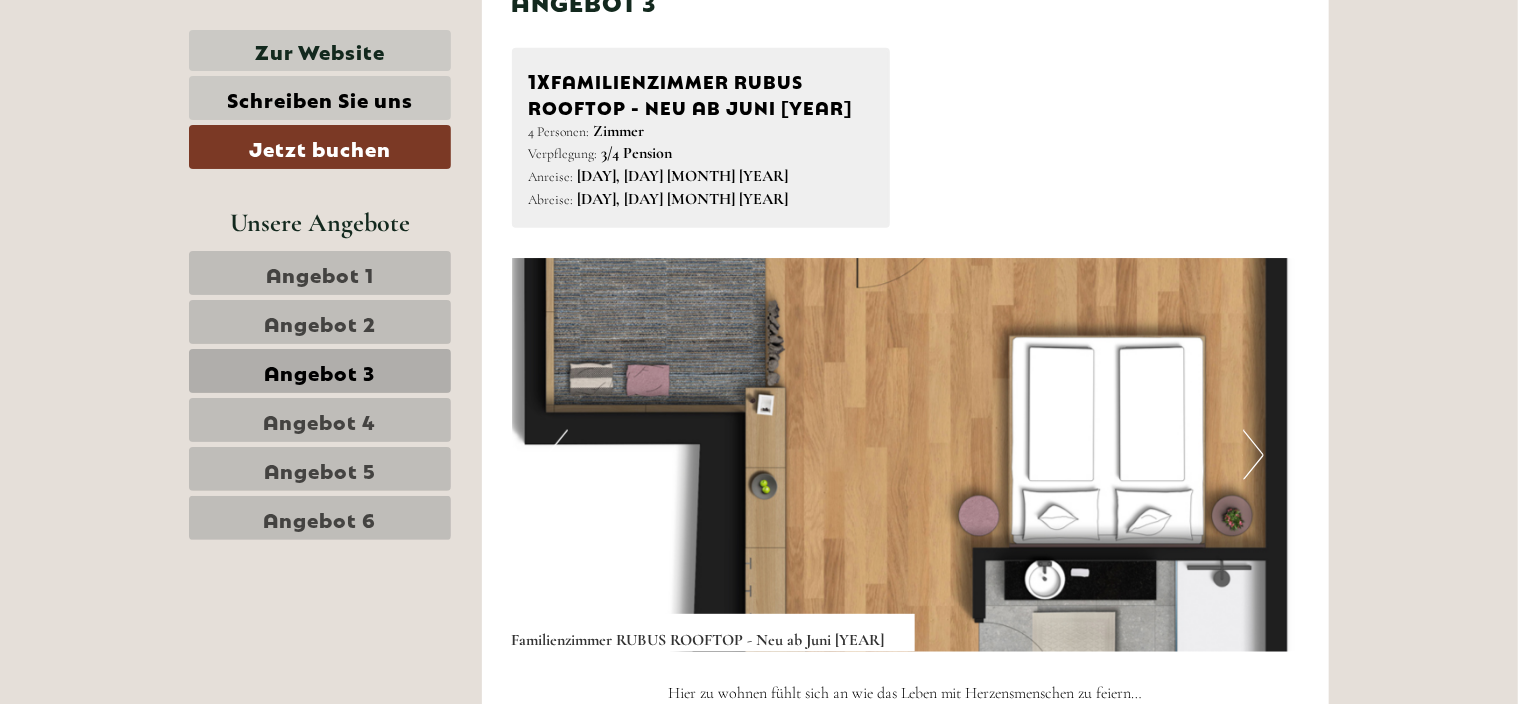 click on "Next" at bounding box center (1253, 455) 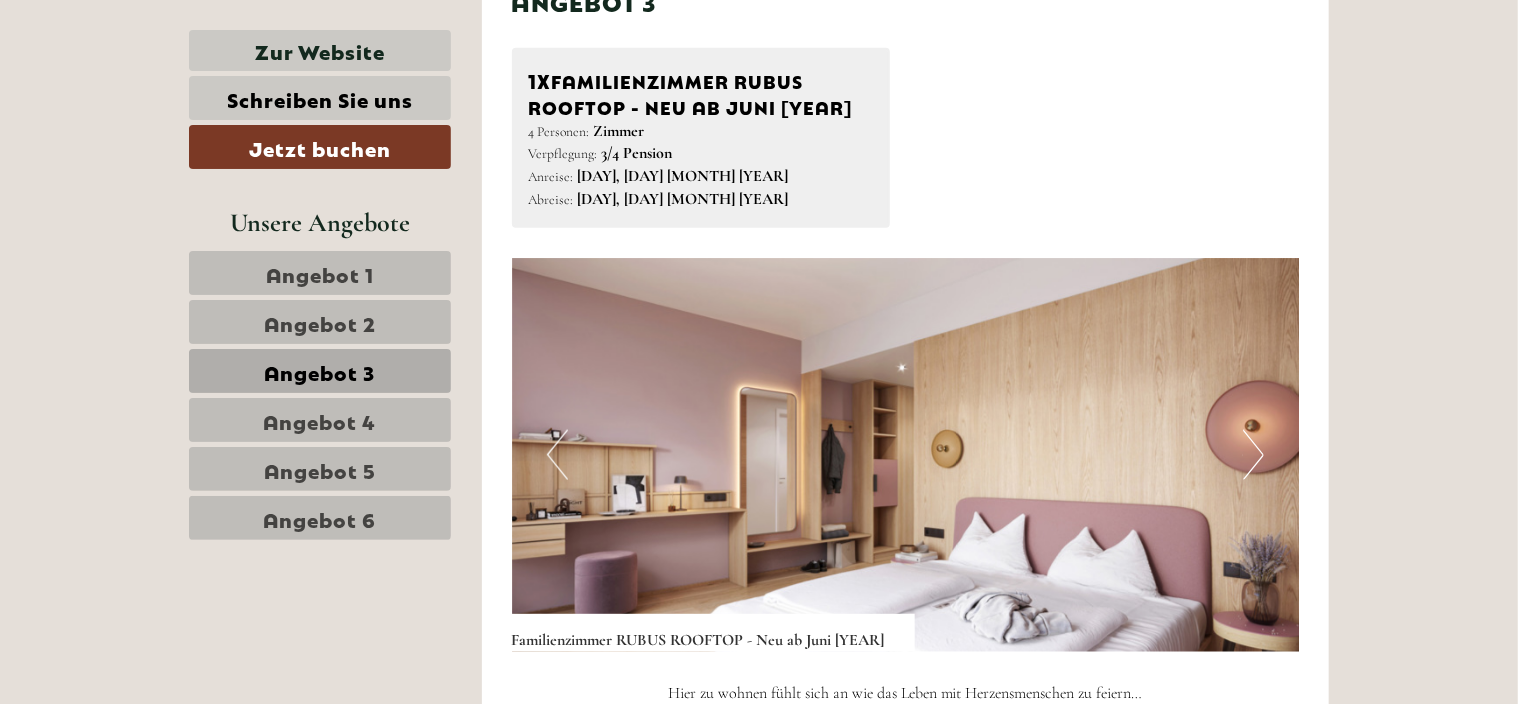 type 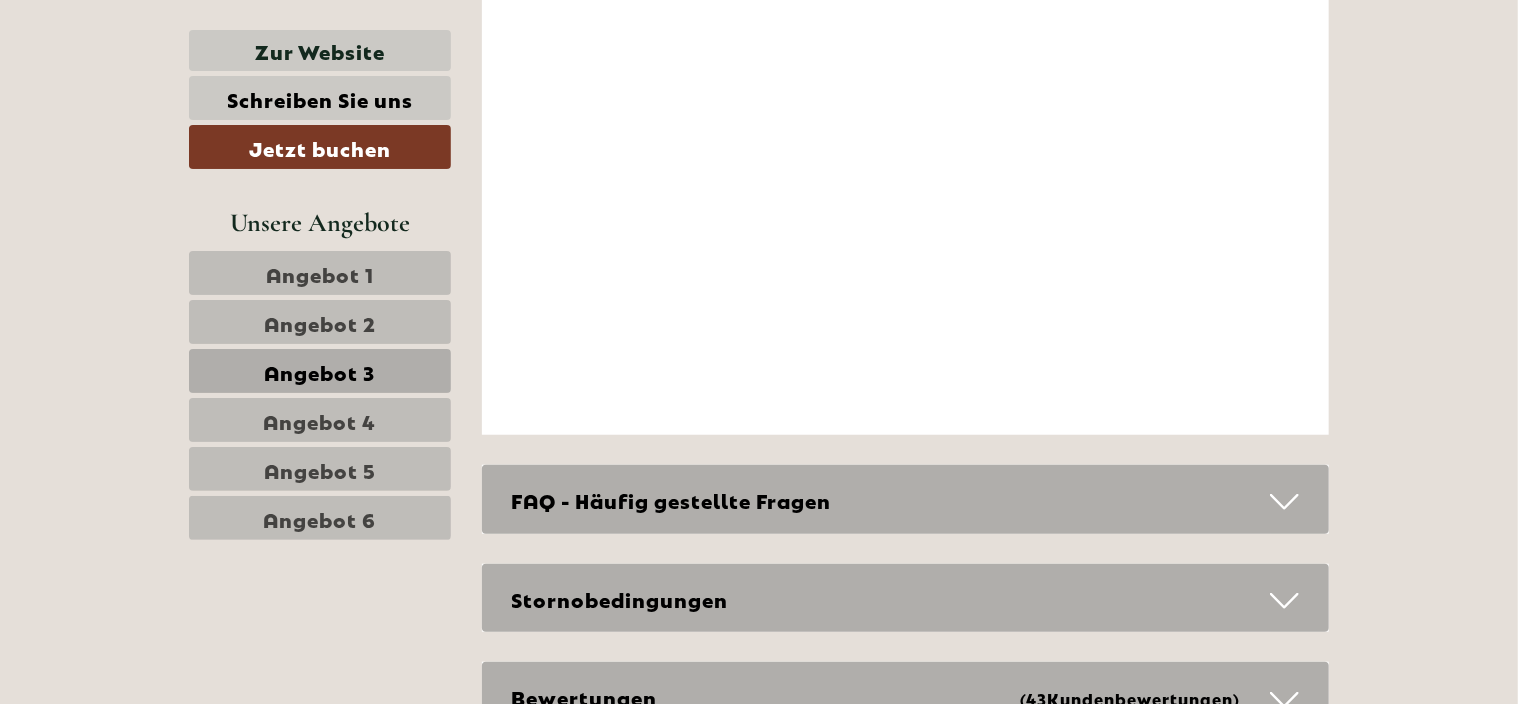 scroll, scrollTop: 4352, scrollLeft: 0, axis: vertical 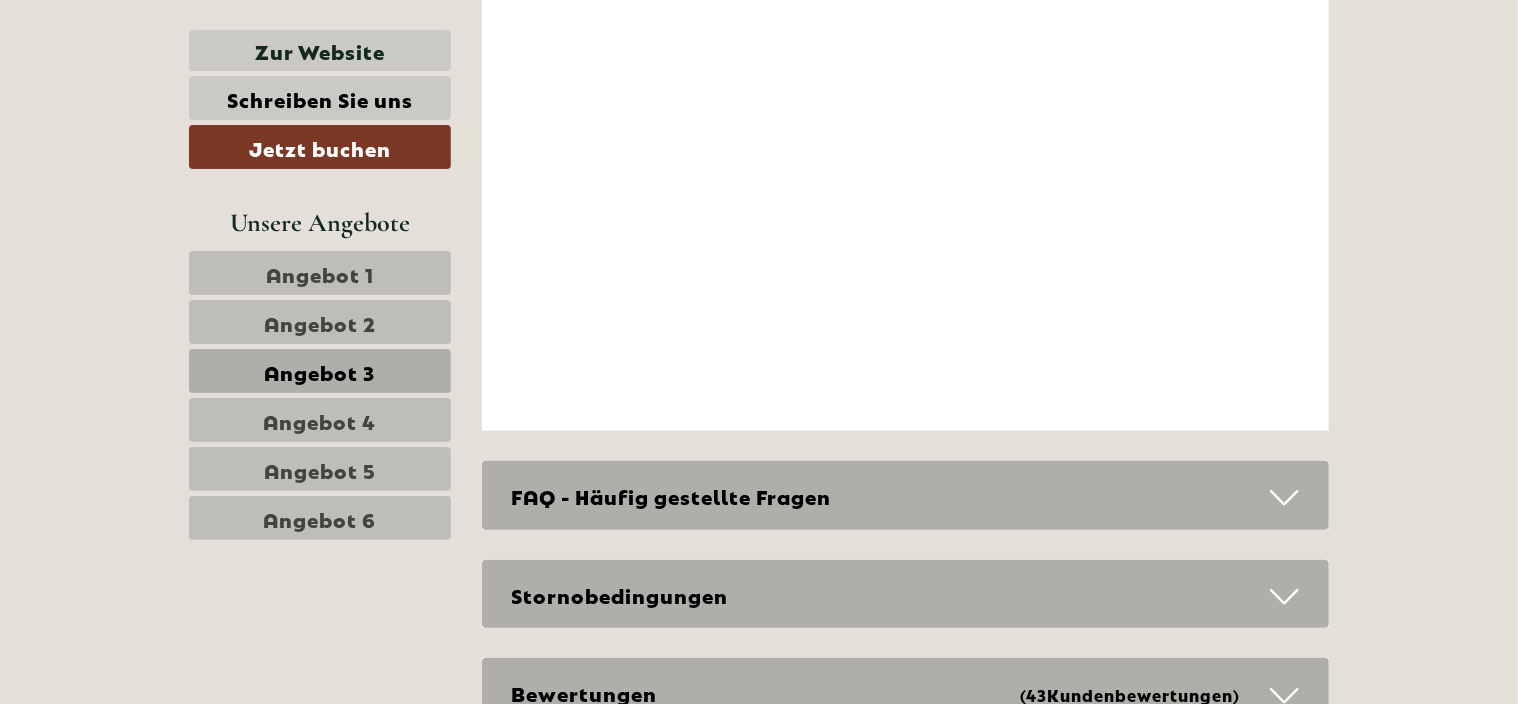 click on "Angebot 4" at bounding box center (320, 420) 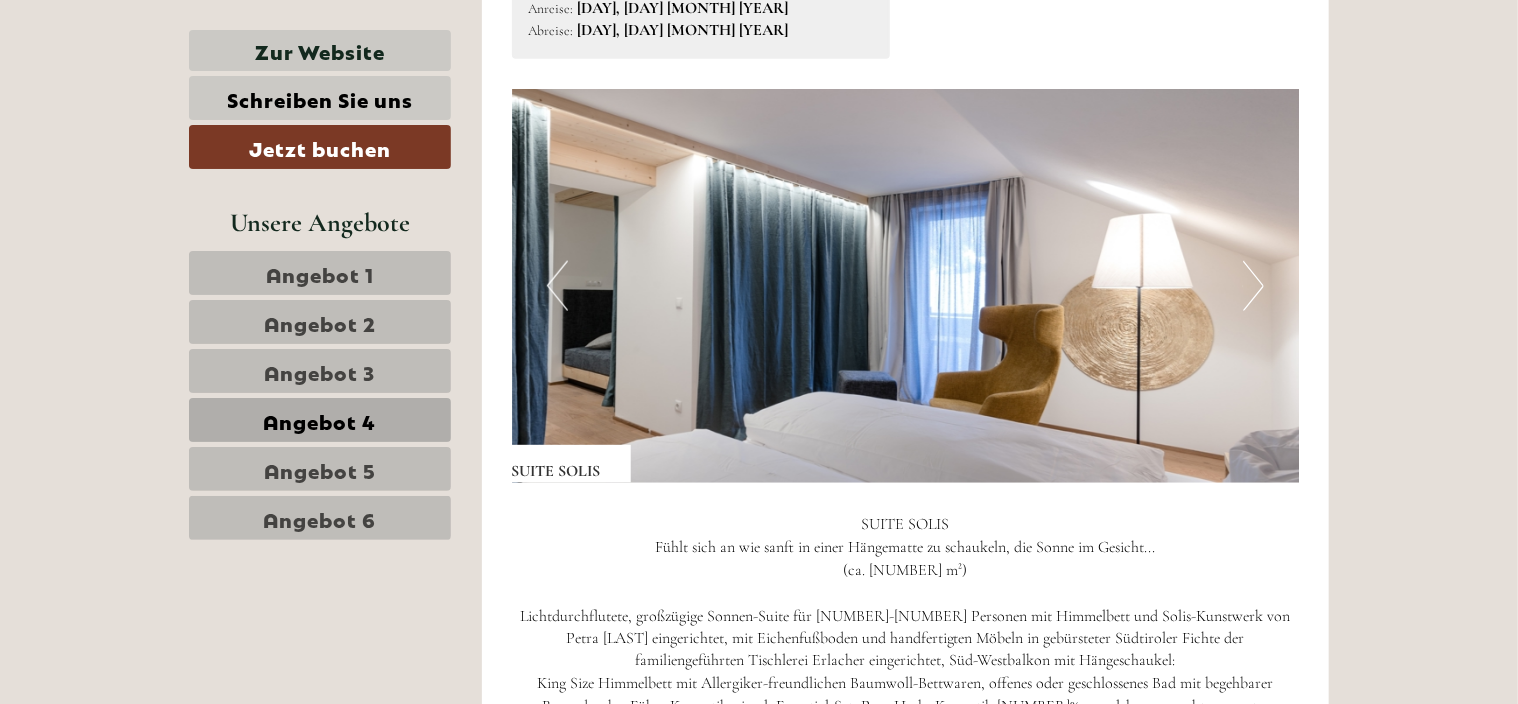 scroll, scrollTop: 1272, scrollLeft: 0, axis: vertical 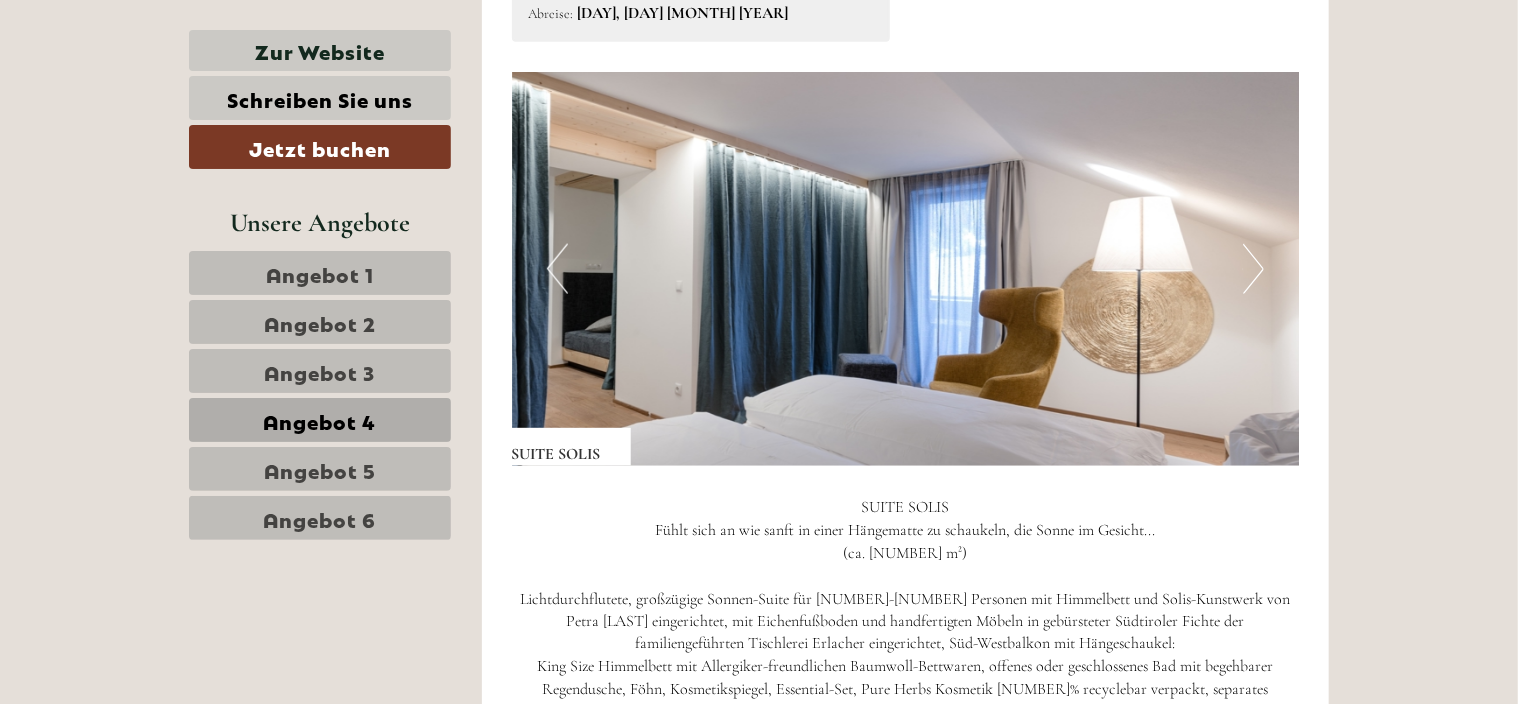 click on "Next" at bounding box center (1253, 269) 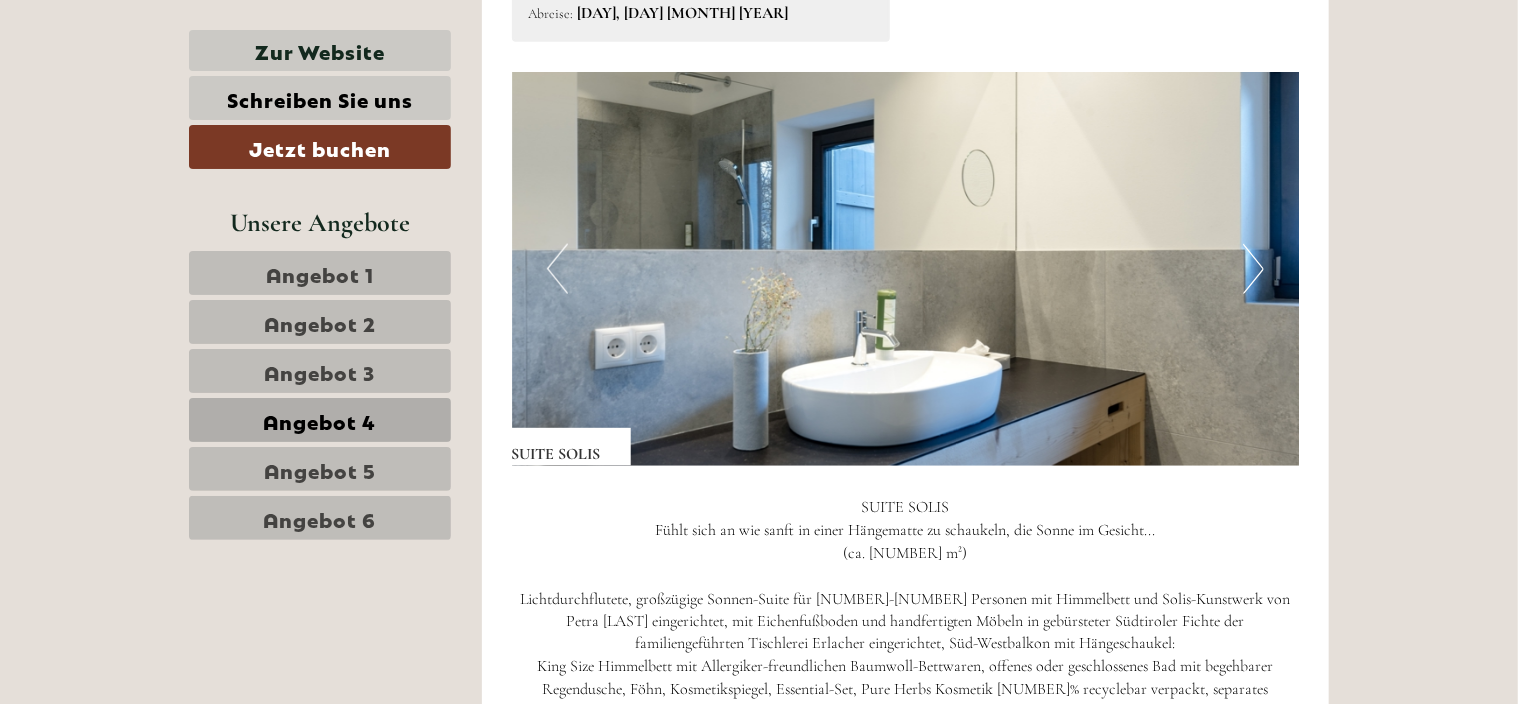 click on "Next" at bounding box center [1253, 269] 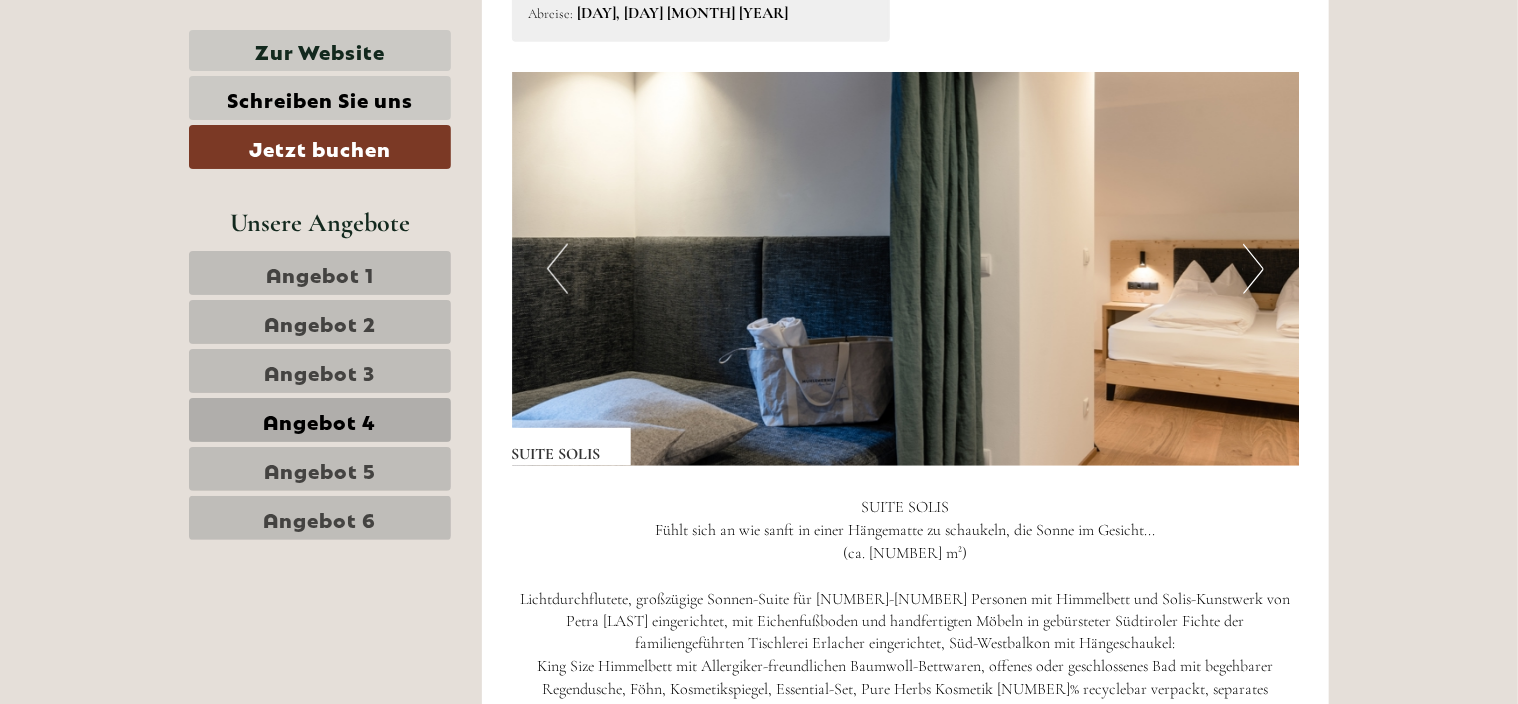 click on "Next" at bounding box center [1253, 269] 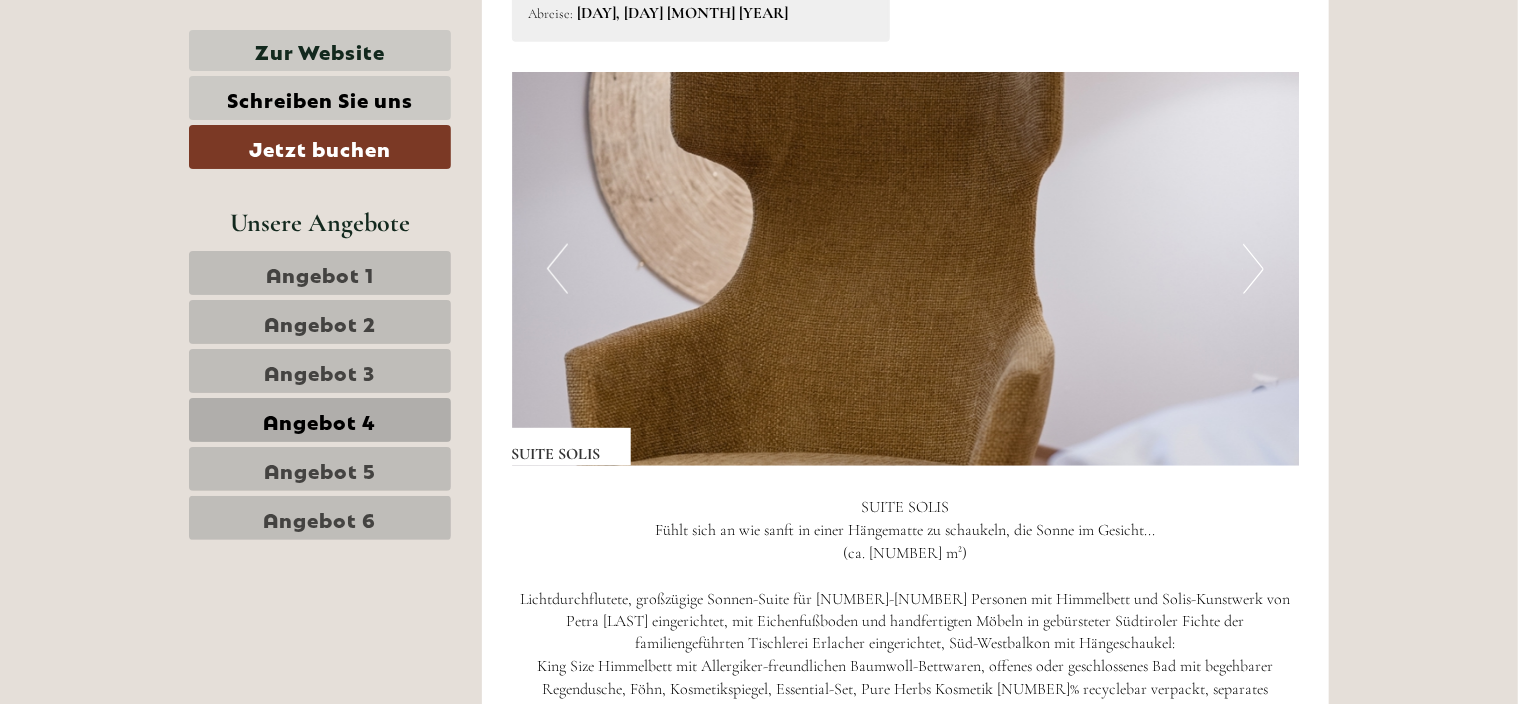 click on "Next" at bounding box center [1253, 269] 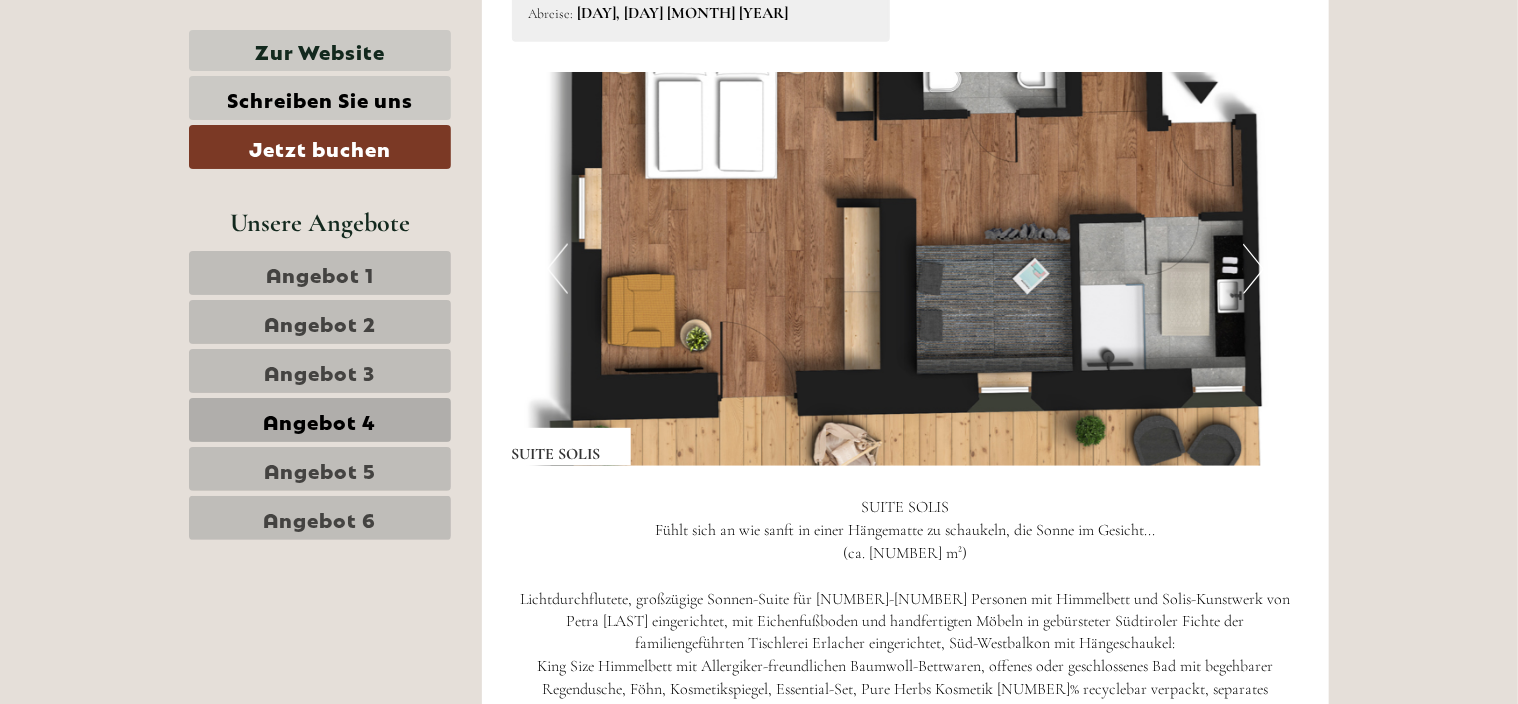 click at bounding box center (906, 269) 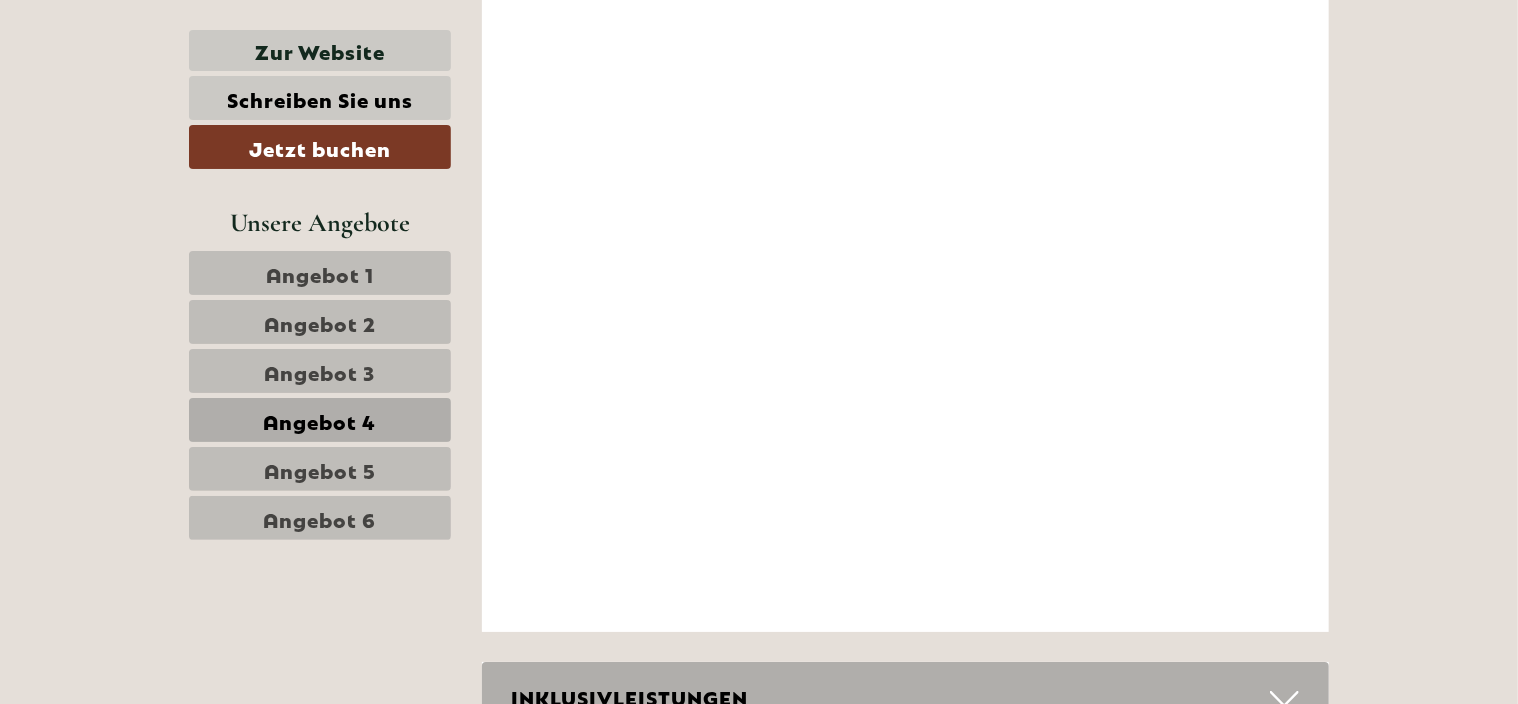 scroll, scrollTop: 3552, scrollLeft: 0, axis: vertical 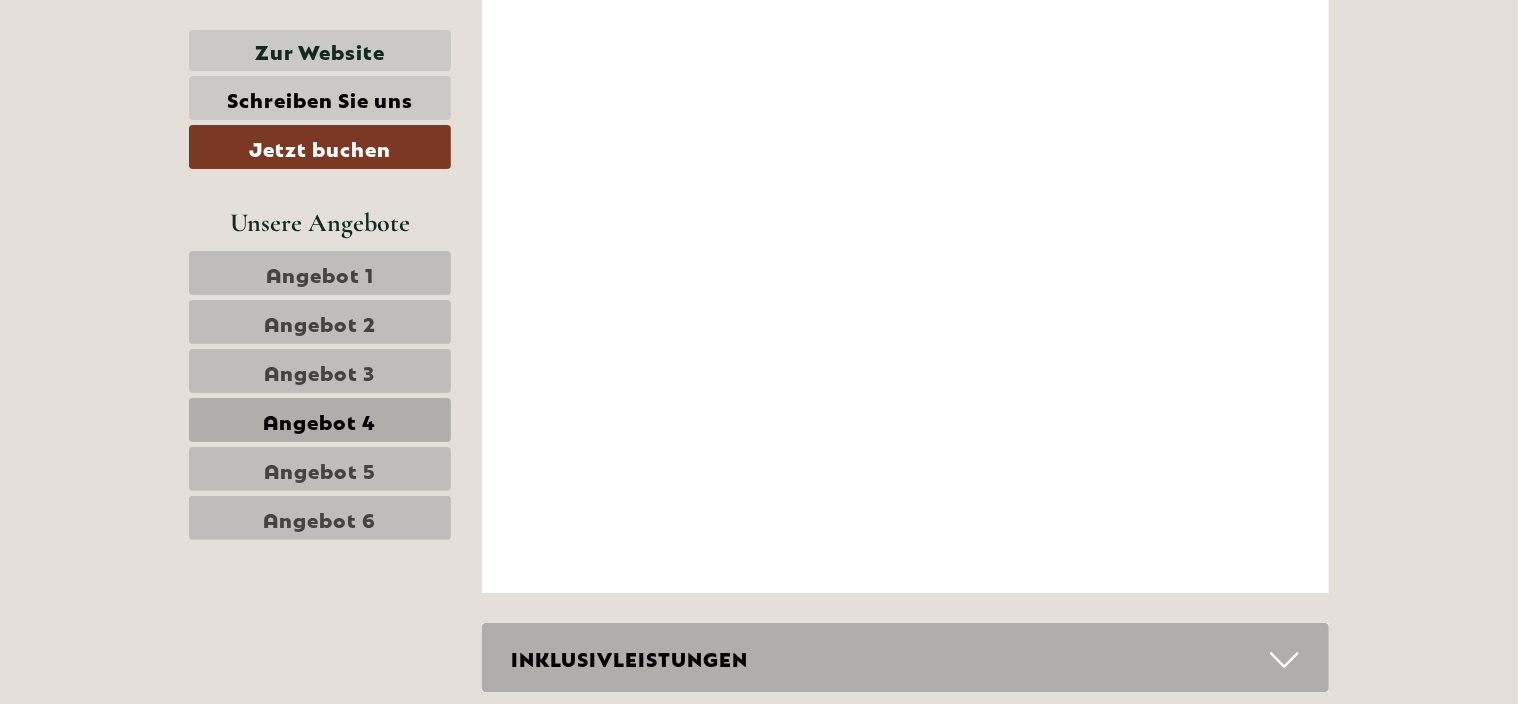 click on "Angebot 5" at bounding box center [320, 469] 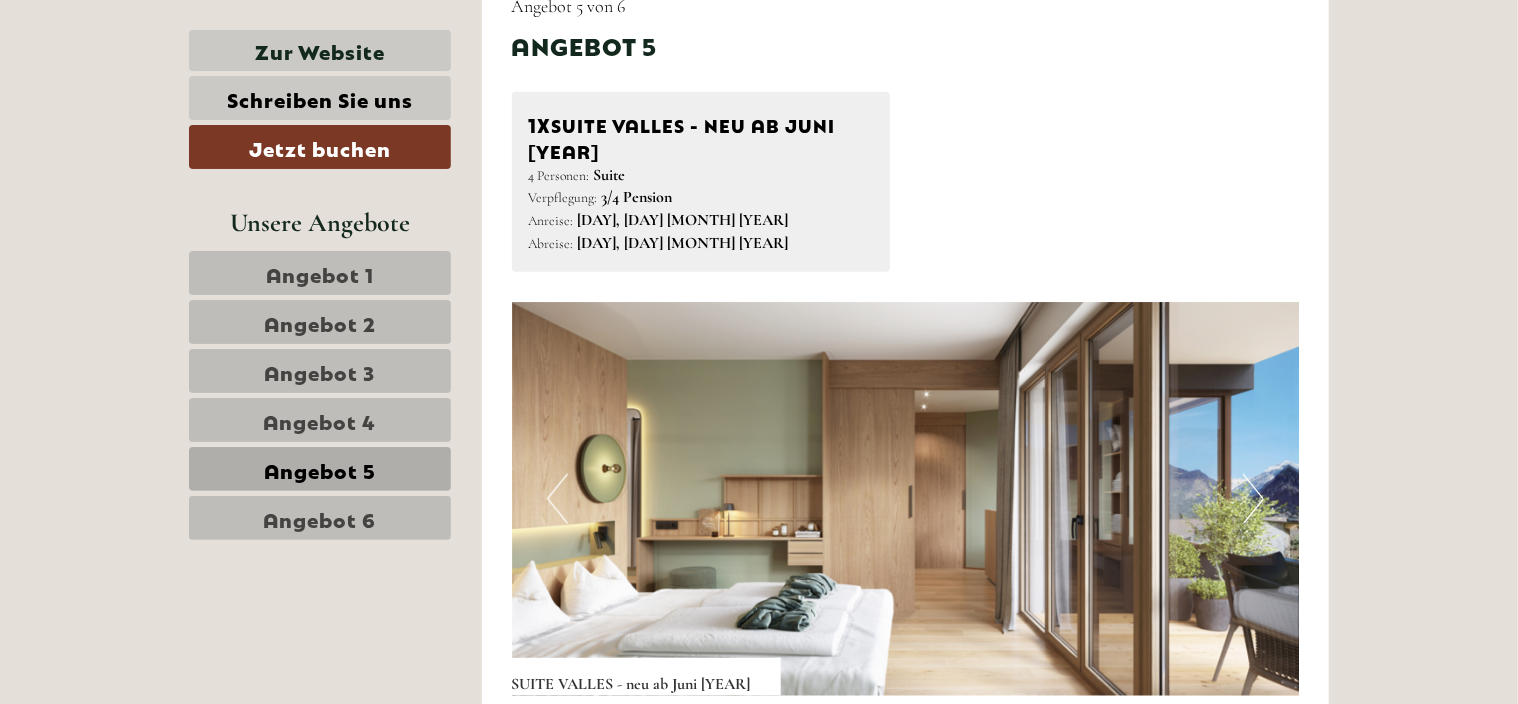 scroll, scrollTop: 1072, scrollLeft: 0, axis: vertical 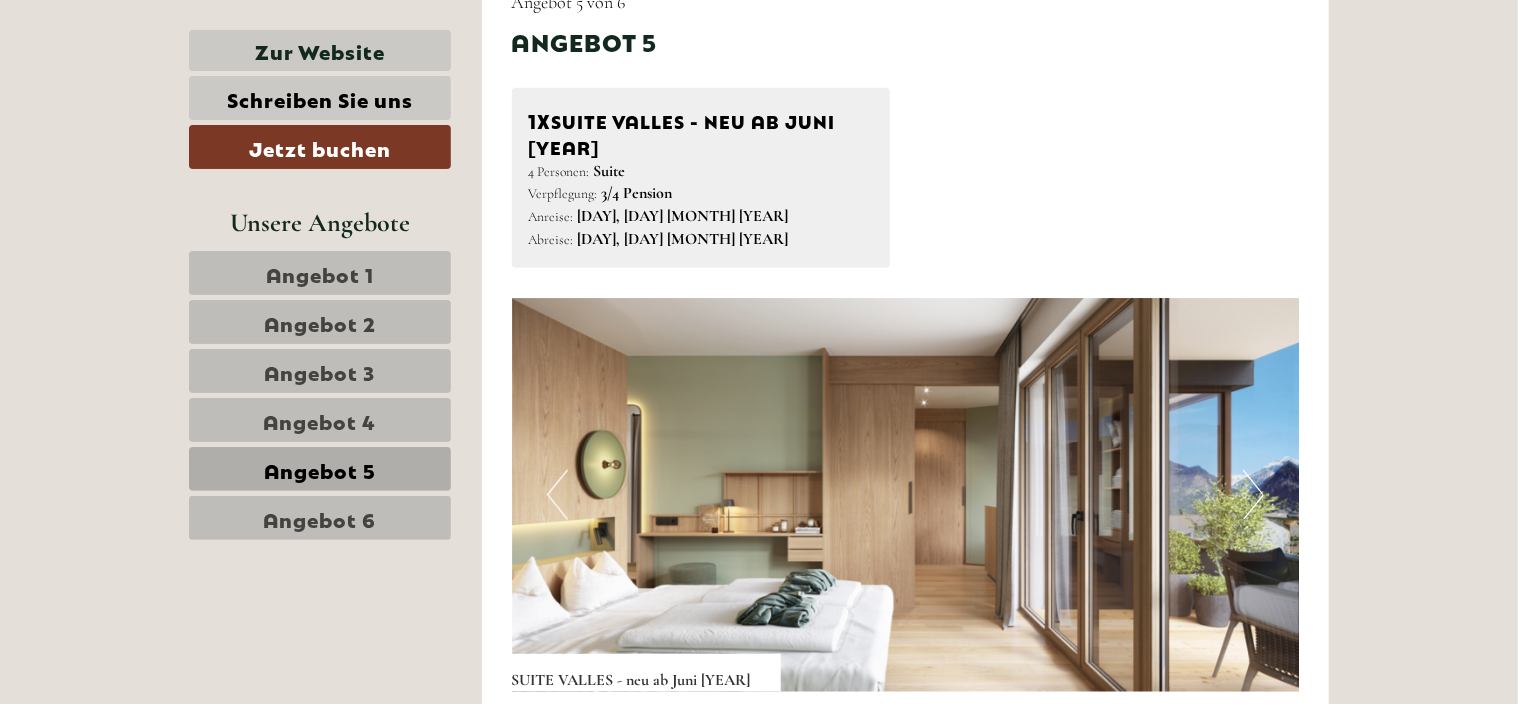 click on "Next" at bounding box center (1253, 495) 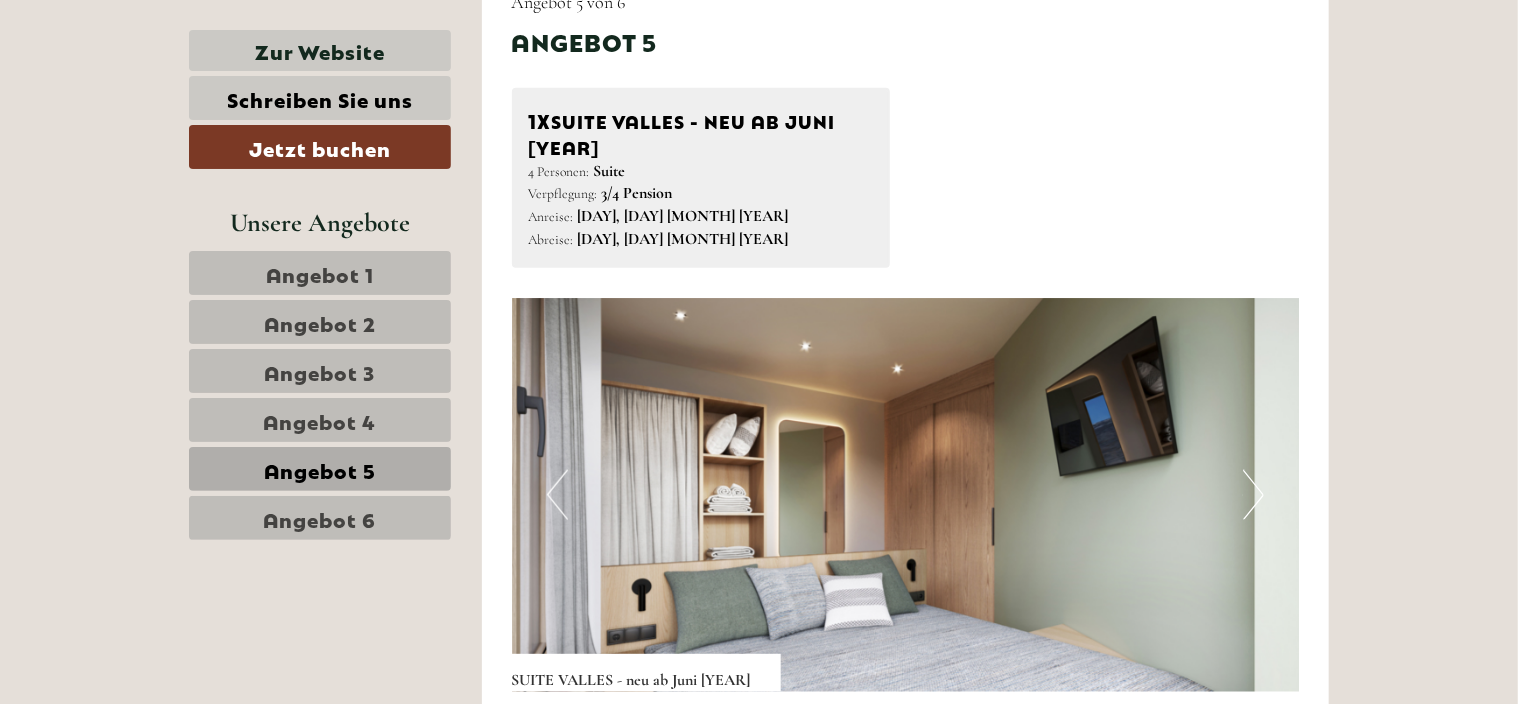 click on "Next" at bounding box center (1253, 495) 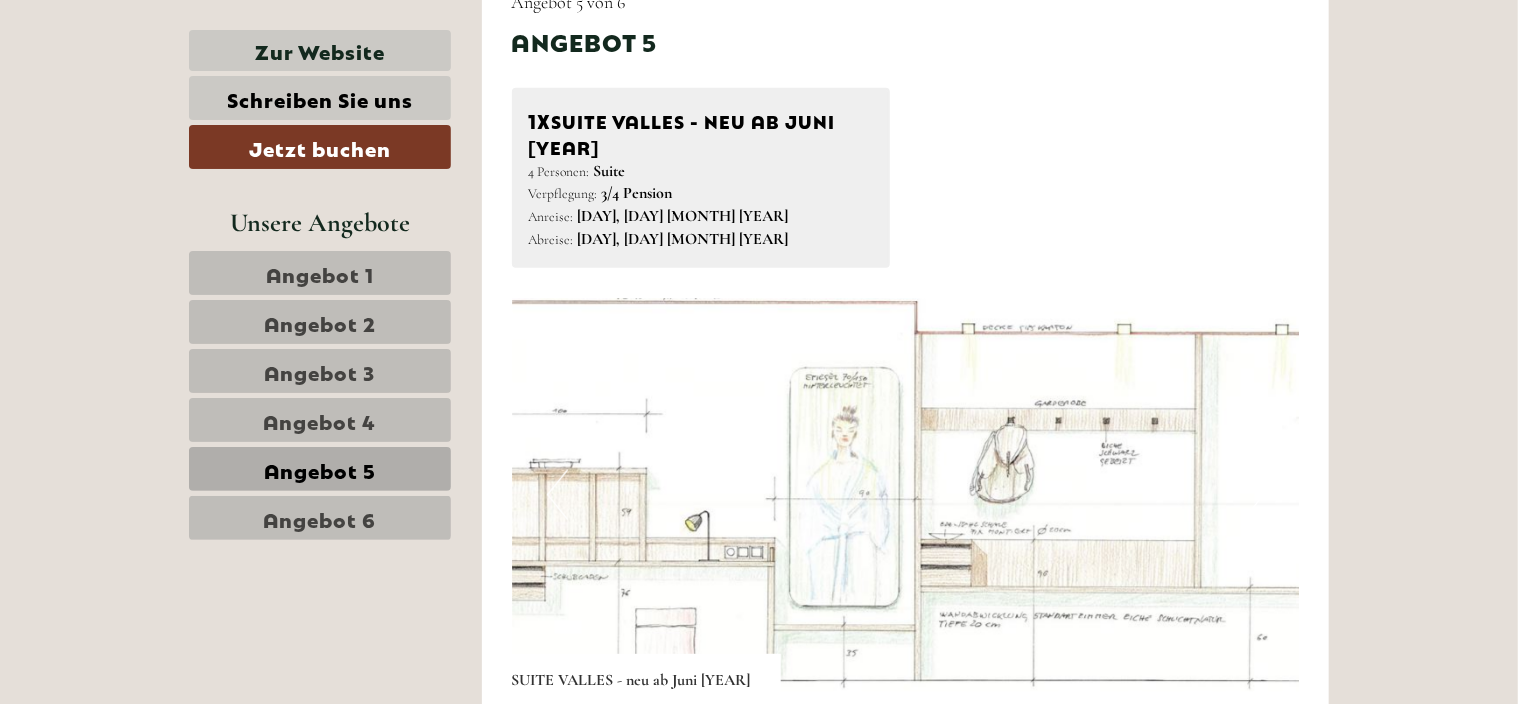 type 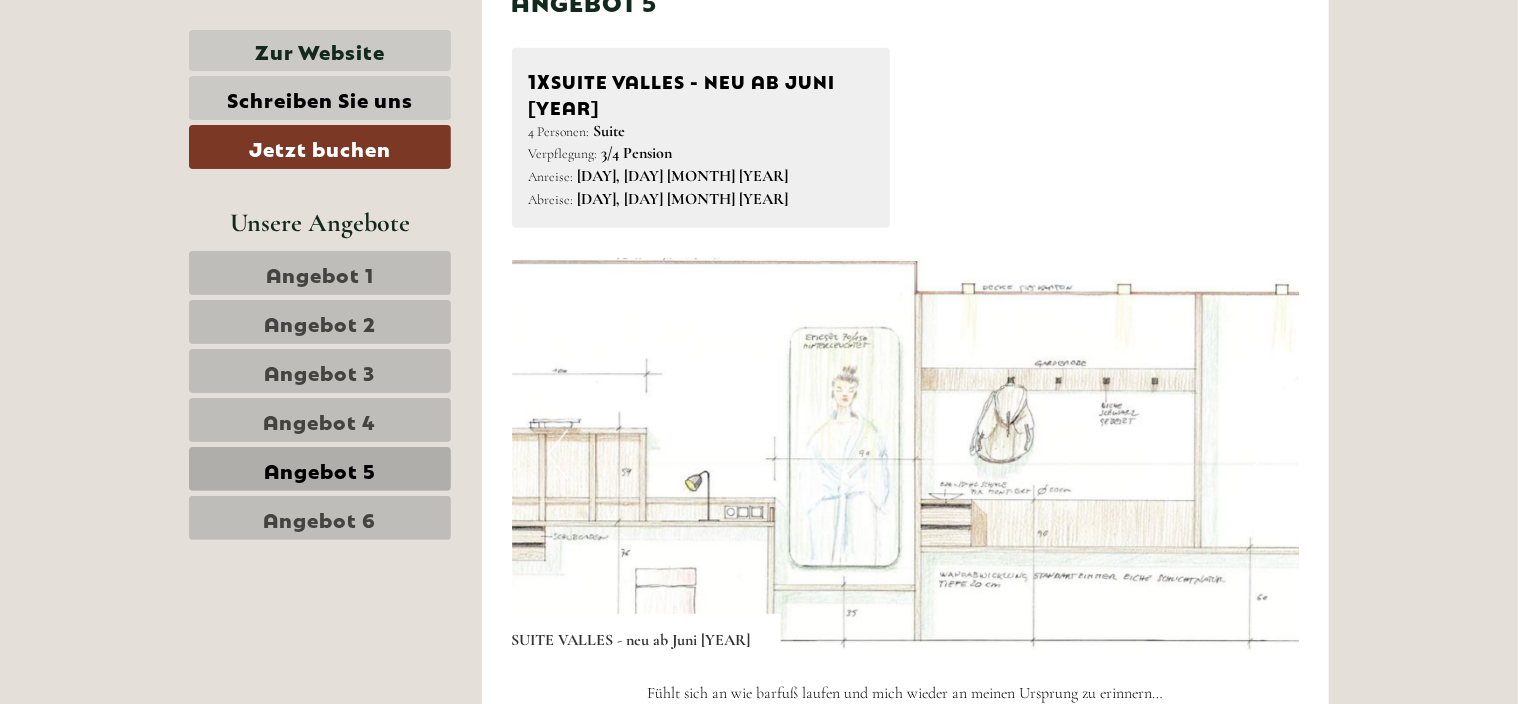 scroll, scrollTop: 1152, scrollLeft: 0, axis: vertical 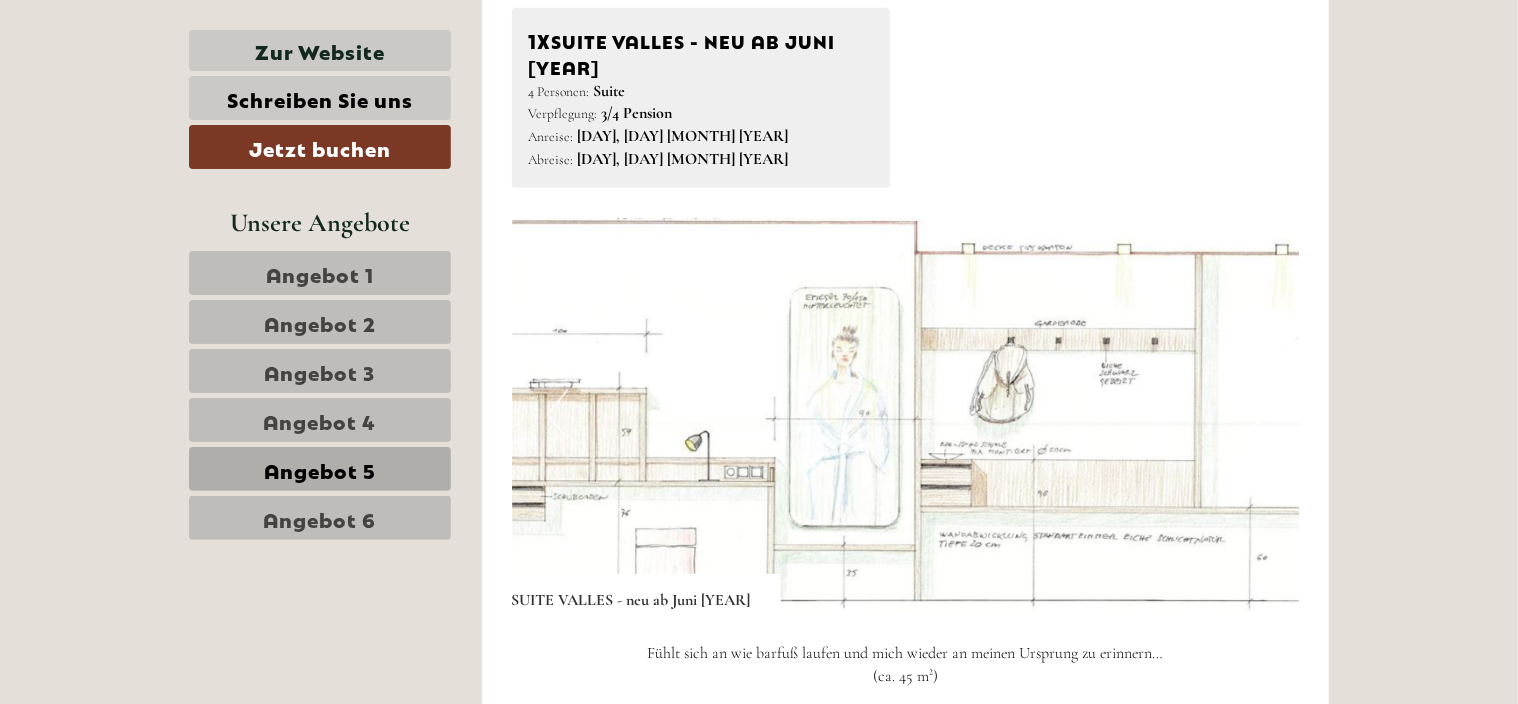 click on "Next" at bounding box center (1253, 415) 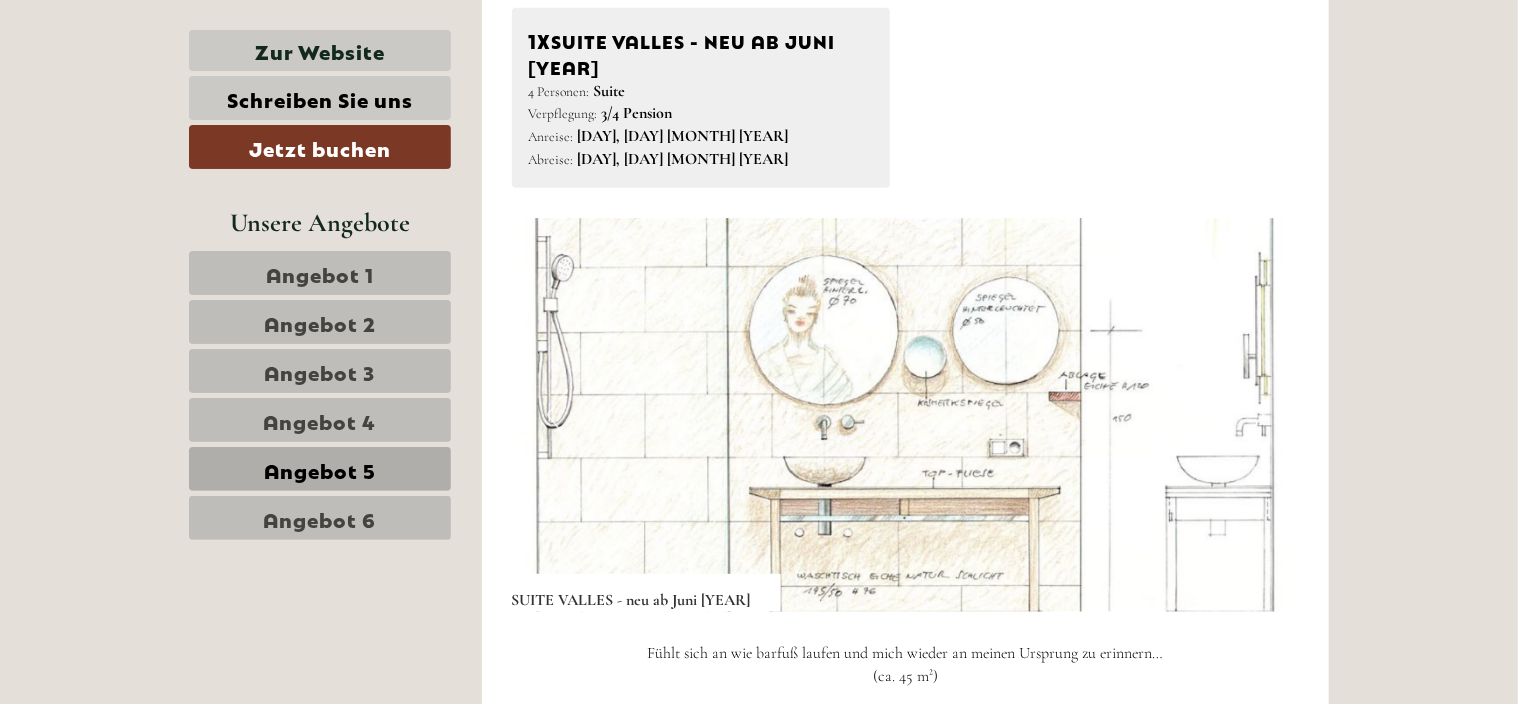 click on "Next" at bounding box center (1253, 415) 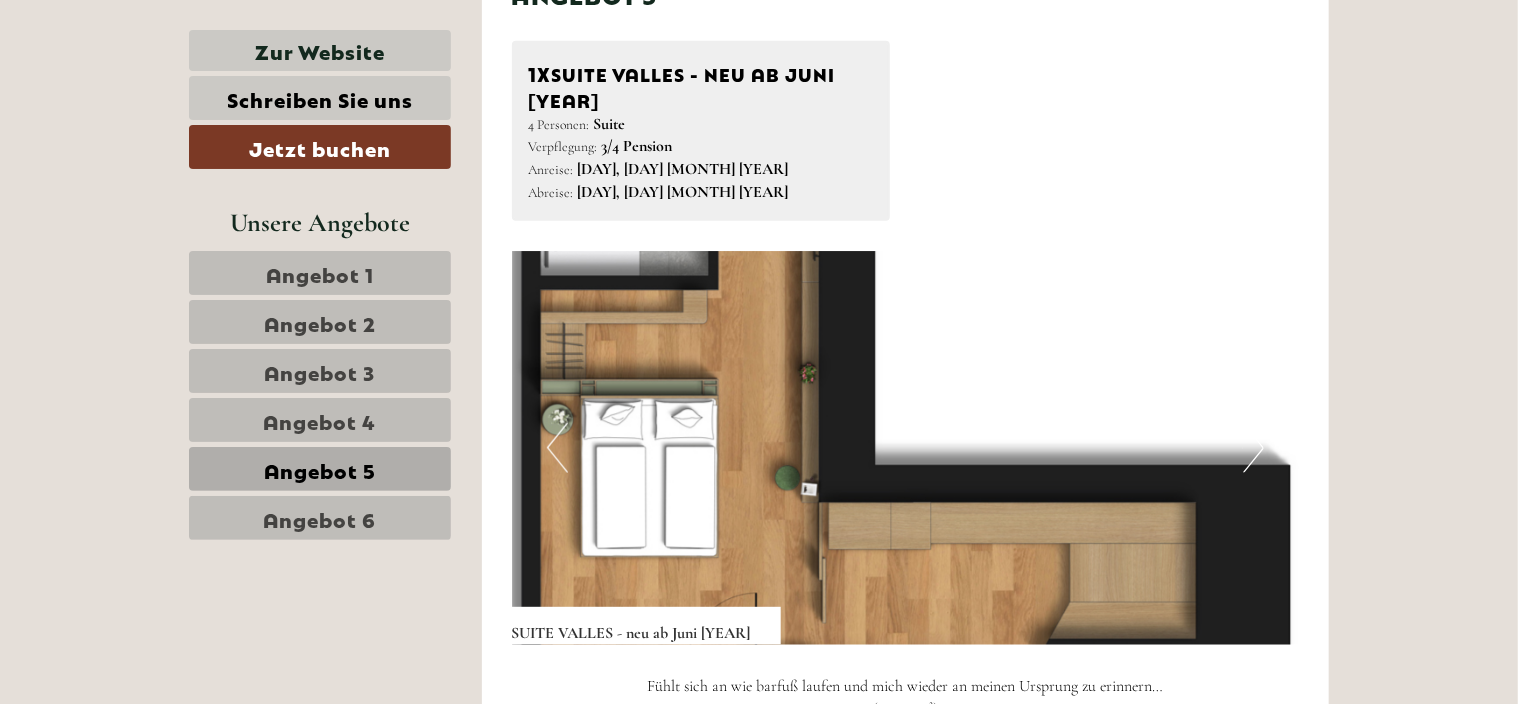 scroll, scrollTop: 1112, scrollLeft: 0, axis: vertical 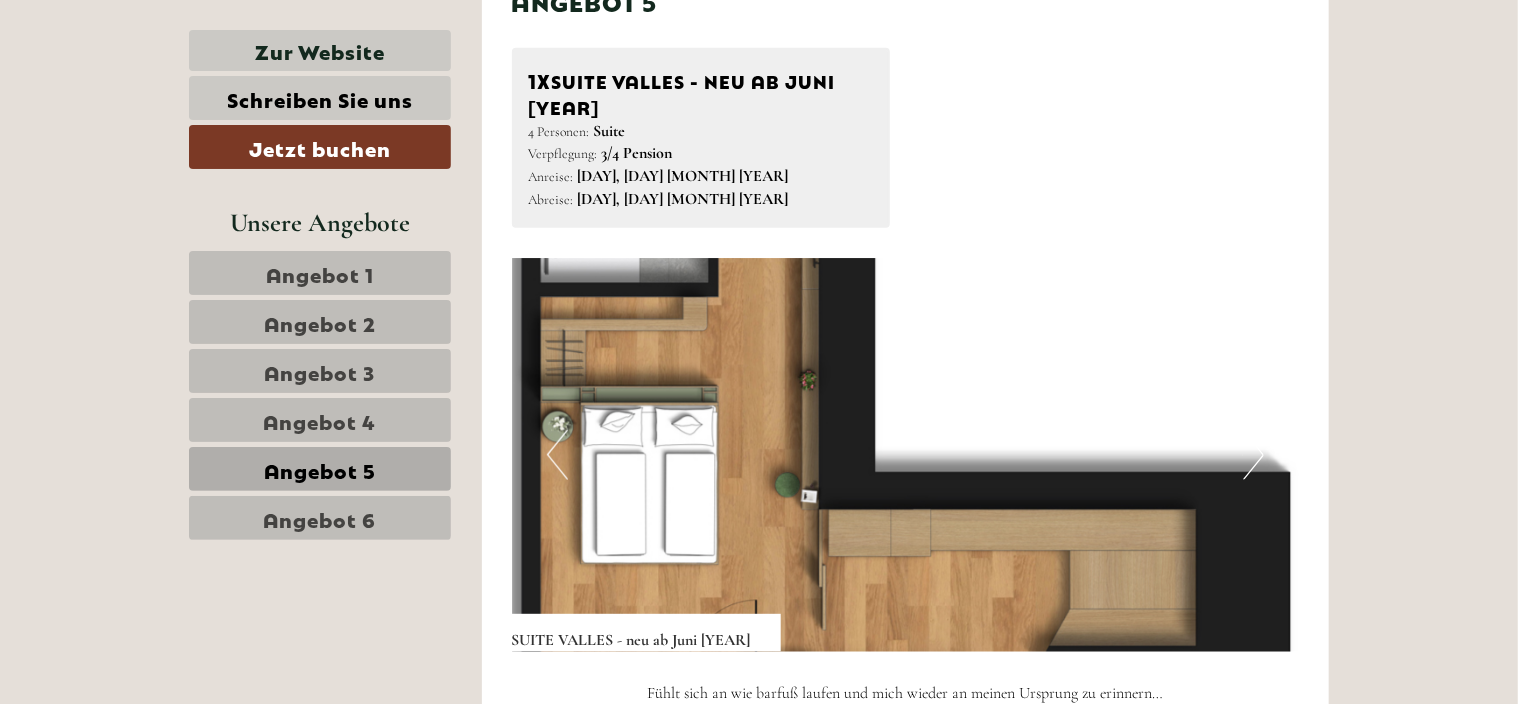 click on "Next" at bounding box center [1253, 455] 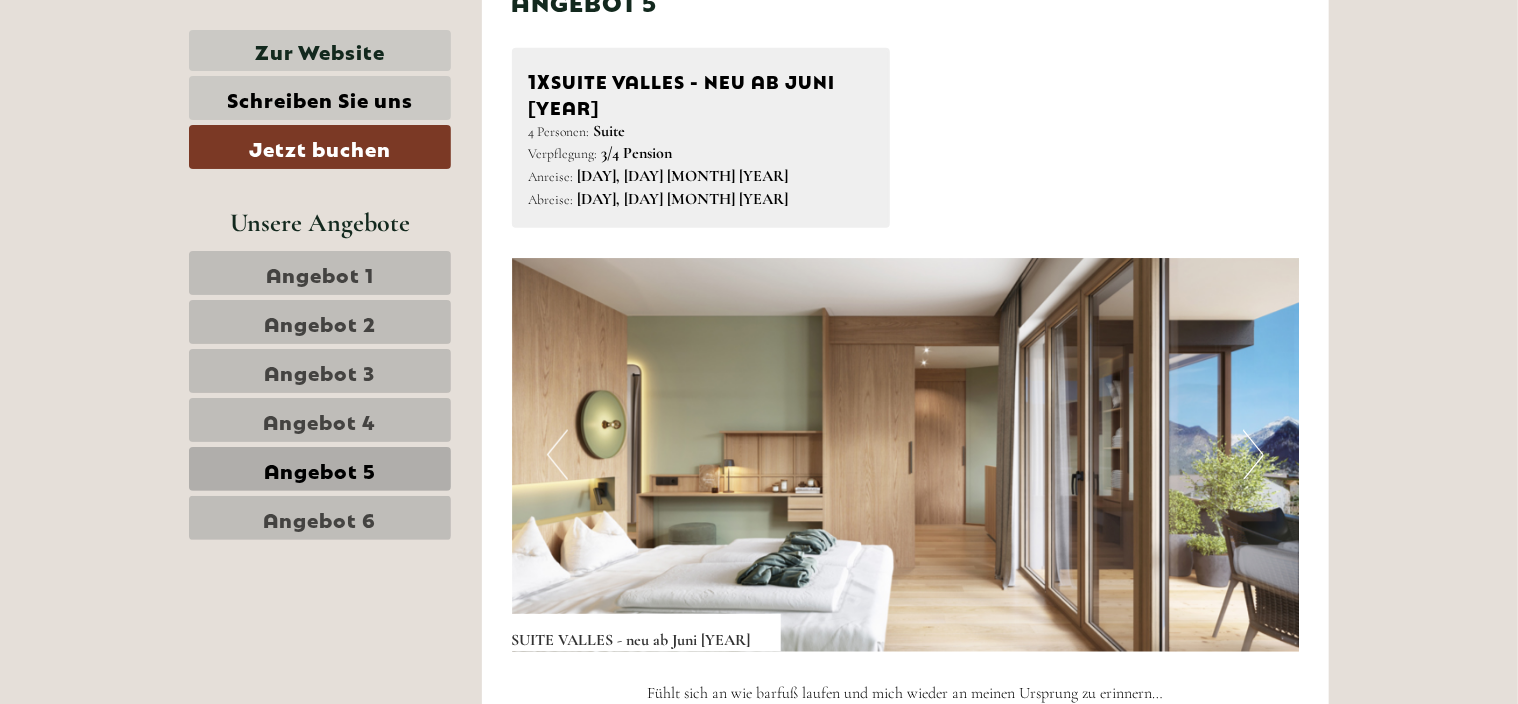 click on "Next" at bounding box center [1253, 455] 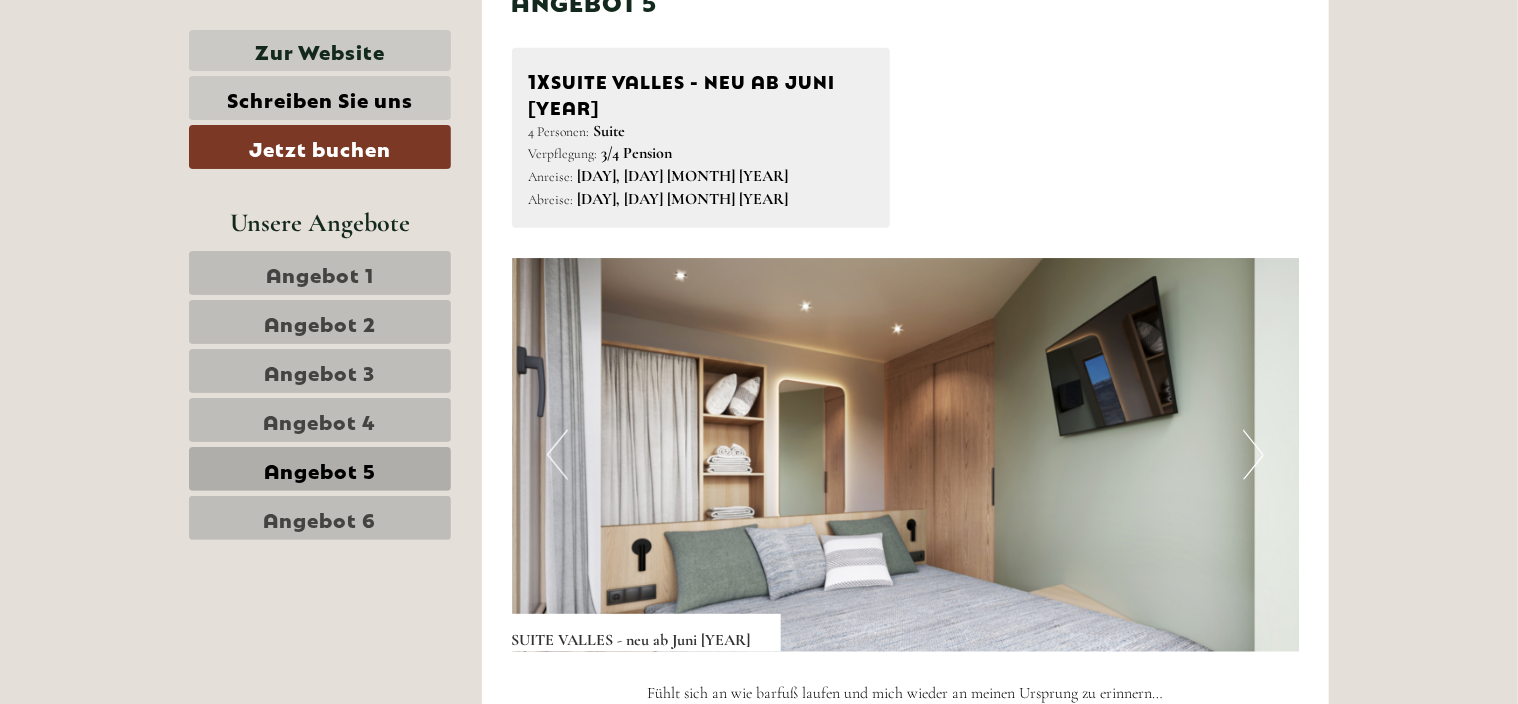 click on "Next" at bounding box center (1253, 455) 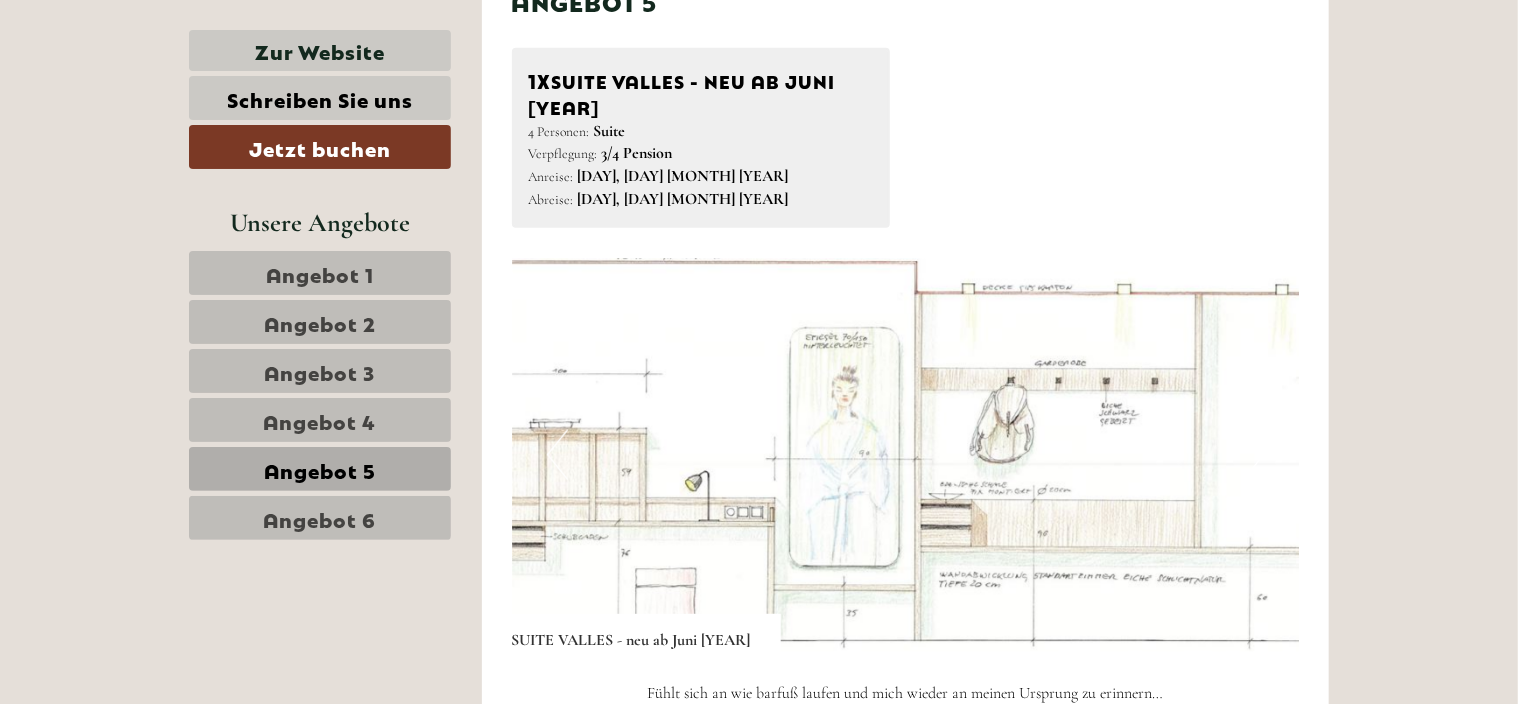 click on "Next" at bounding box center (1253, 455) 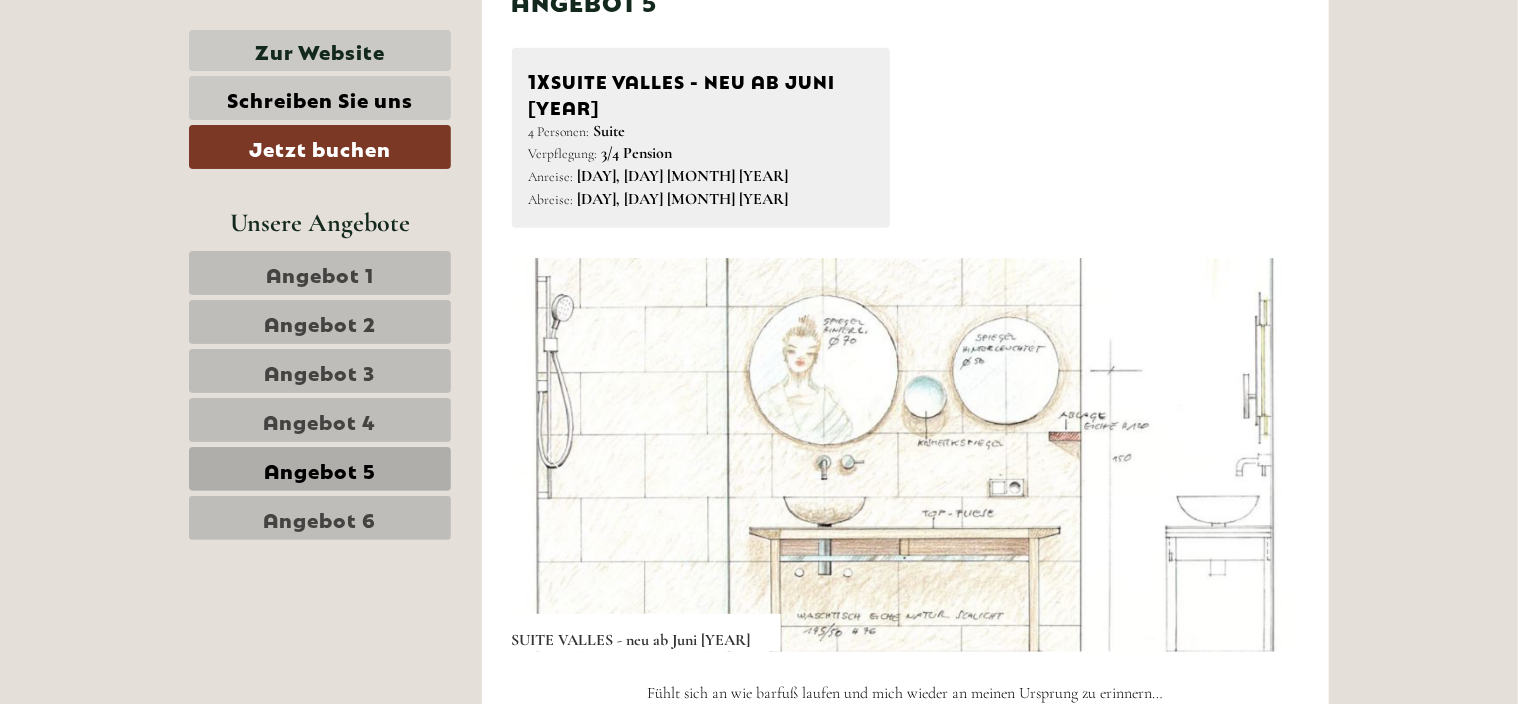 click on "Next" at bounding box center [1253, 455] 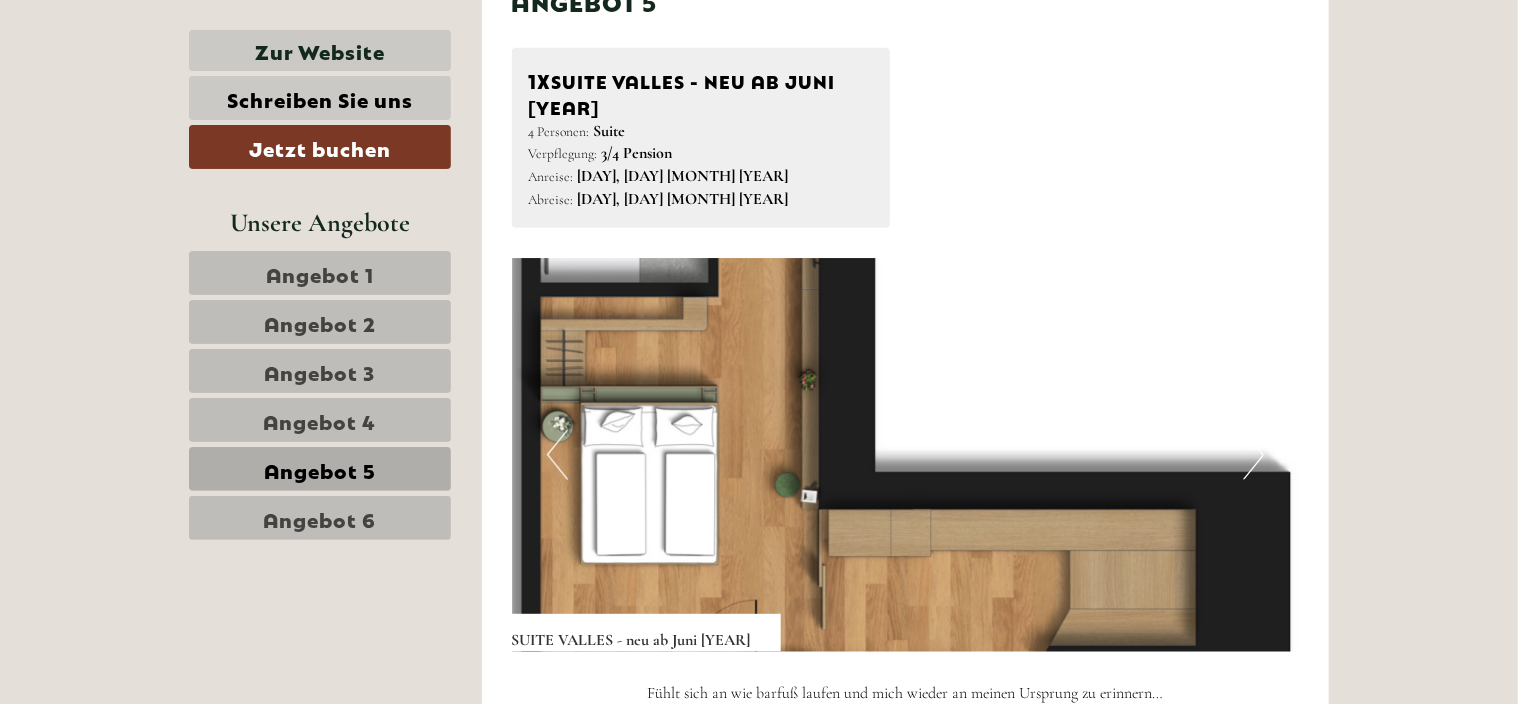 click on "Next" at bounding box center [1253, 455] 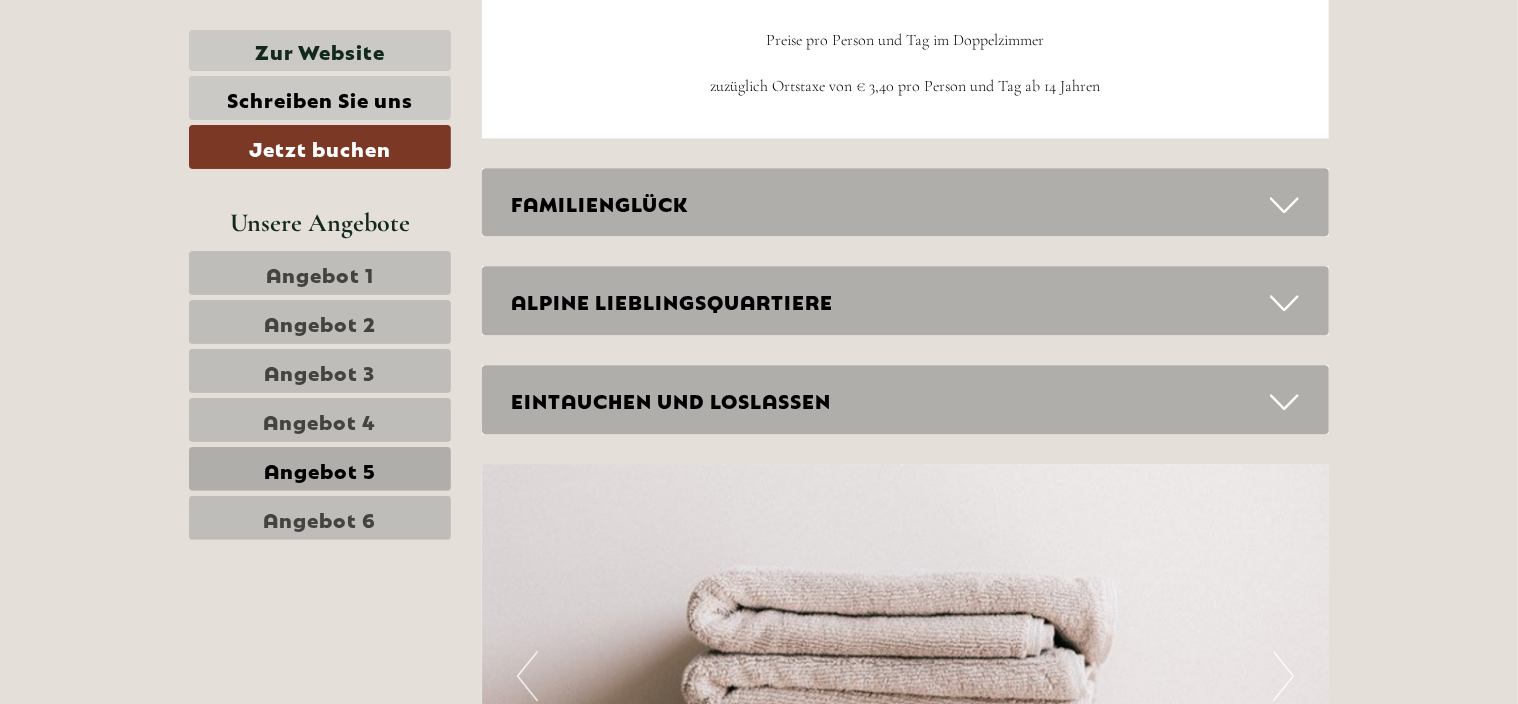 scroll, scrollTop: 2632, scrollLeft: 0, axis: vertical 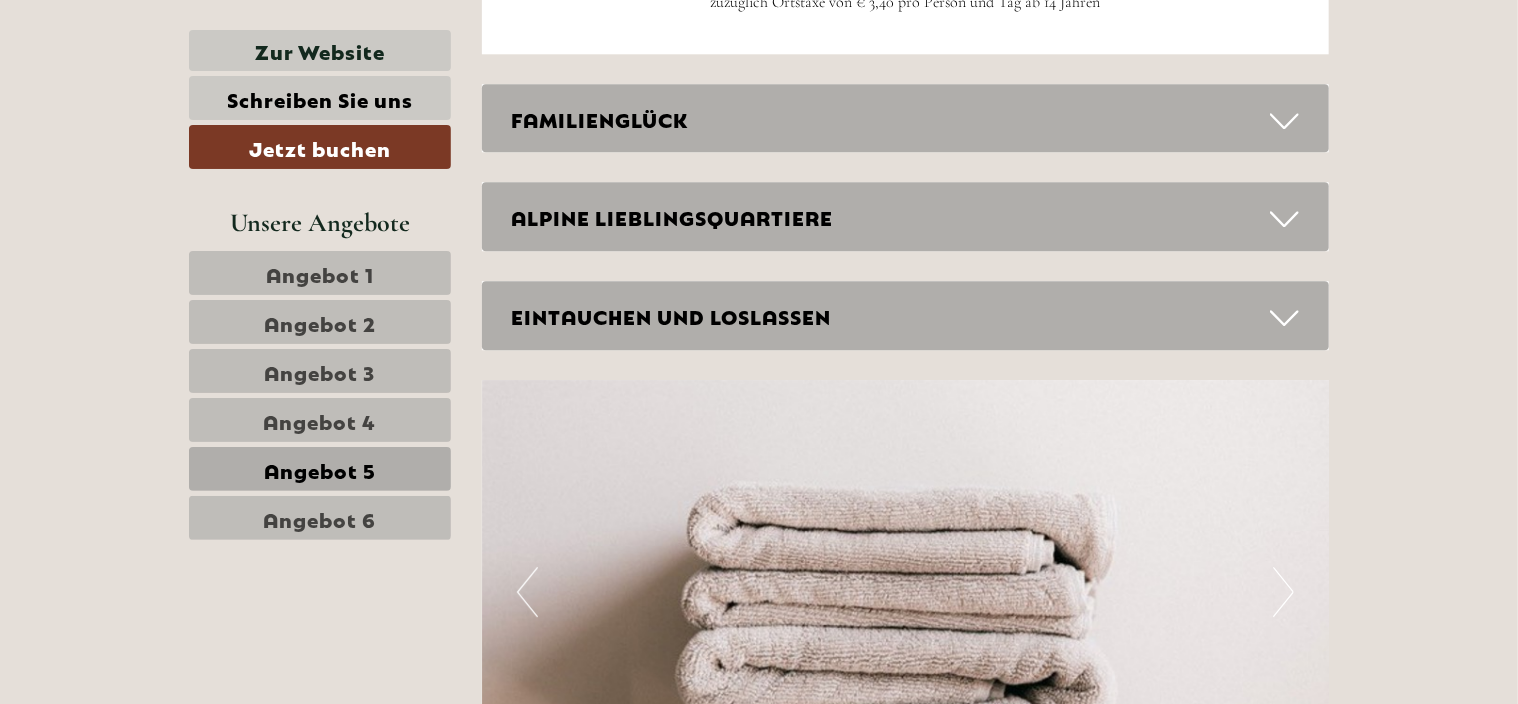 click on "Angebot 6" at bounding box center [320, 518] 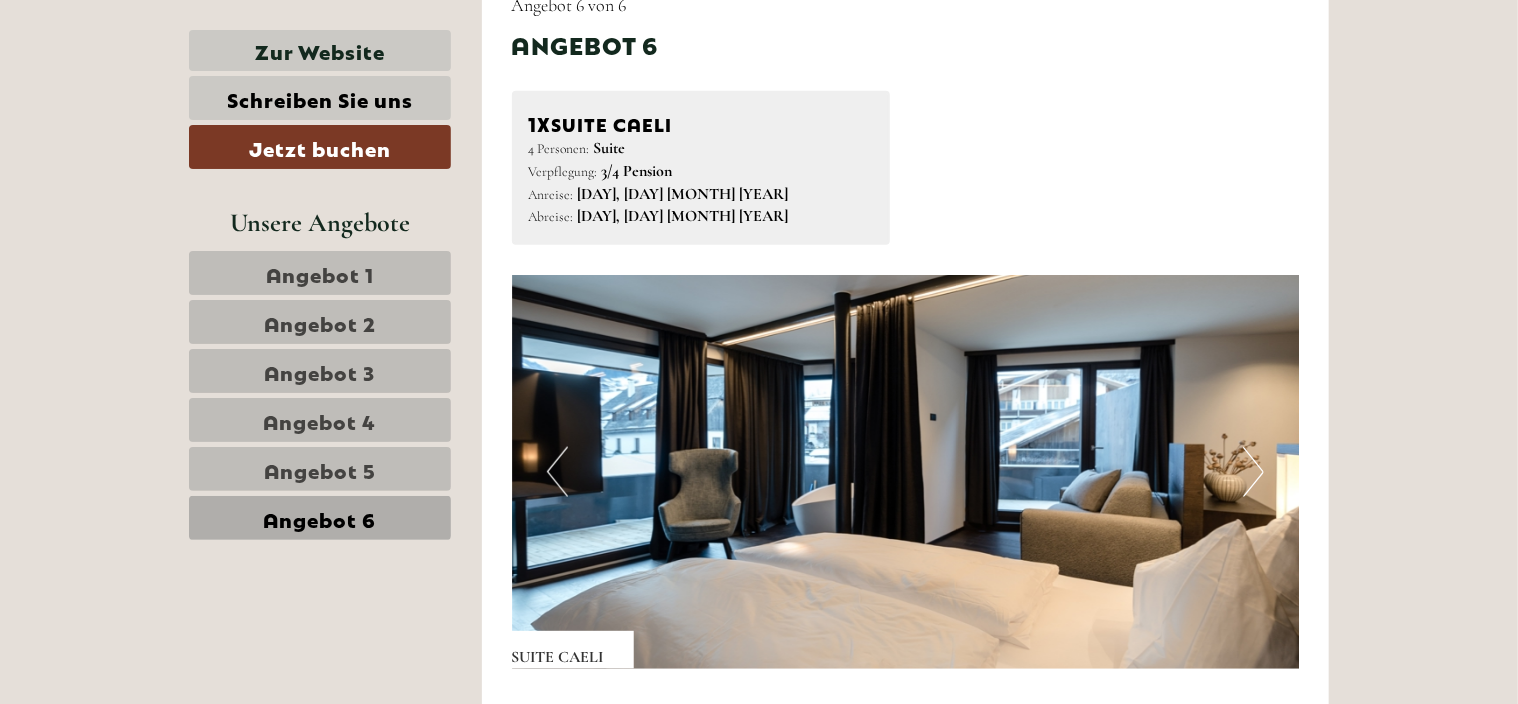 scroll, scrollTop: 1072, scrollLeft: 0, axis: vertical 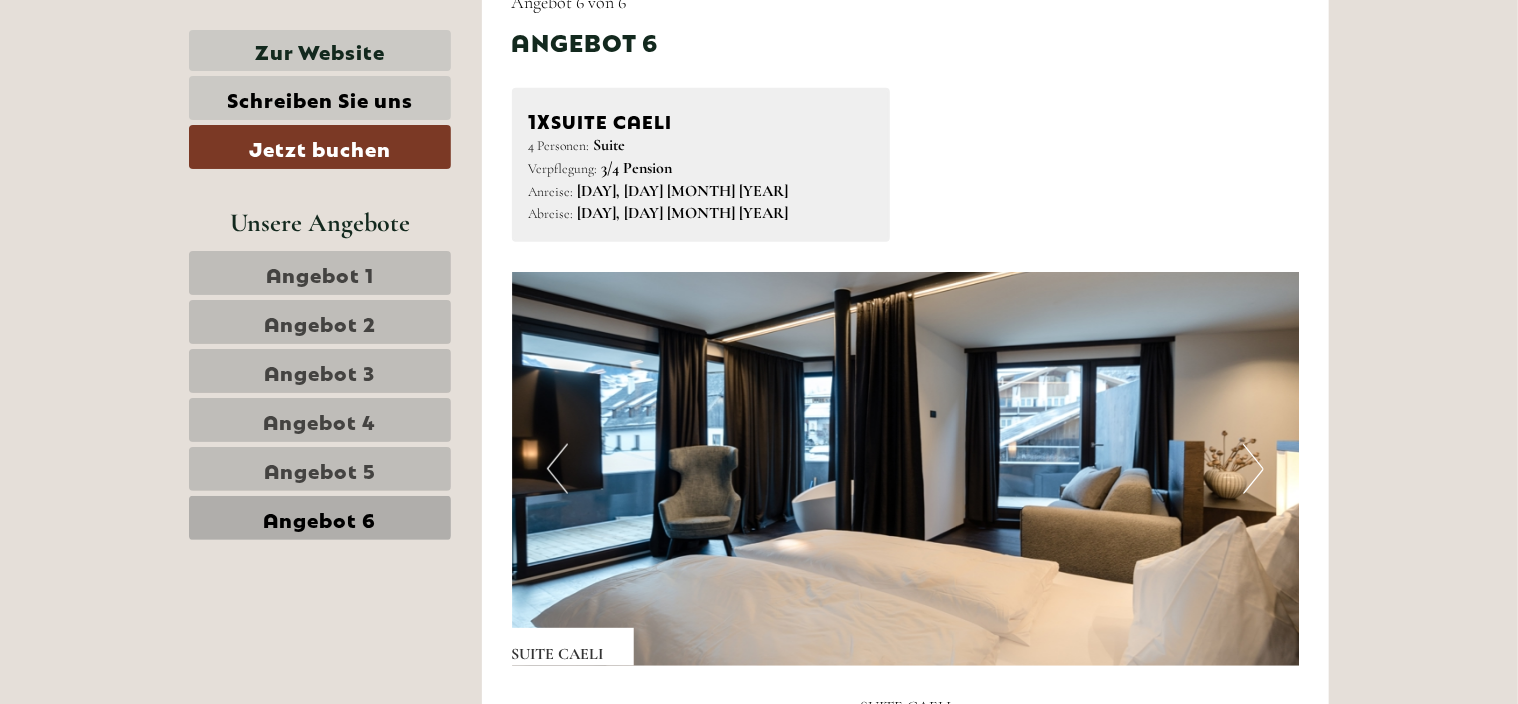 click at bounding box center (906, 469) 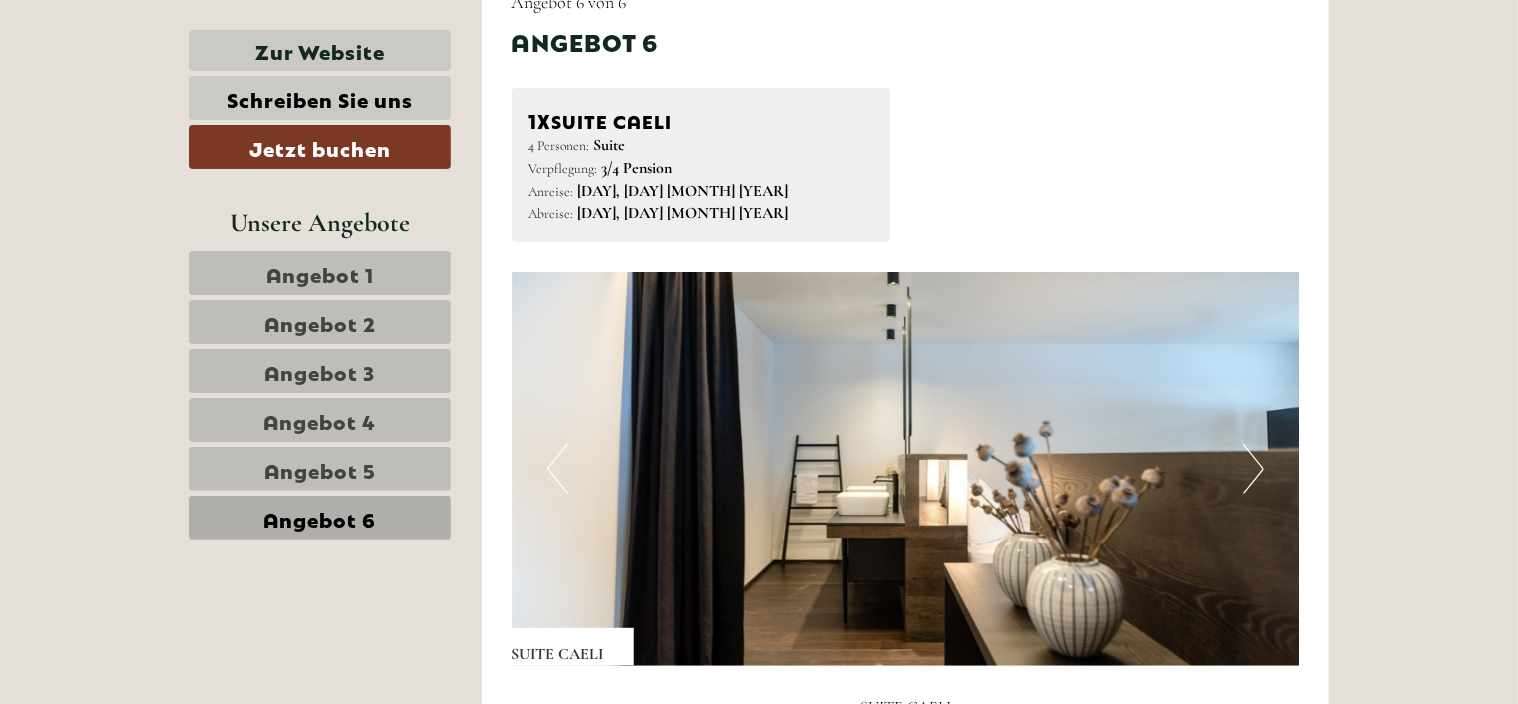 click on "Next" at bounding box center (1253, 469) 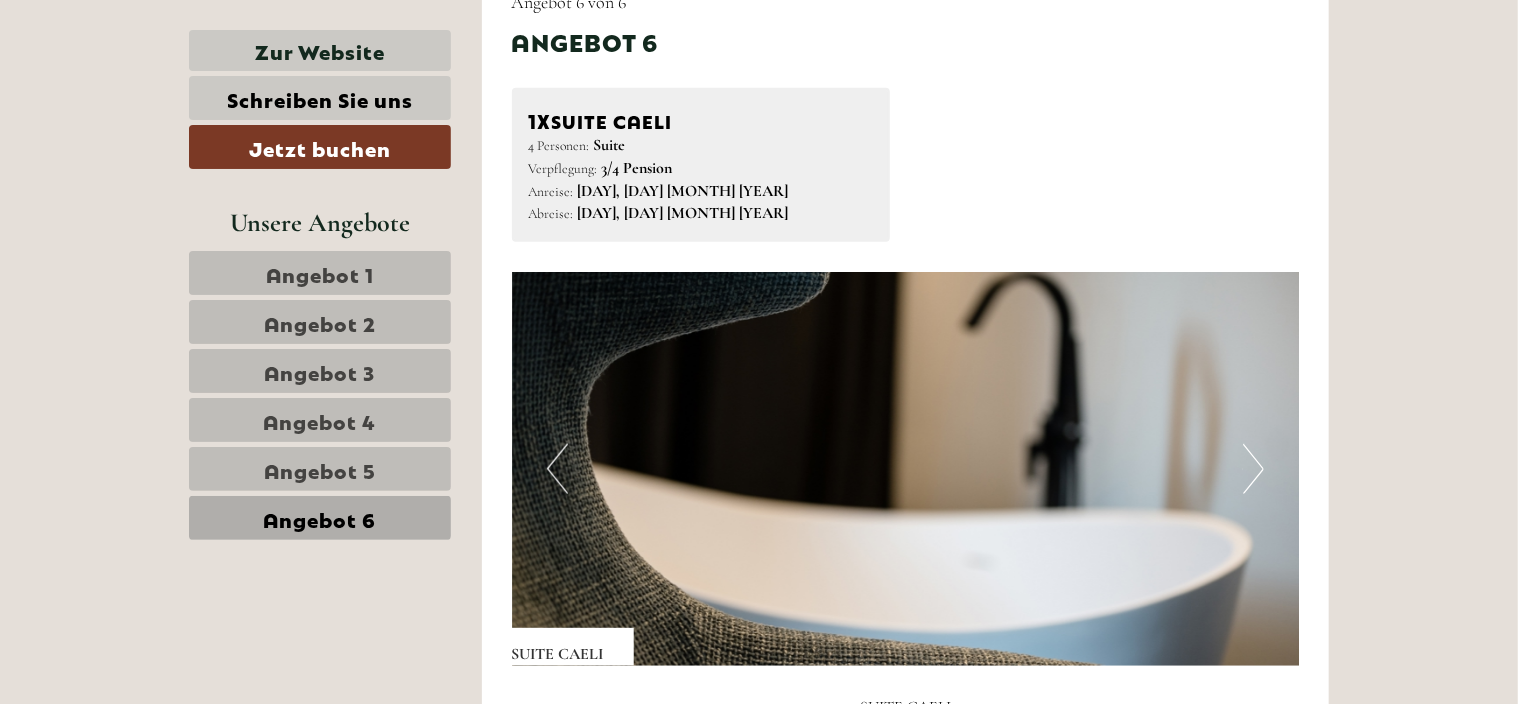 click on "Next" at bounding box center (1253, 469) 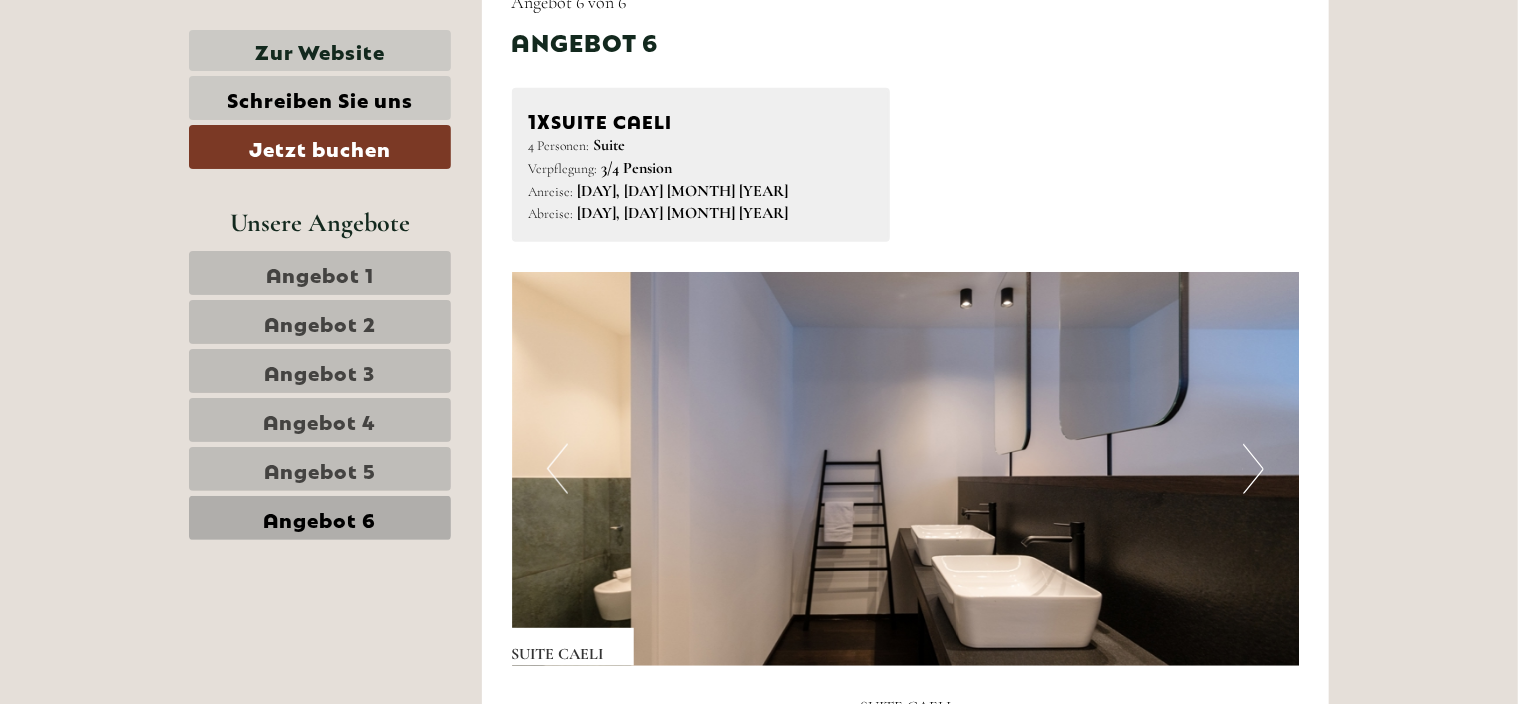 click on "Next" at bounding box center (1253, 469) 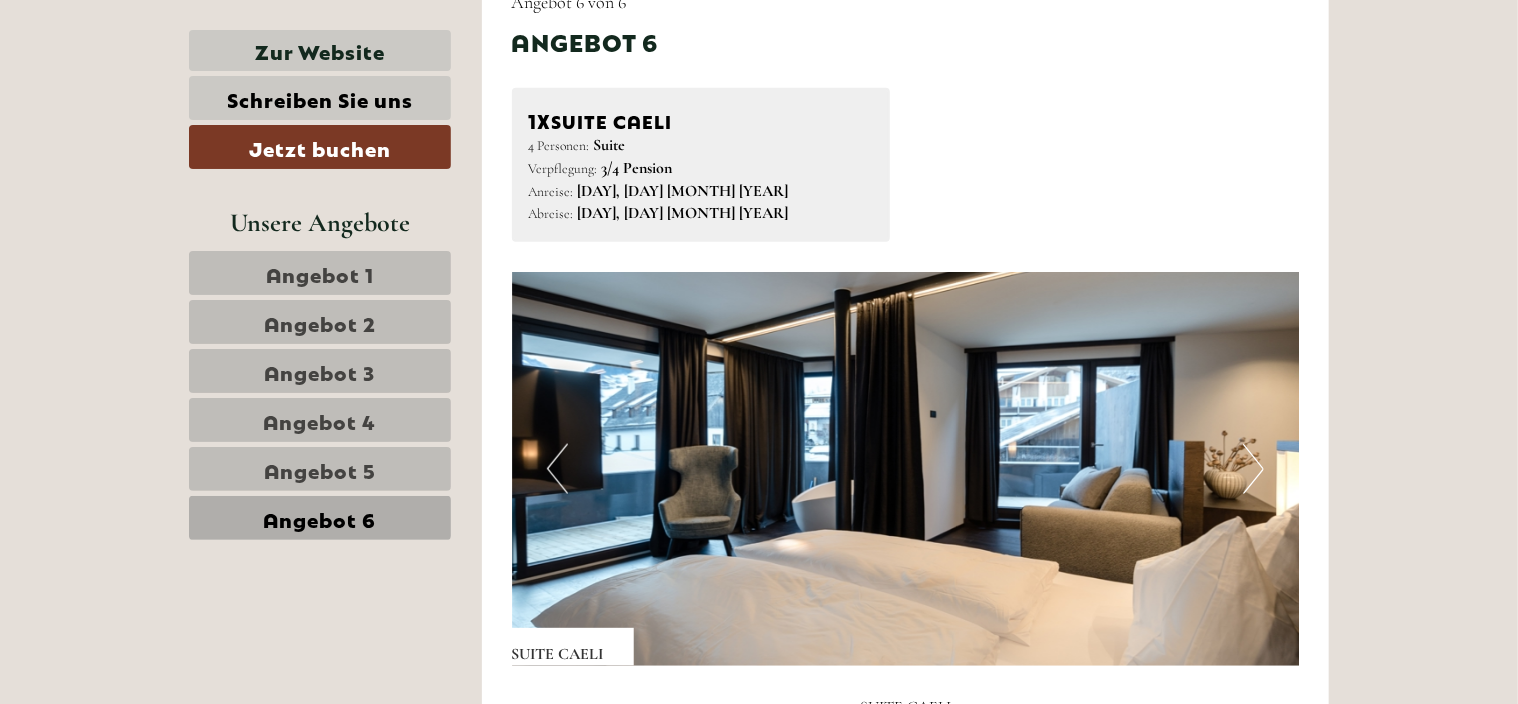 click on "Next" at bounding box center [1253, 469] 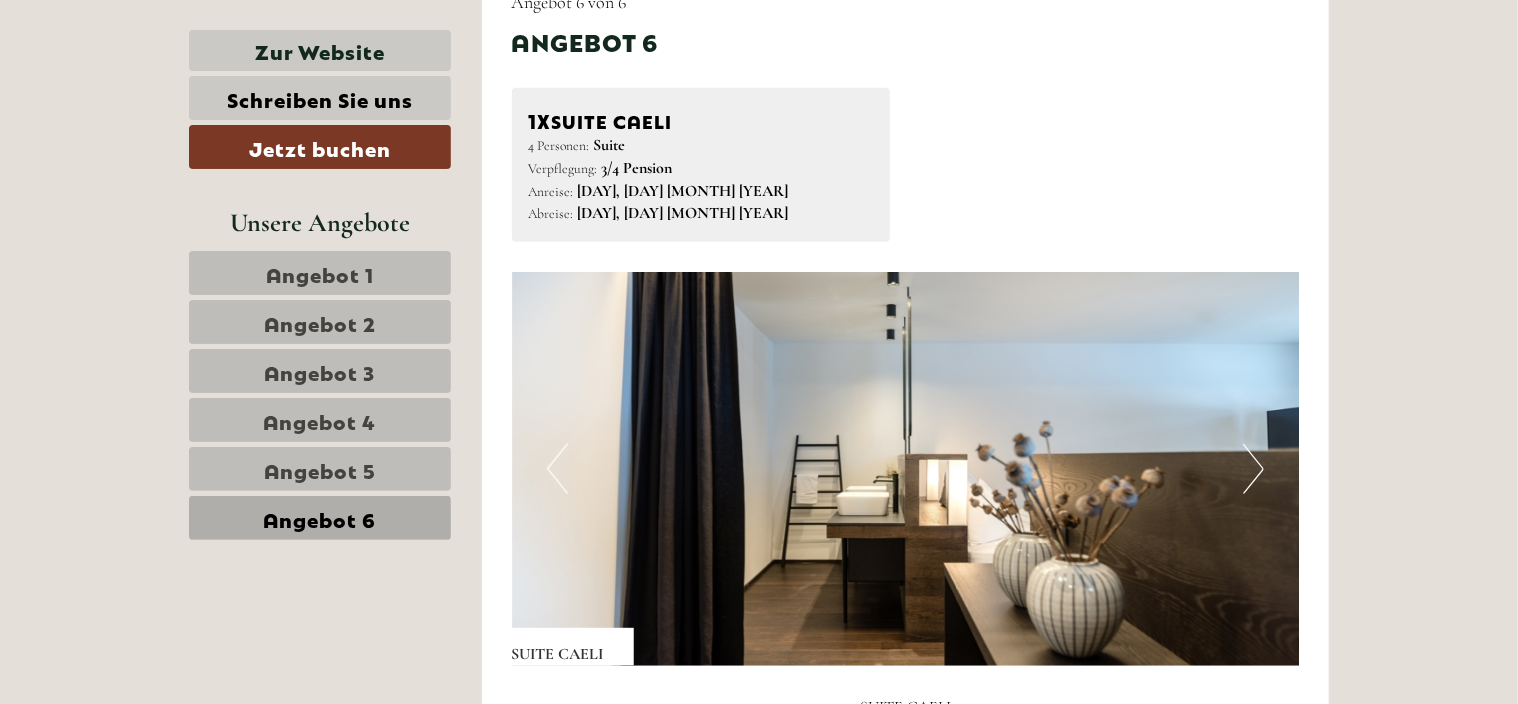 click on "Next" at bounding box center [1253, 469] 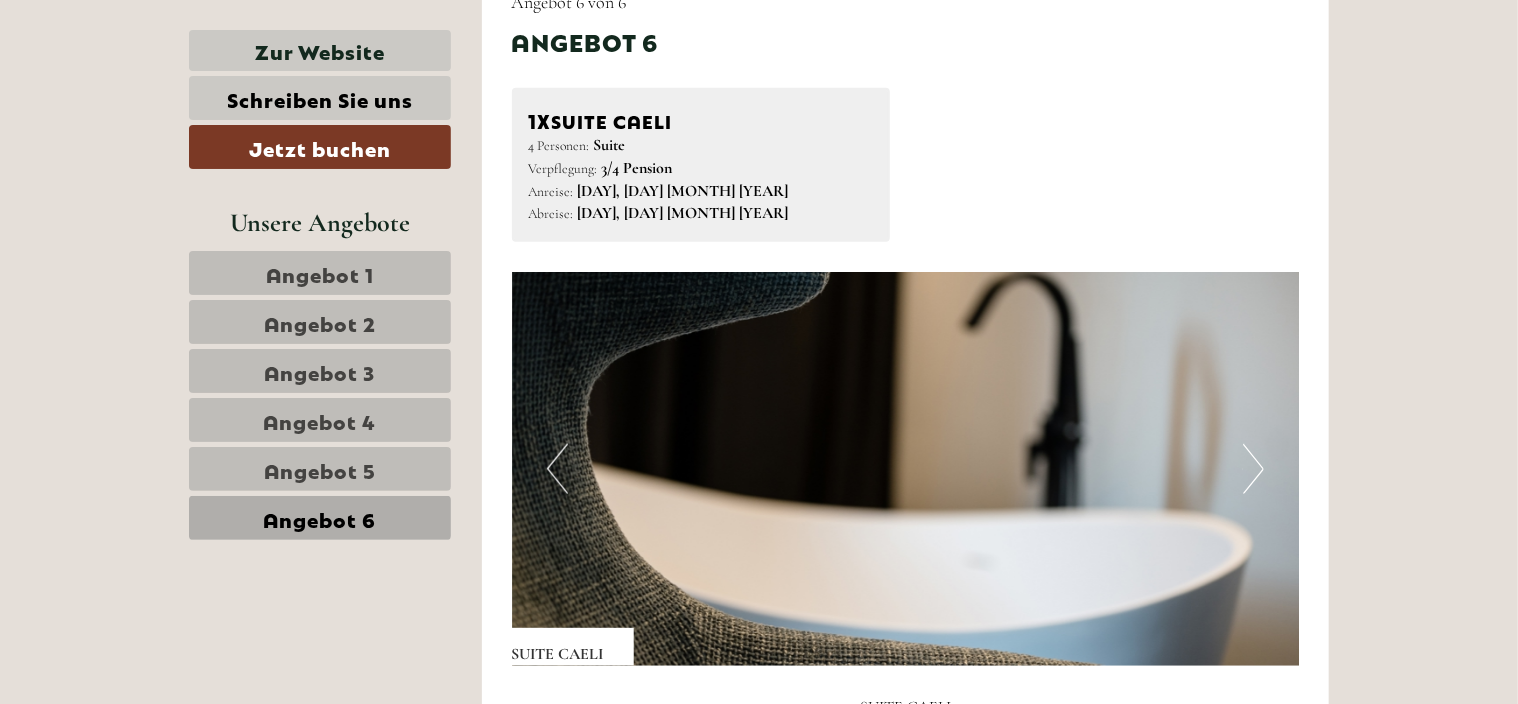 type 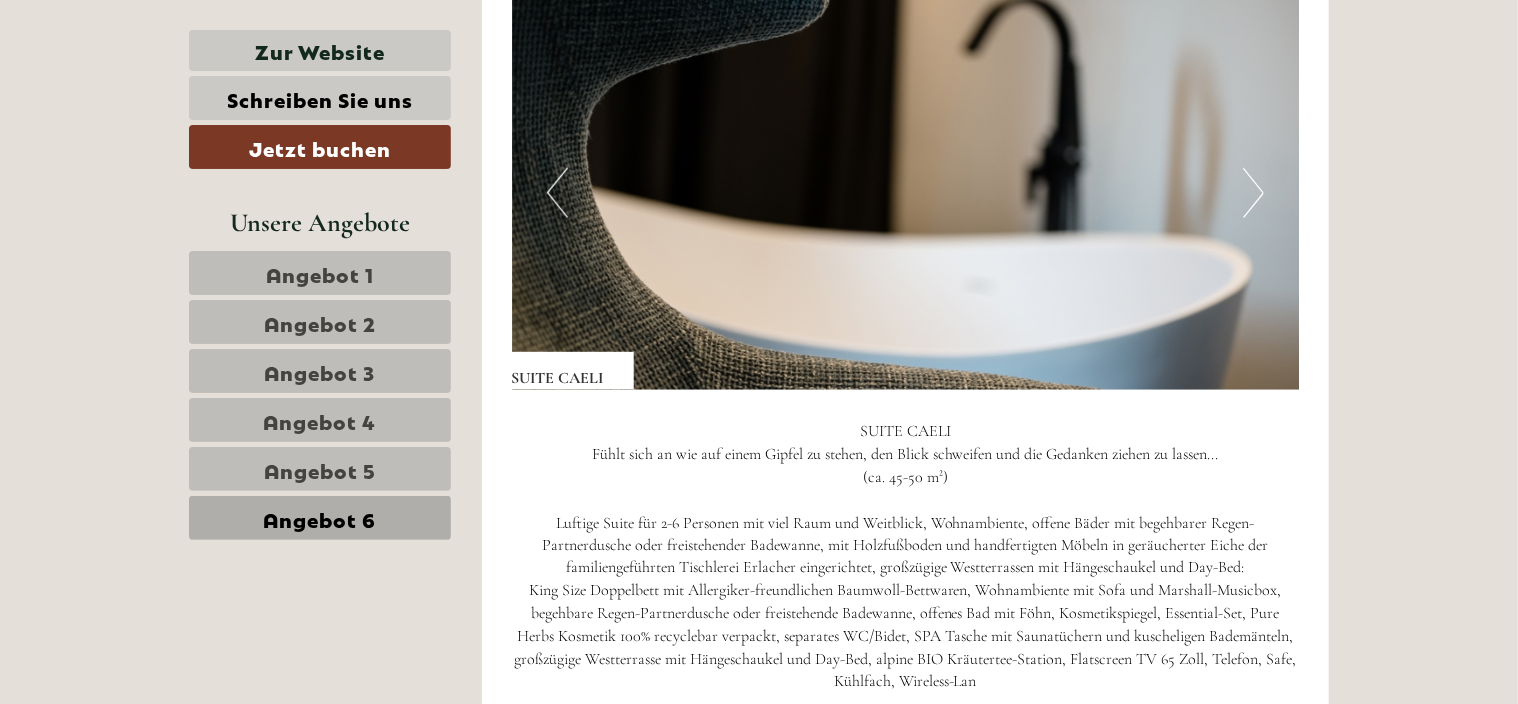 scroll, scrollTop: 1364, scrollLeft: 0, axis: vertical 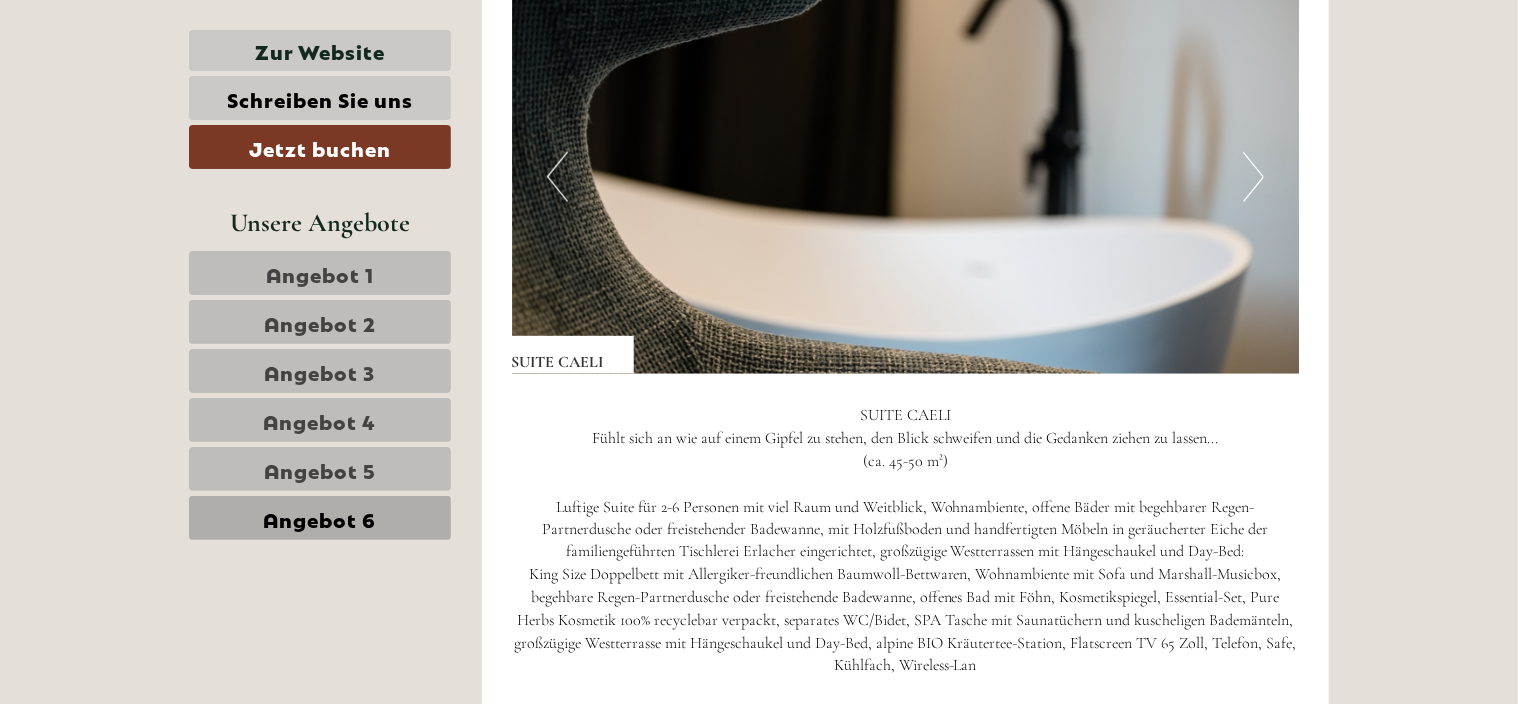 click at bounding box center (906, 177) 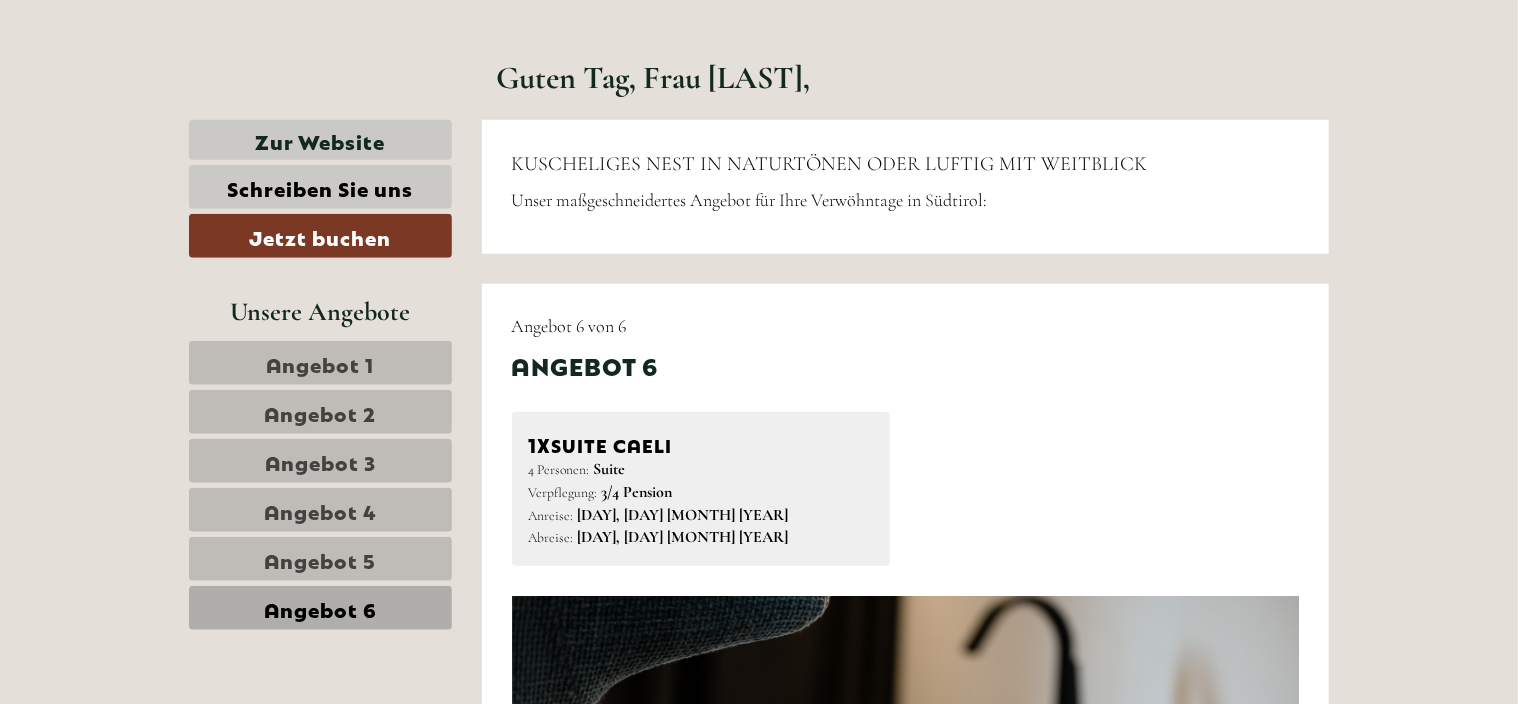 scroll, scrollTop: 132, scrollLeft: 0, axis: vertical 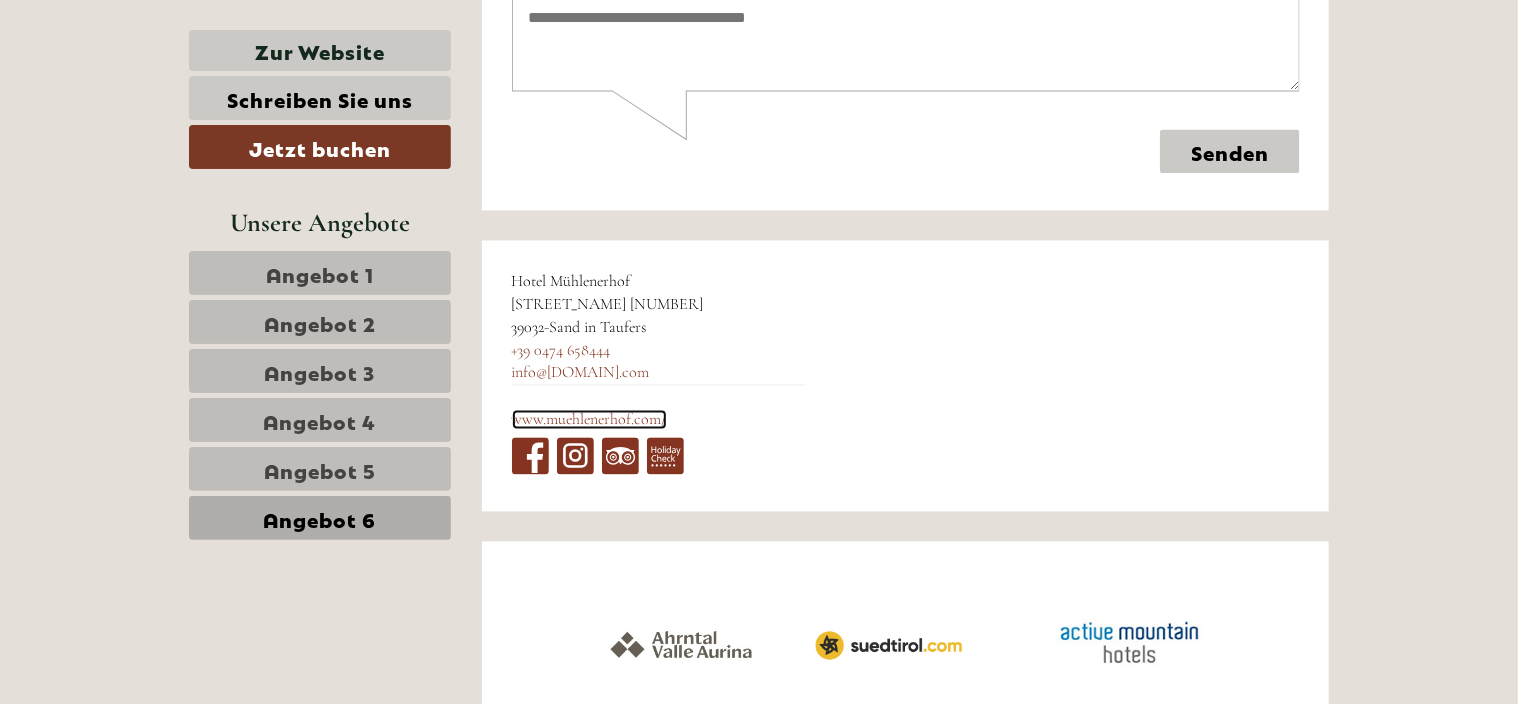 click on "www.muehlenerhof.com/" at bounding box center (589, 420) 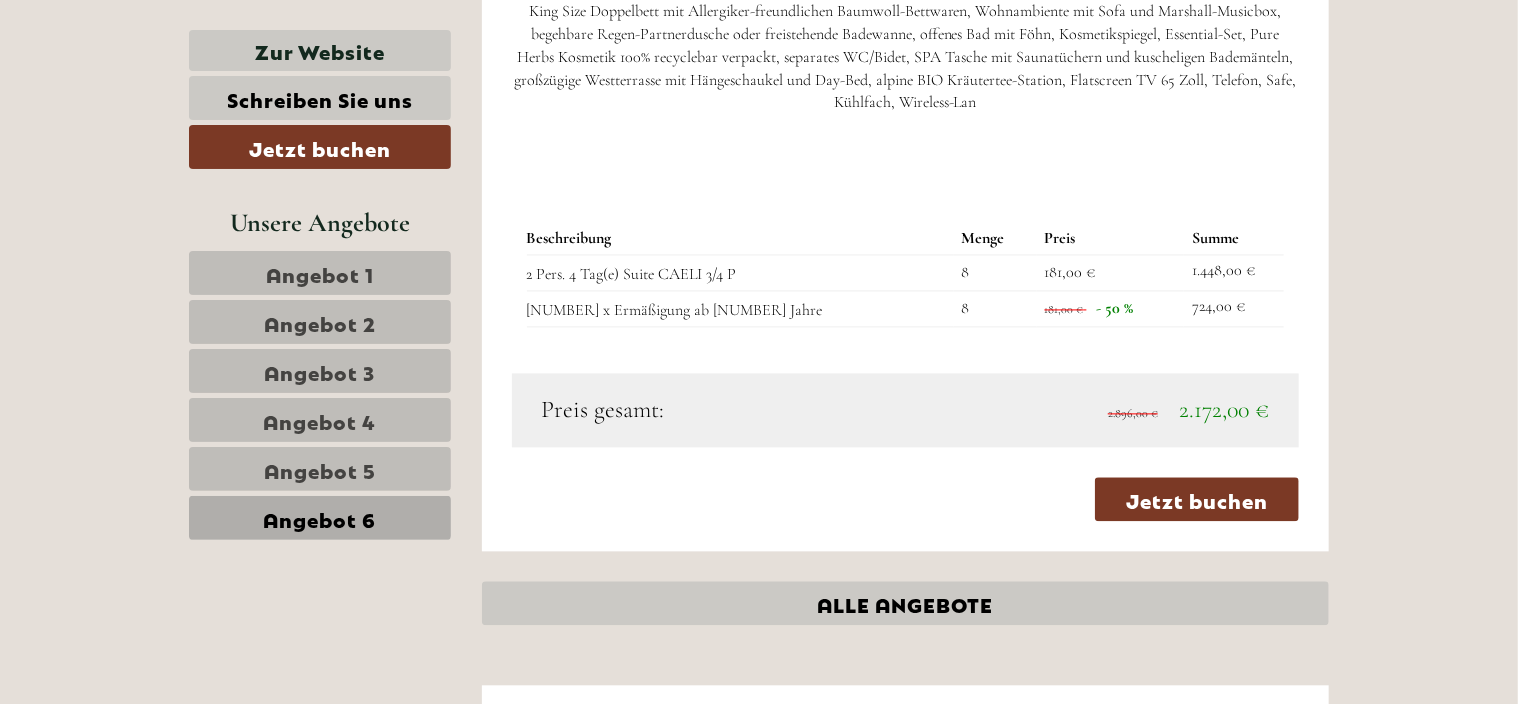 scroll, scrollTop: 1924, scrollLeft: 0, axis: vertical 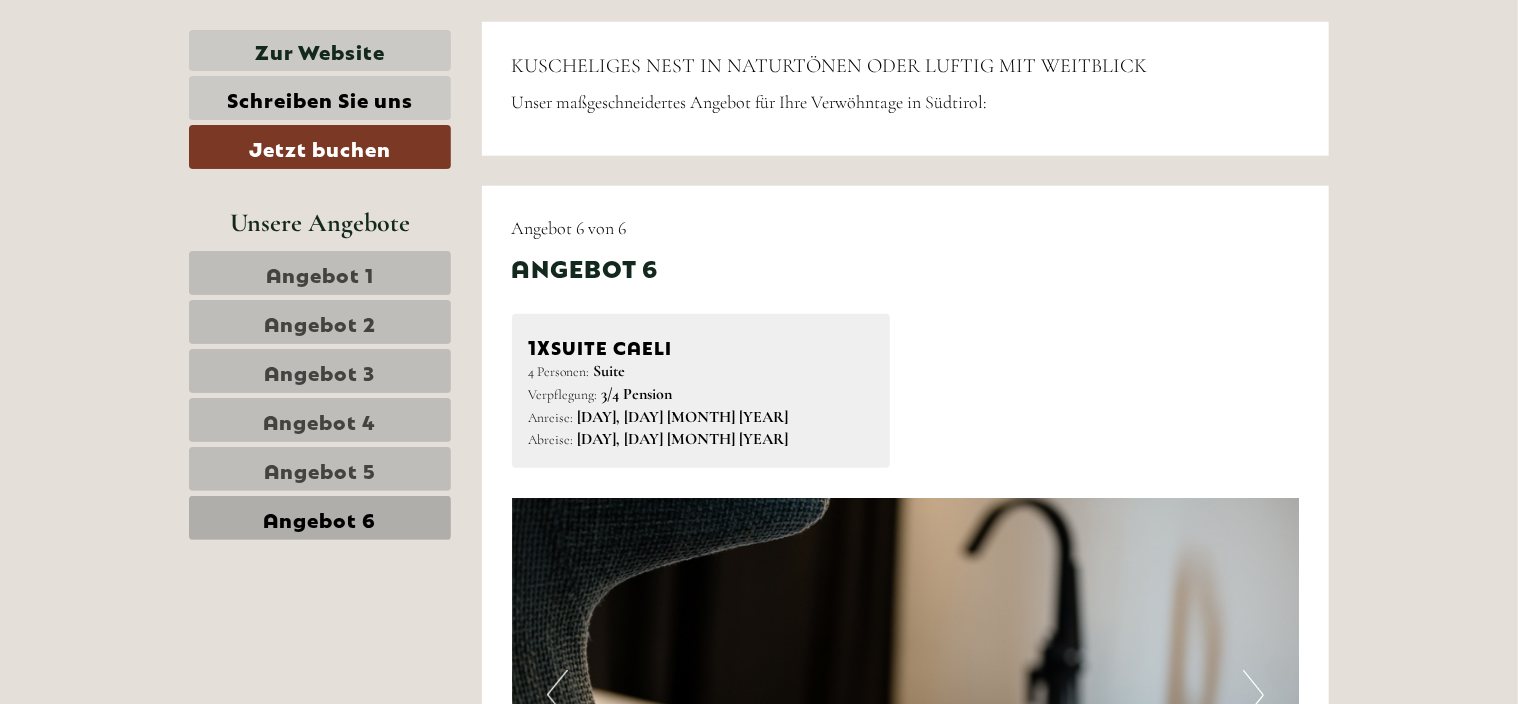 click on "Angebot 1" at bounding box center [320, 273] 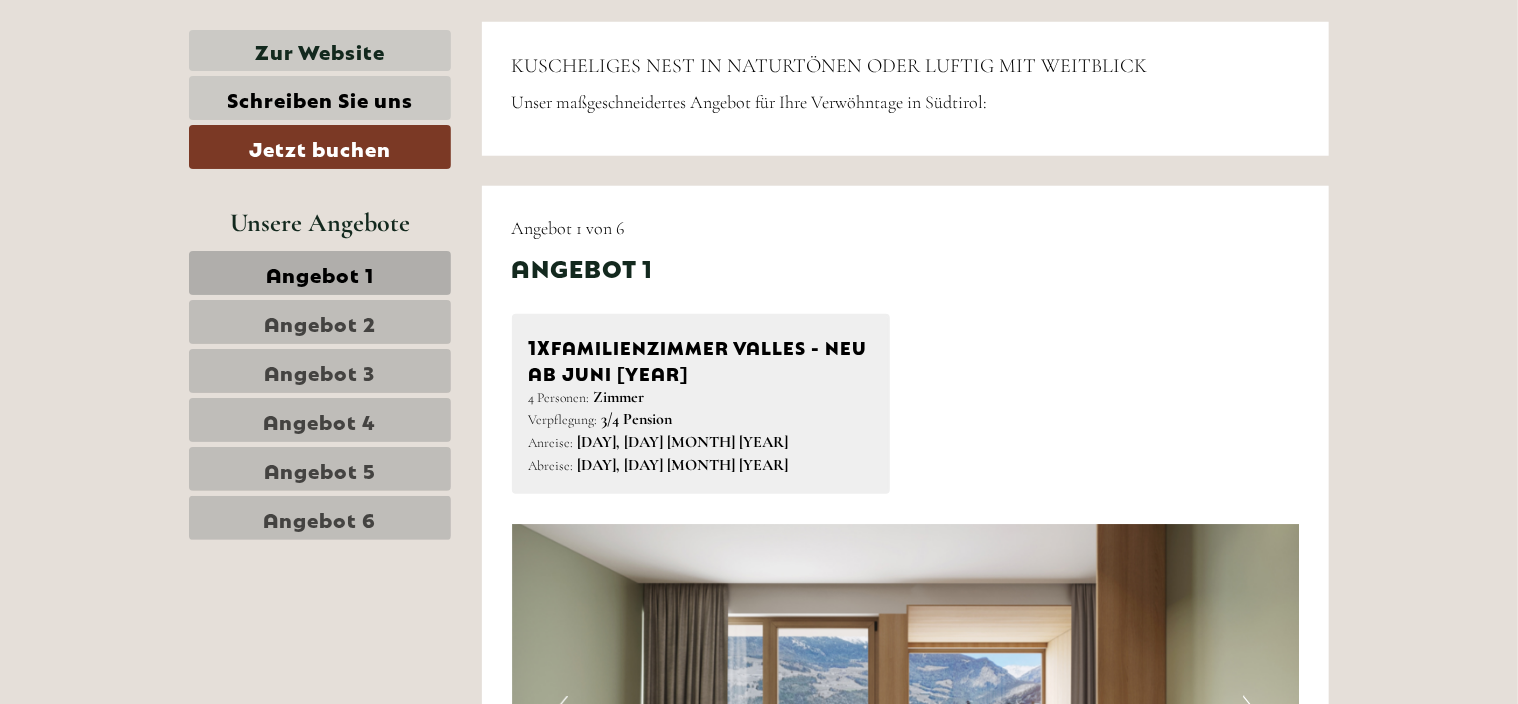 scroll, scrollTop: 1032, scrollLeft: 0, axis: vertical 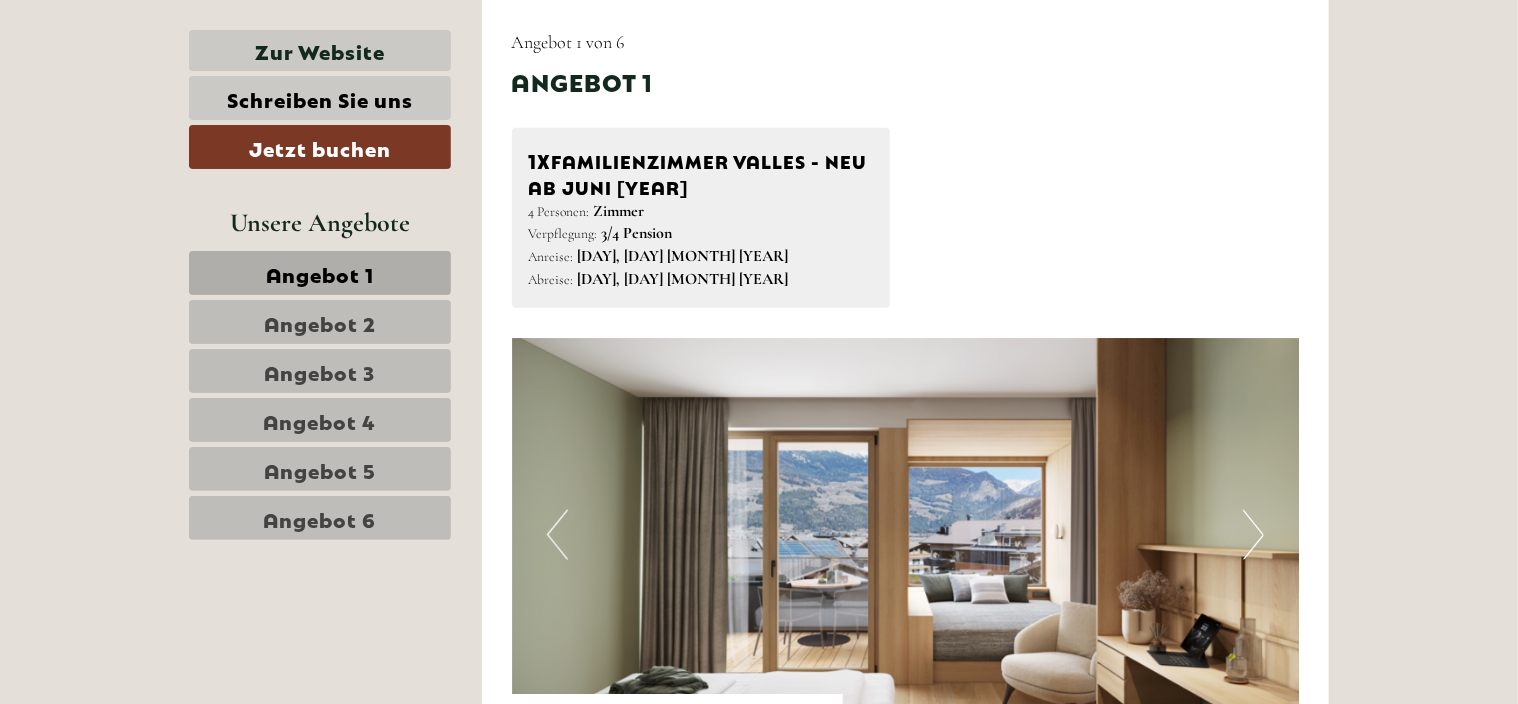 click on "1x Familienzimmer VALLES - Neu ab Juni [YEAR]
4 Personen: Zimmer
Verpflegung: 3/4 Pension
Anreise: [DAY], [DAY] [MONTH] [YEAR]
Abreise: [DAY], [DAY] [MONTH] [YEAR]" at bounding box center (906, 218) 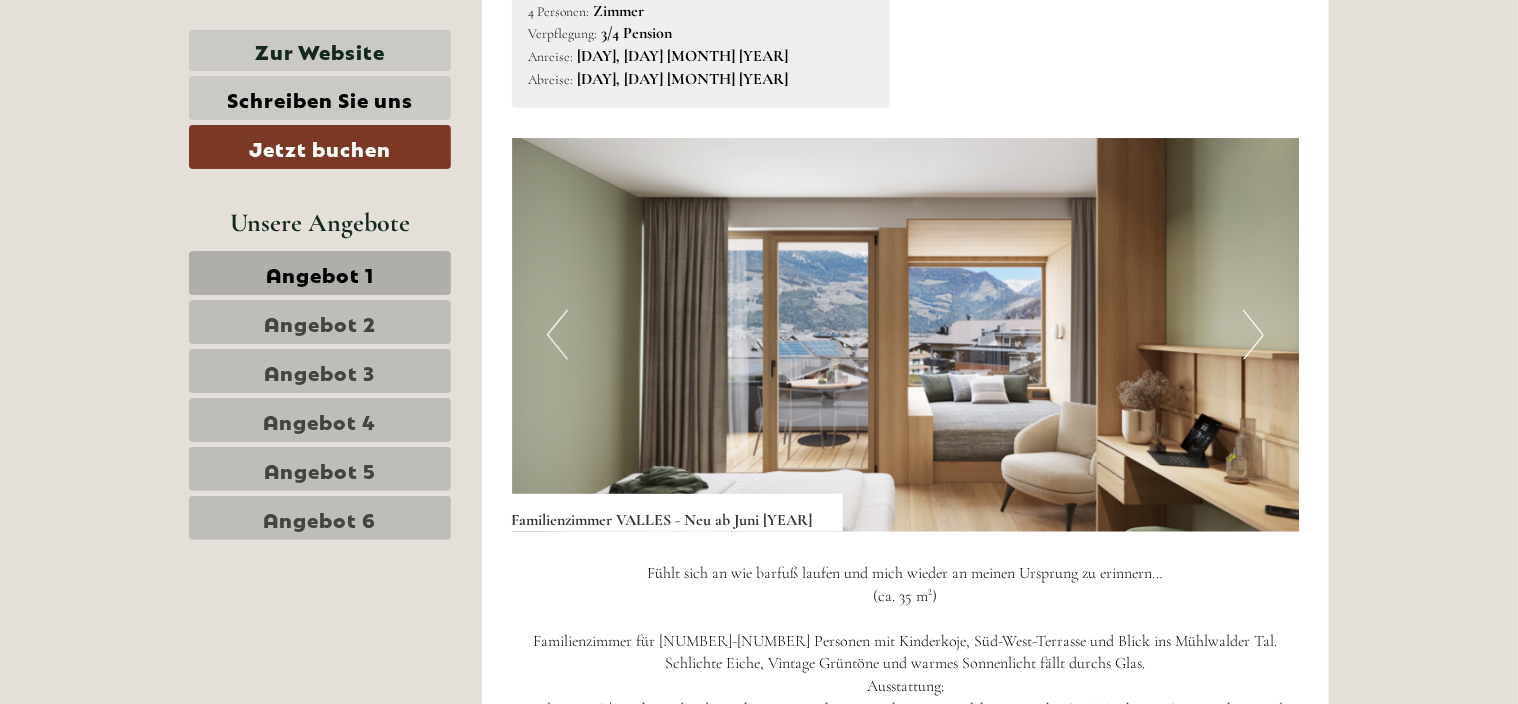 scroll, scrollTop: 1312, scrollLeft: 0, axis: vertical 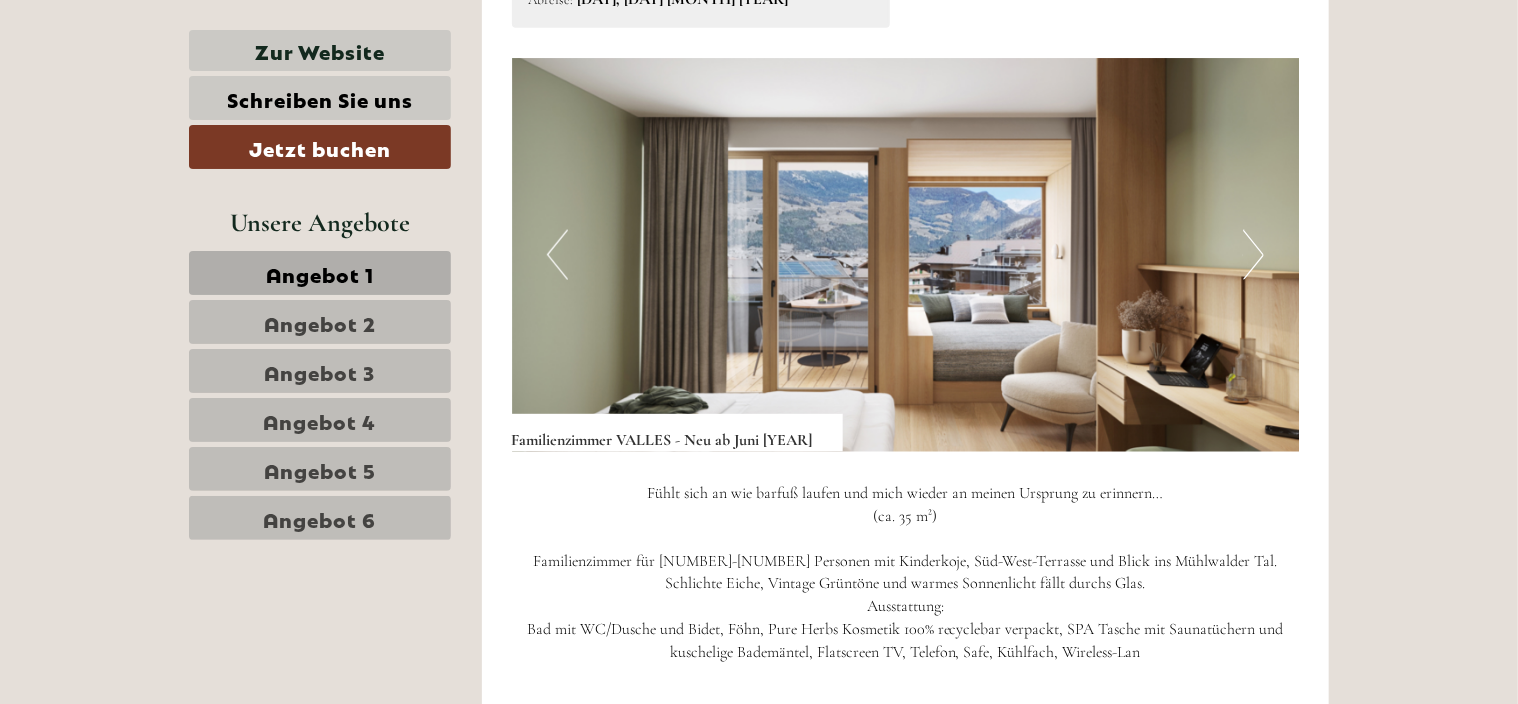 click on "Angebot 2" at bounding box center (320, 322) 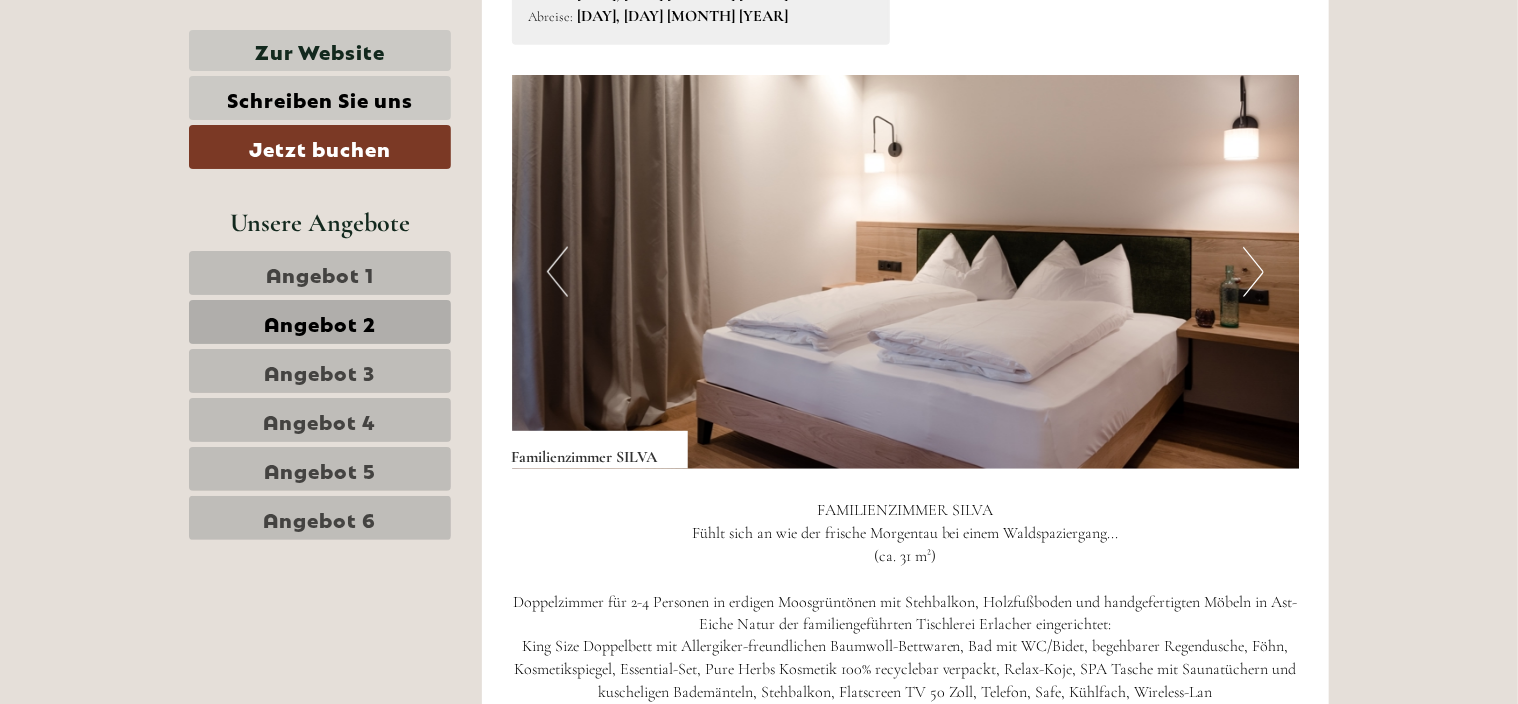 scroll, scrollTop: 1352, scrollLeft: 0, axis: vertical 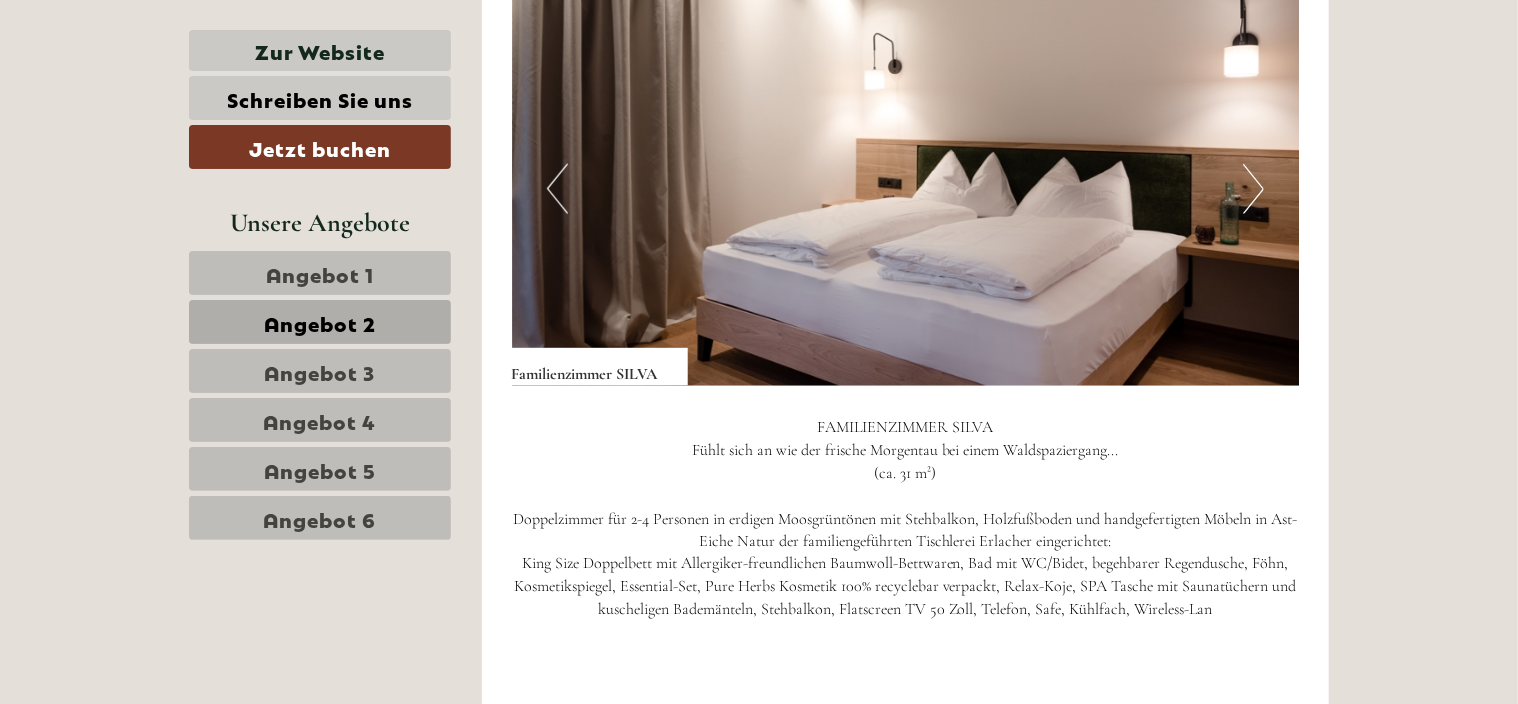 click on "Next" at bounding box center [1253, 189] 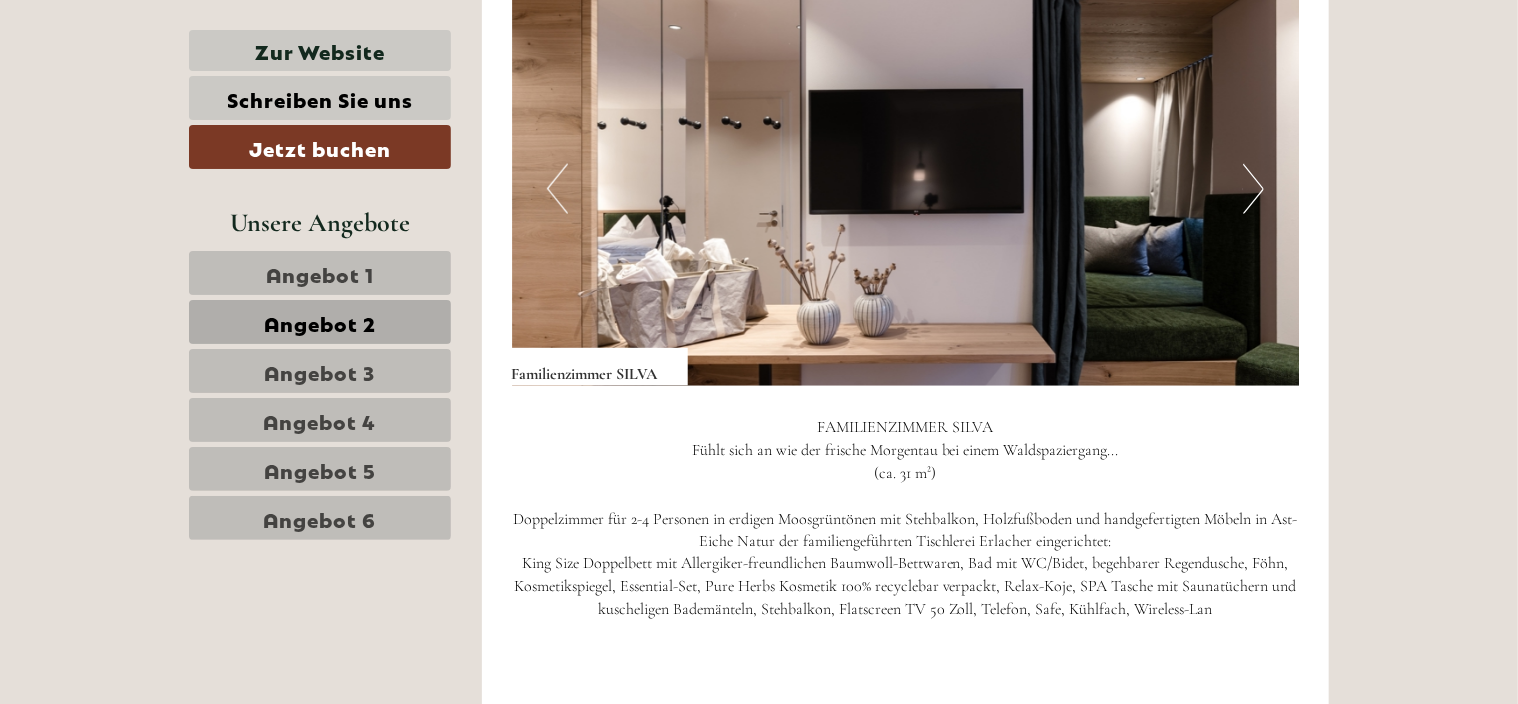 click on "Next" at bounding box center (1253, 189) 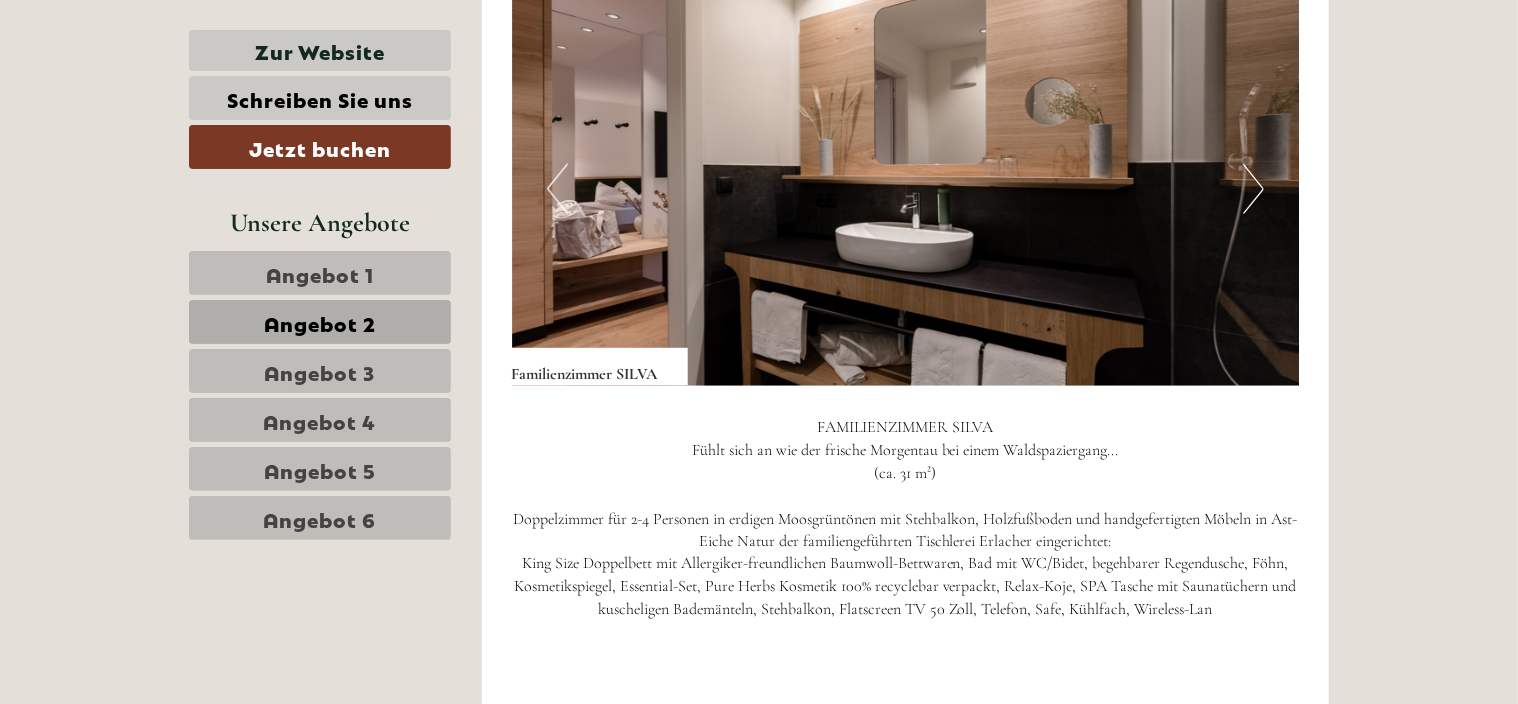 click on "Next" at bounding box center [1253, 189] 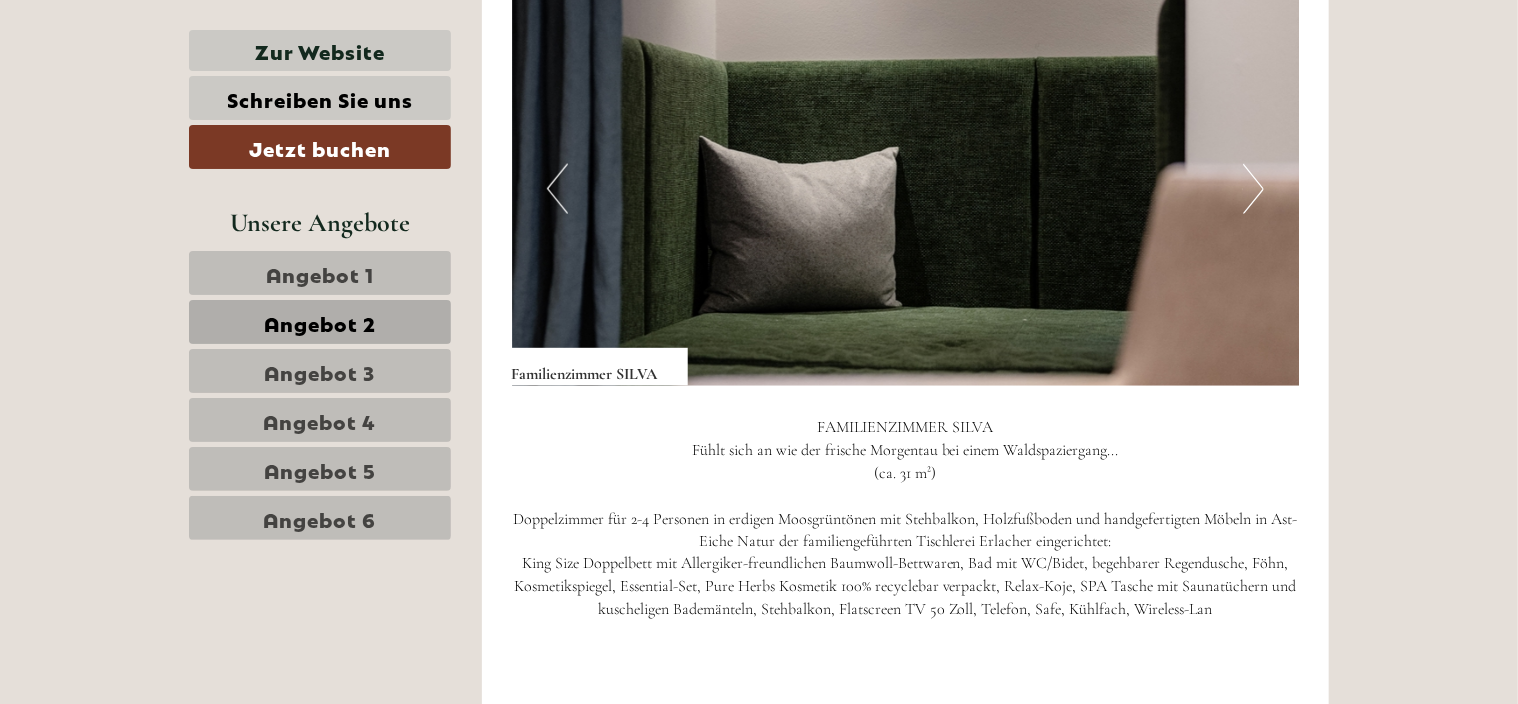 click on "Next" at bounding box center (1253, 189) 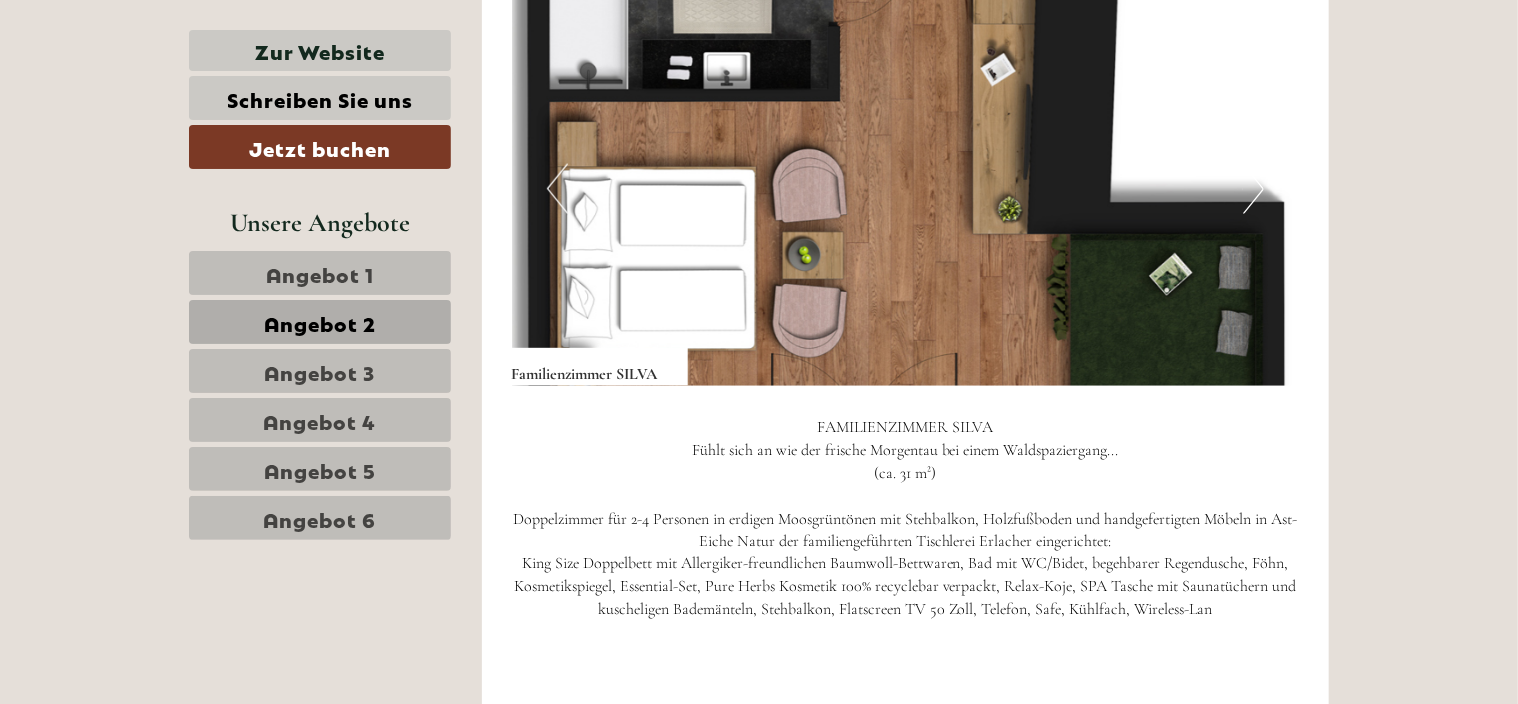 click on "Next" at bounding box center [1253, 189] 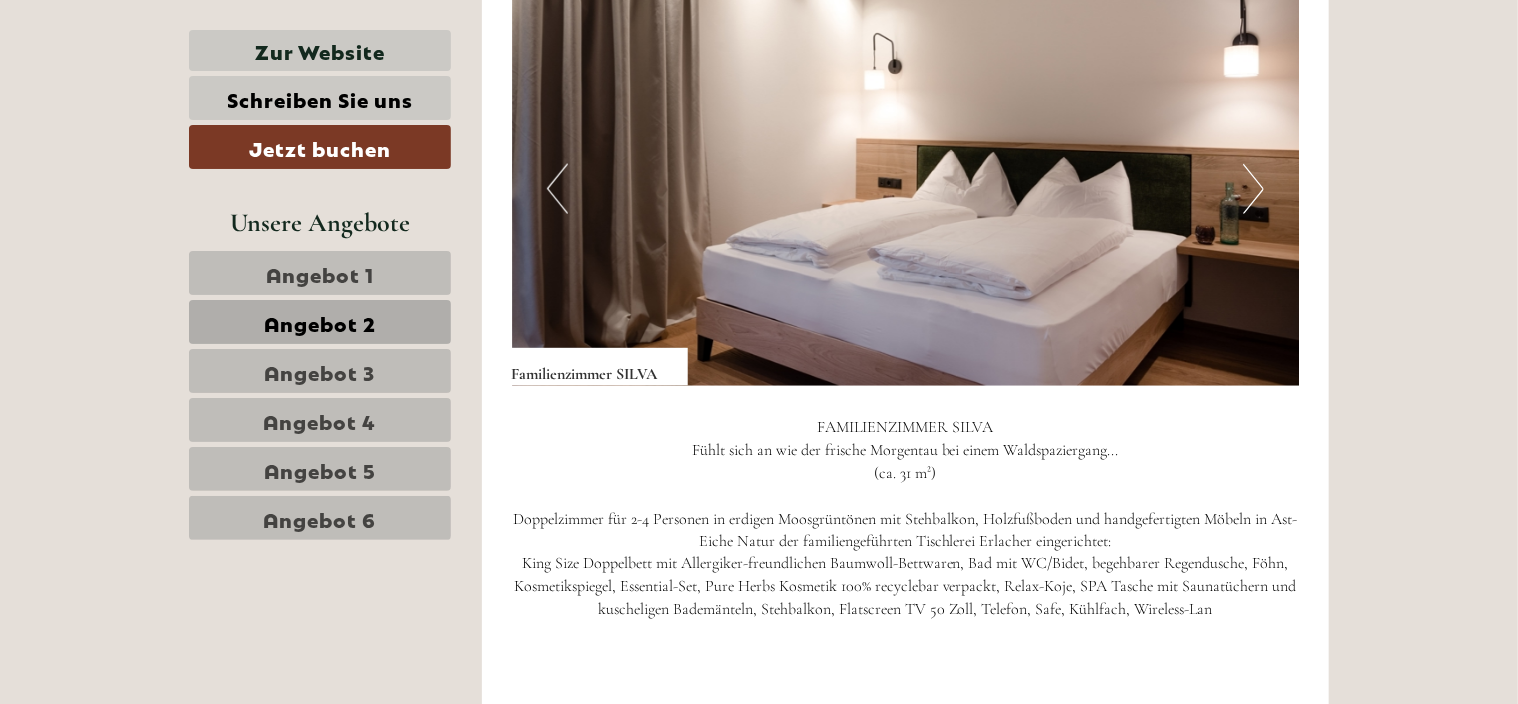 click on "Angebot 1" at bounding box center [320, 273] 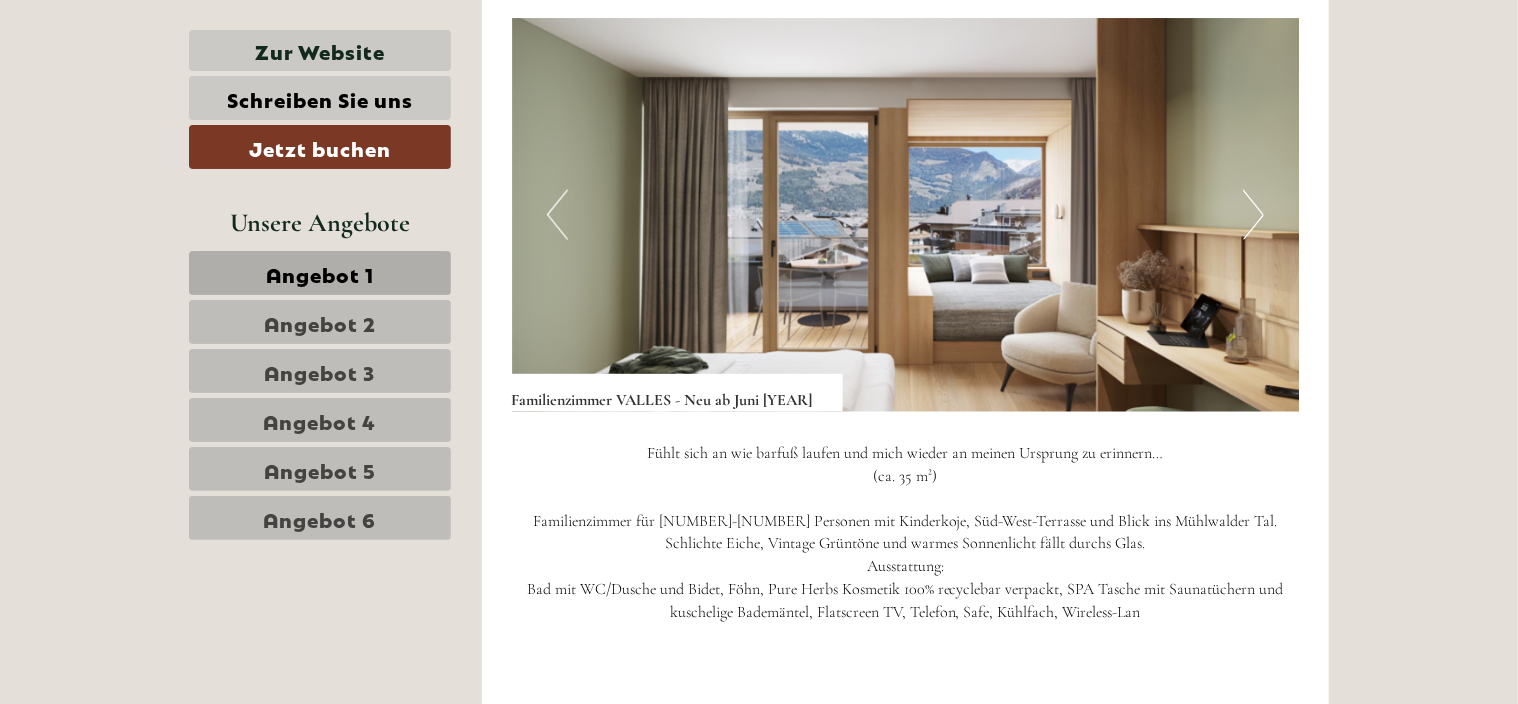 scroll, scrollTop: 1032, scrollLeft: 0, axis: vertical 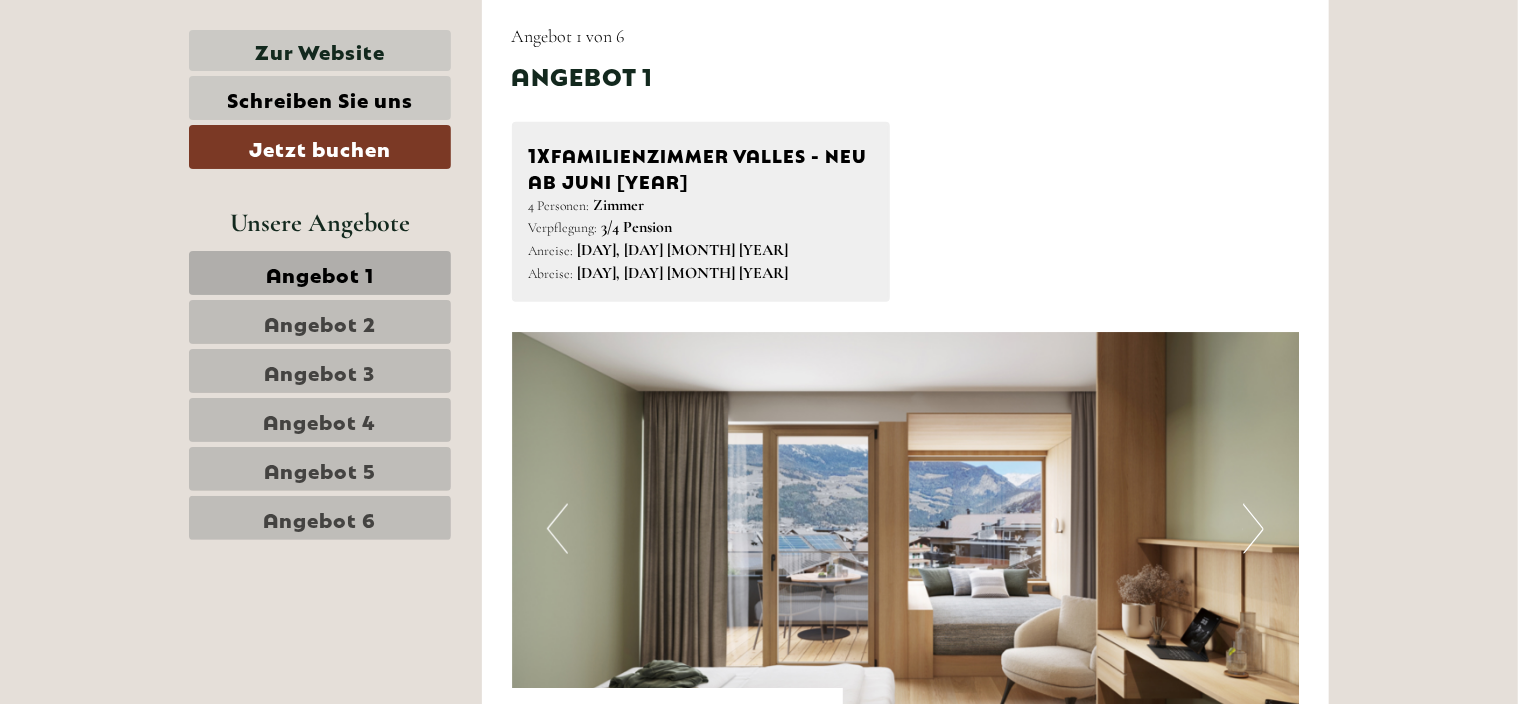 click on "Angebot 2" at bounding box center (320, 322) 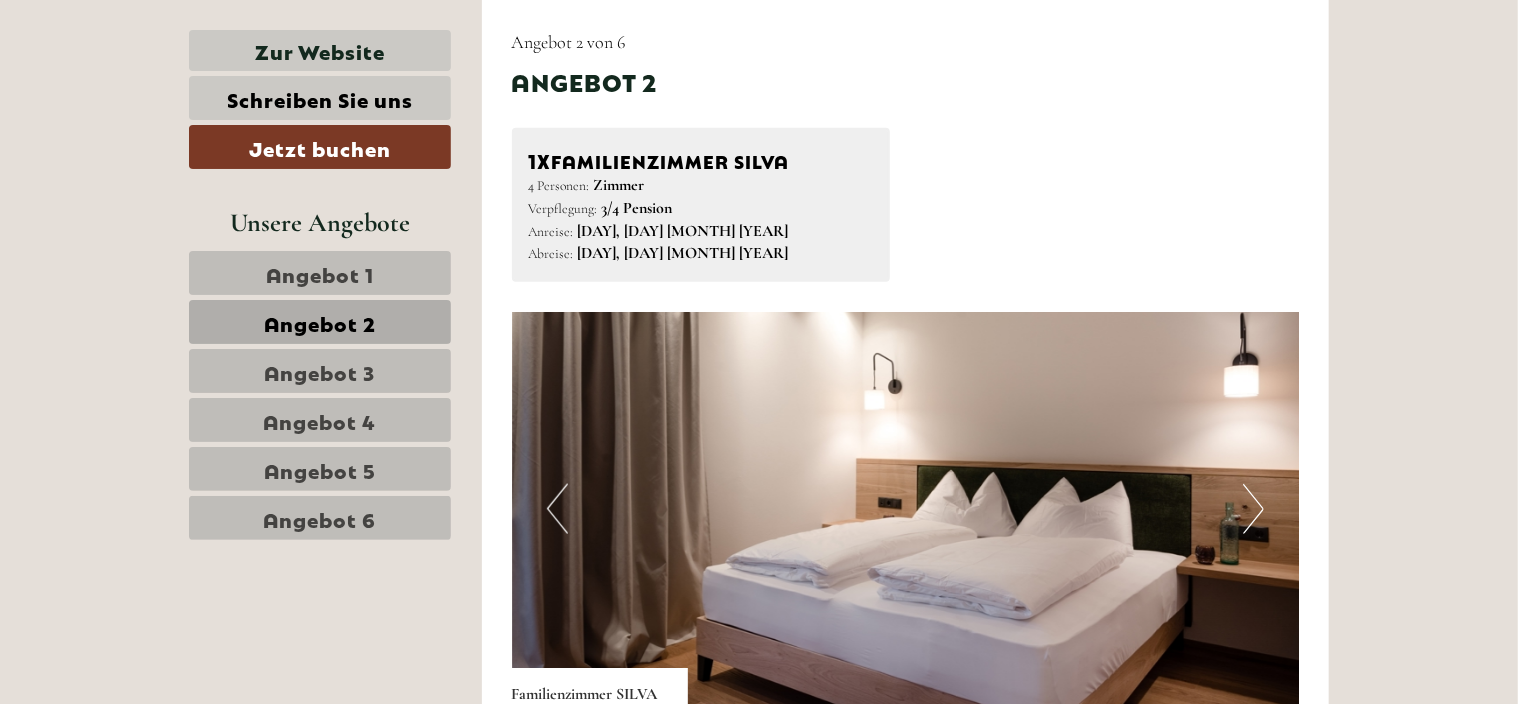 drag, startPoint x: 1516, startPoint y: 154, endPoint x: 1531, endPoint y: 224, distance: 71.5891 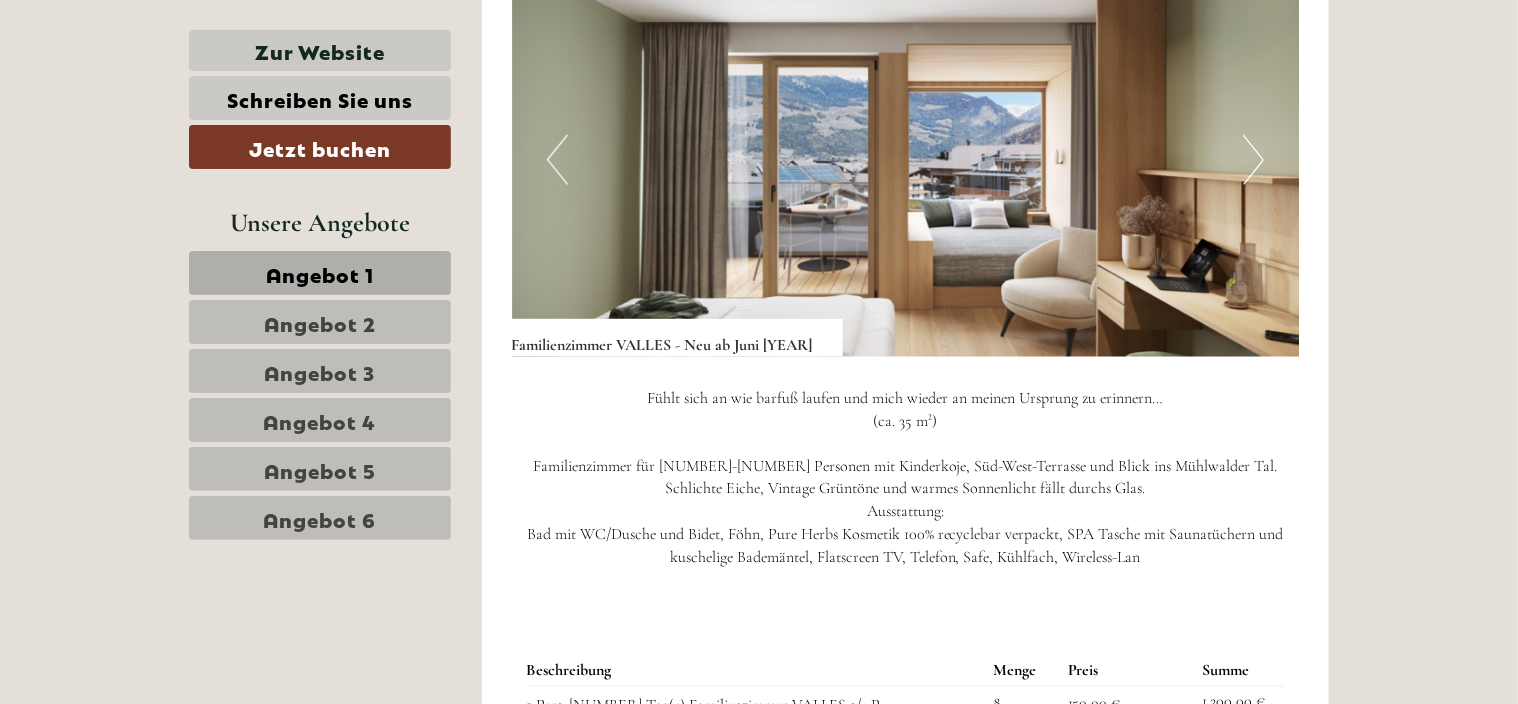 scroll, scrollTop: 1550, scrollLeft: 0, axis: vertical 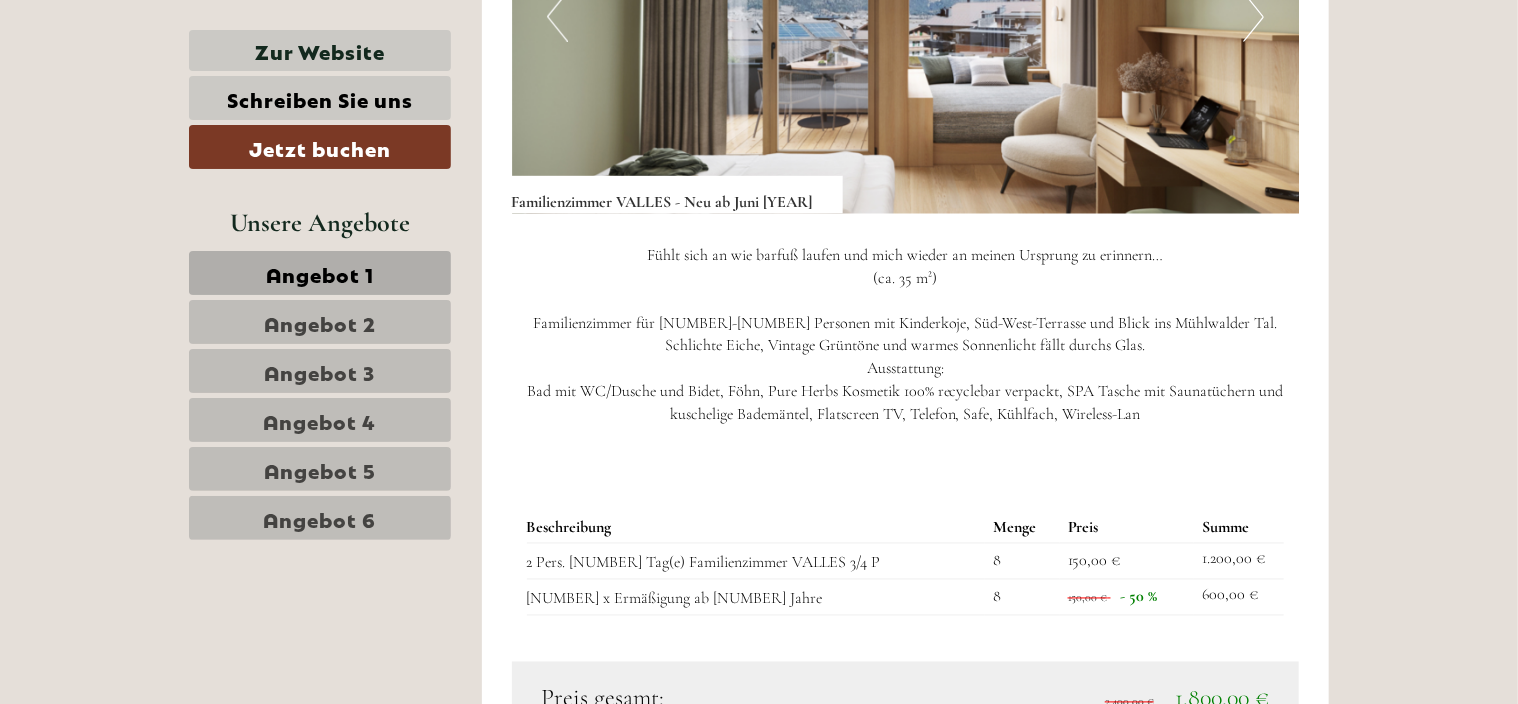 click on "Angebot 2" at bounding box center [320, 322] 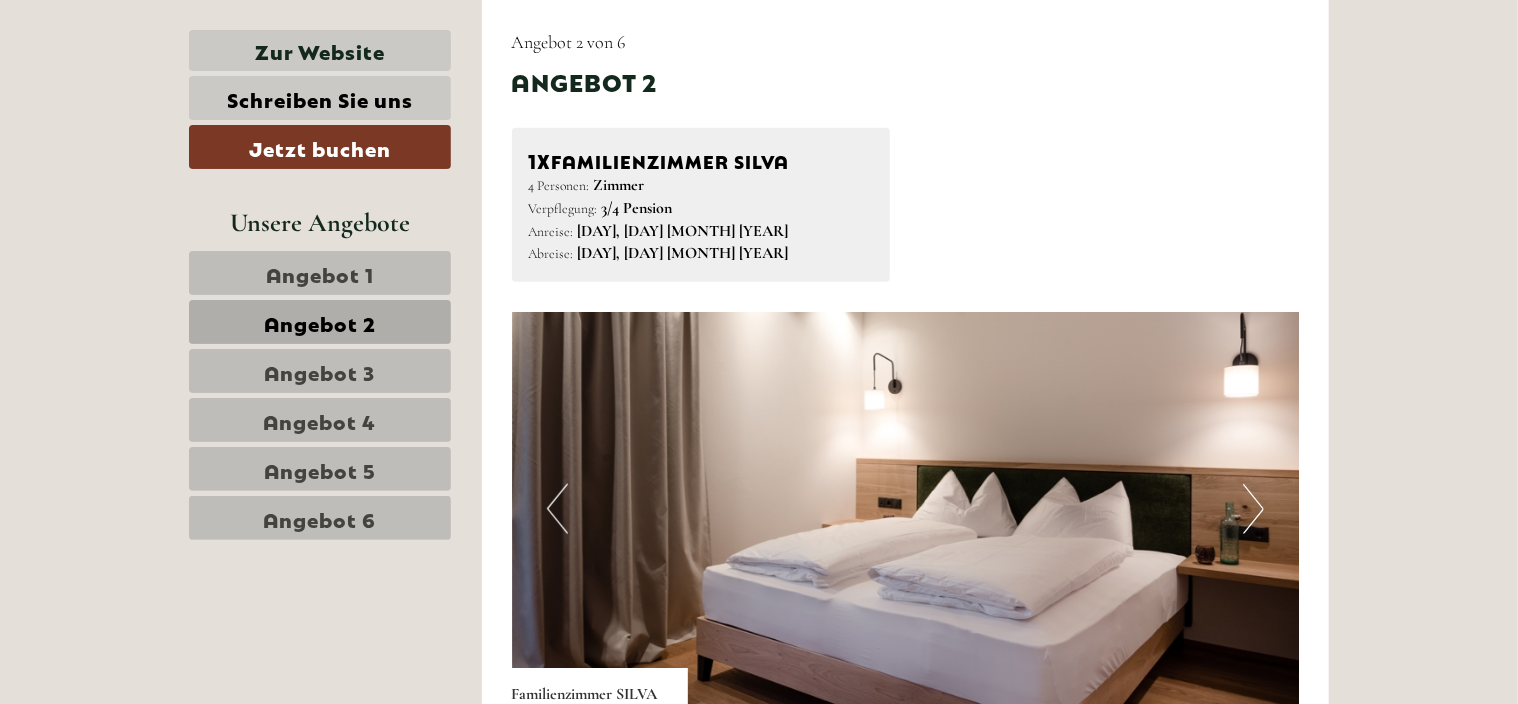 click on "1x Familienzimmer SILVA" at bounding box center (701, 159) 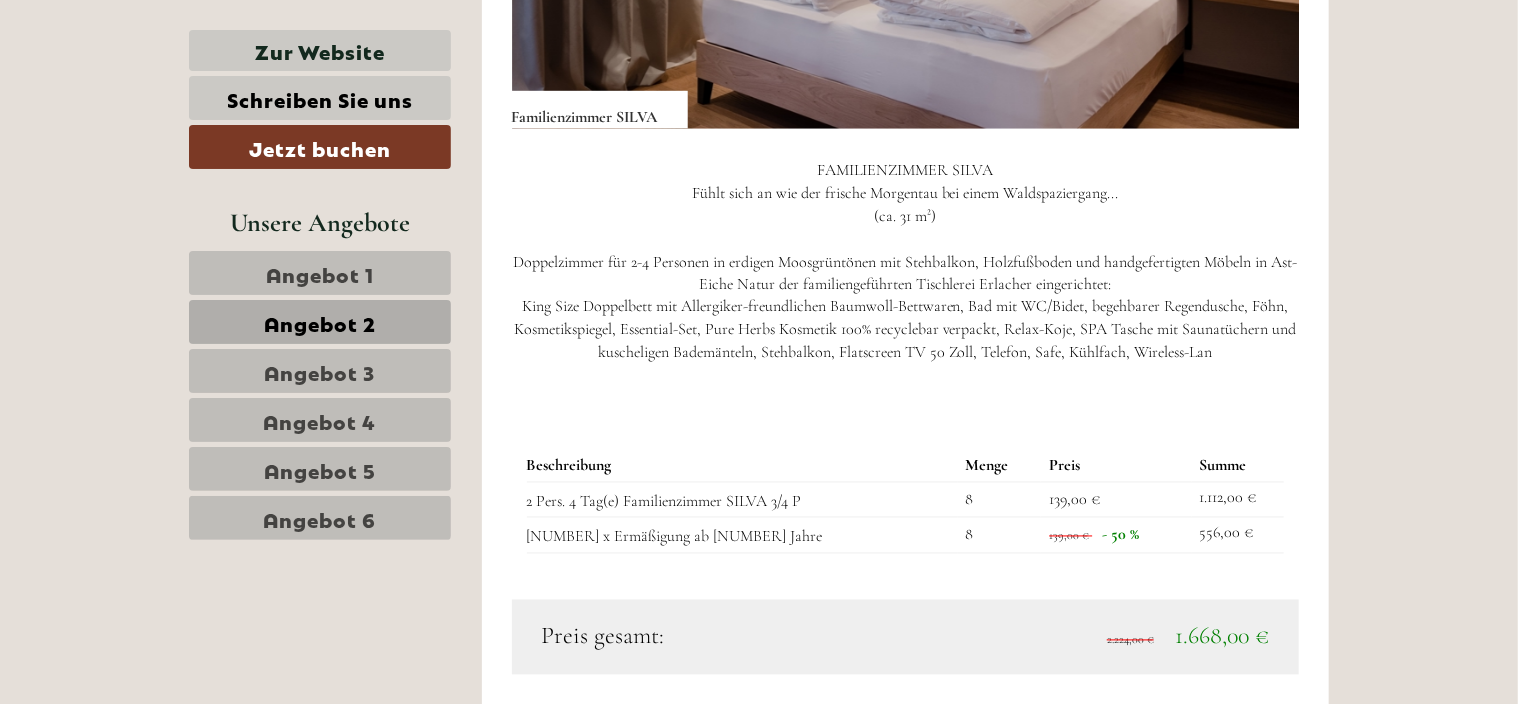 scroll, scrollTop: 1616, scrollLeft: 0, axis: vertical 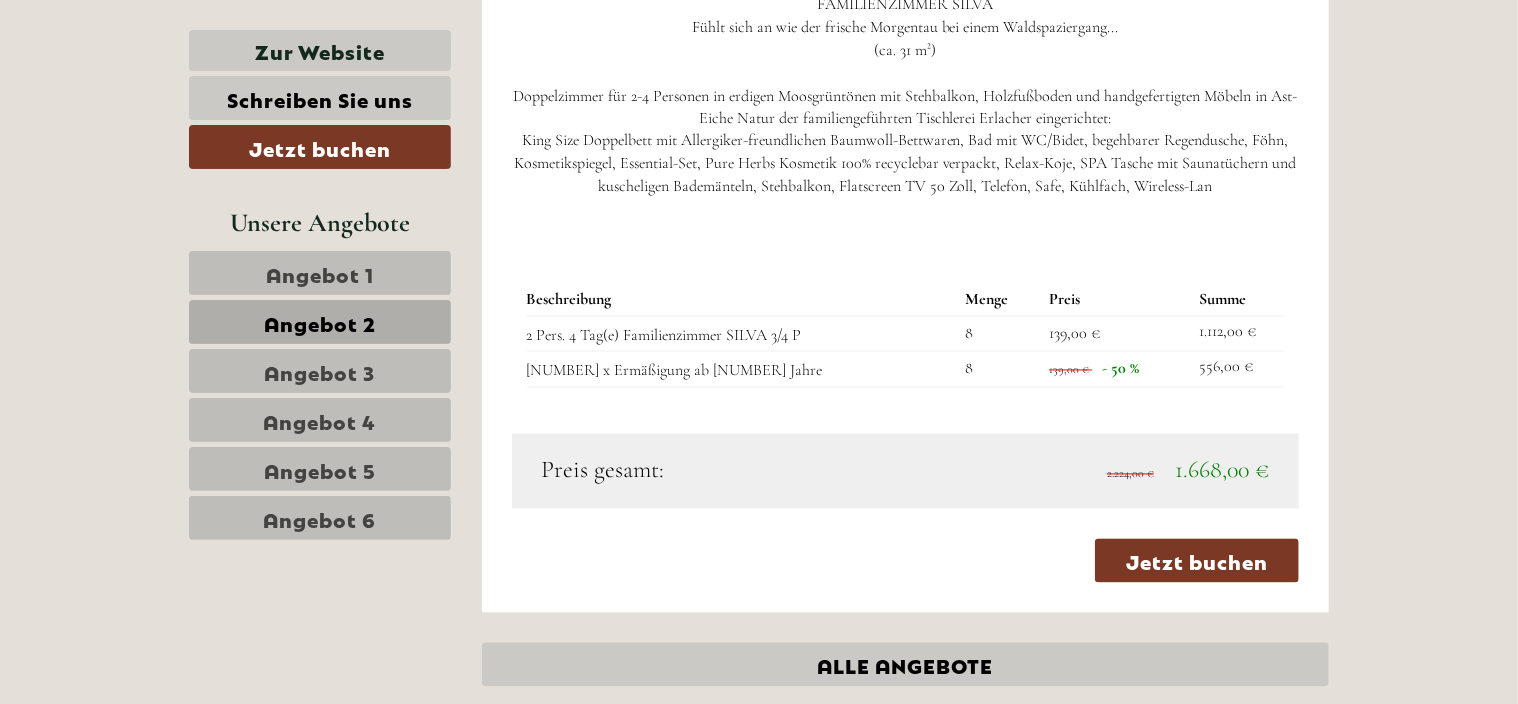 click on "Angebot 3" at bounding box center [320, 371] 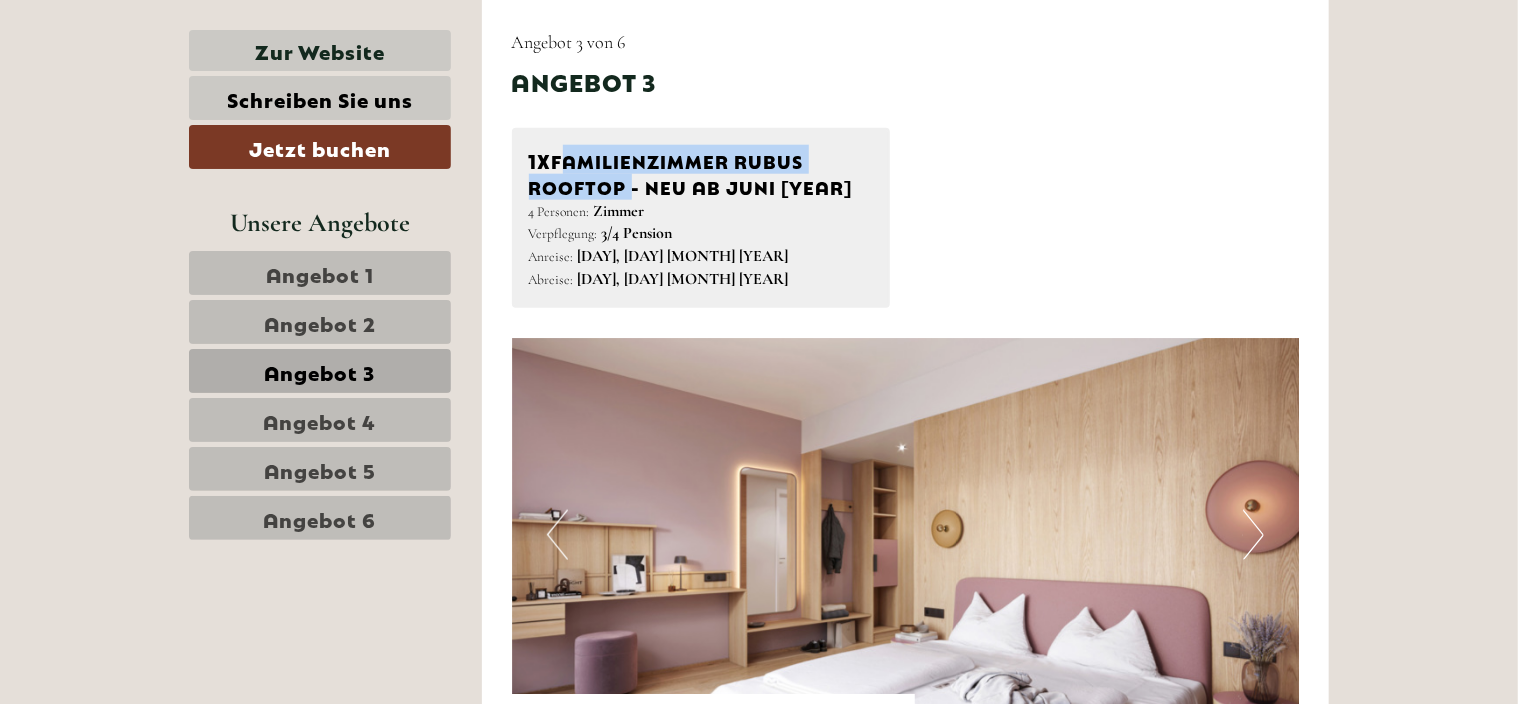 drag, startPoint x: 622, startPoint y: 184, endPoint x: 557, endPoint y: 166, distance: 67.44627 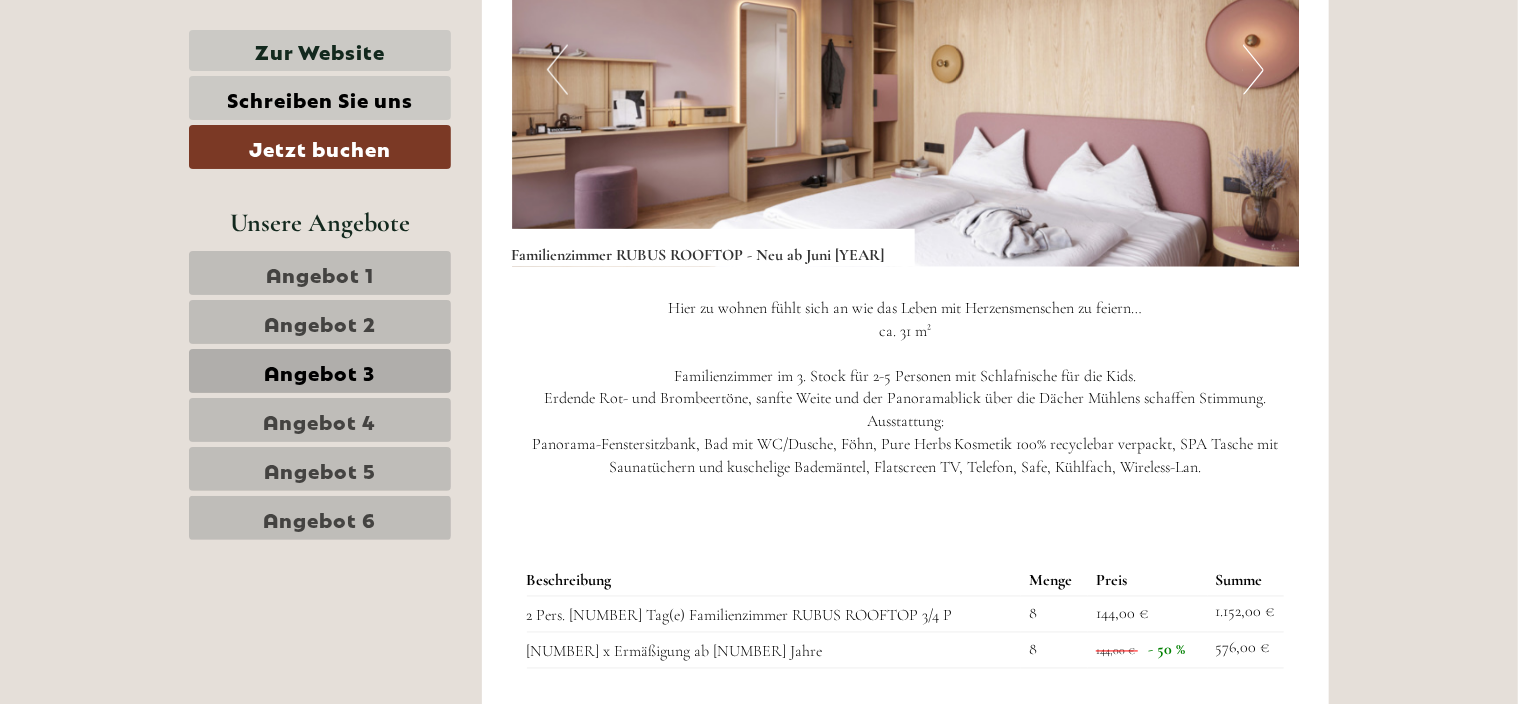 scroll, scrollTop: 1520, scrollLeft: 0, axis: vertical 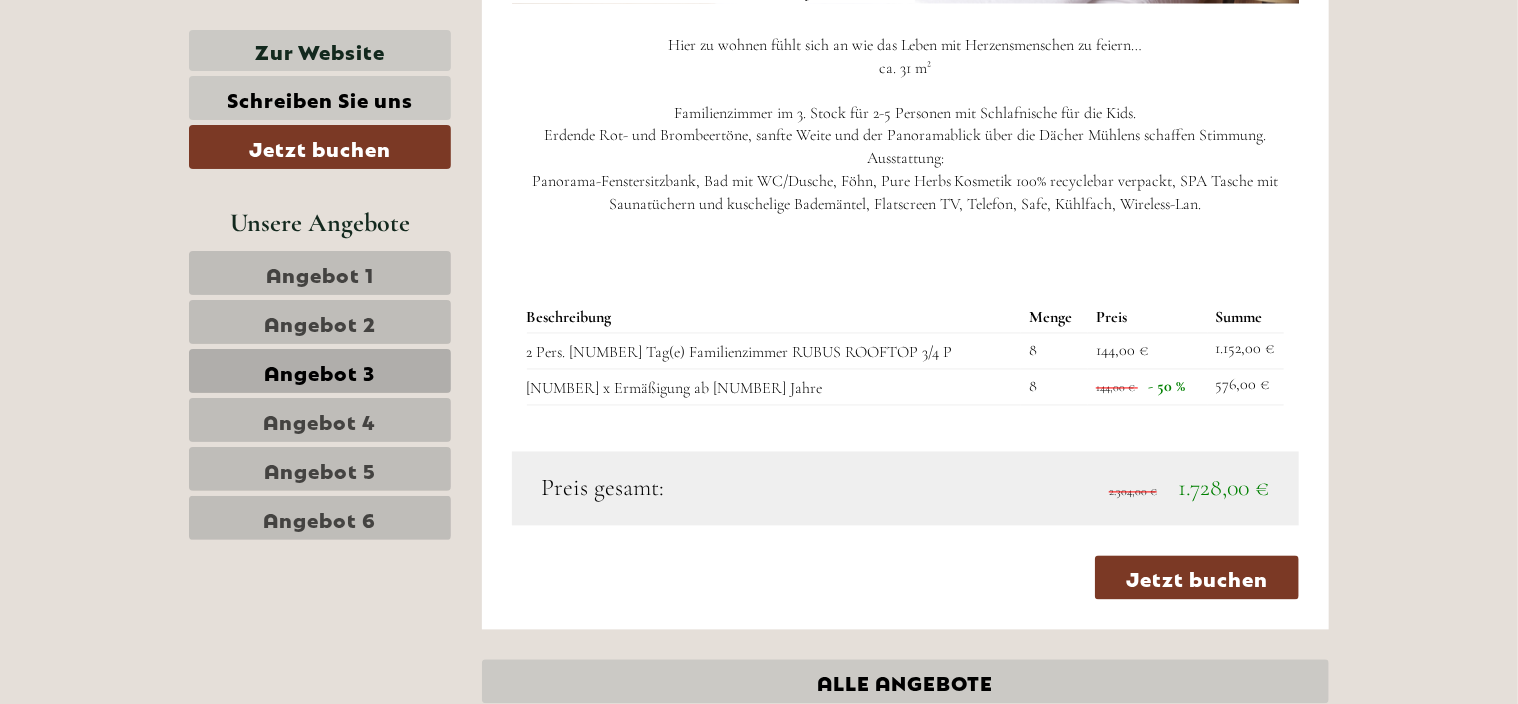 click on "Angebot 4" at bounding box center [320, 420] 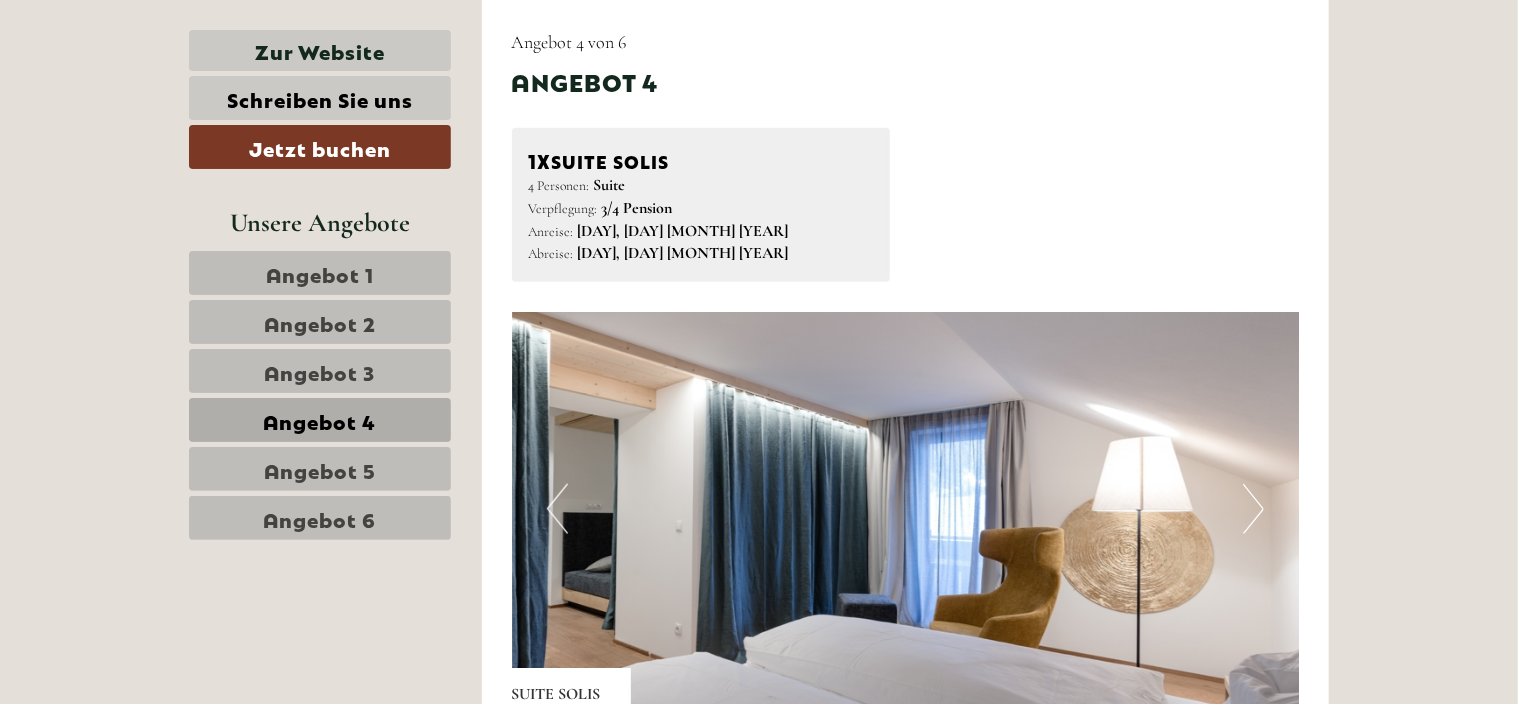 drag, startPoint x: 670, startPoint y: 156, endPoint x: 559, endPoint y: 162, distance: 111.16204 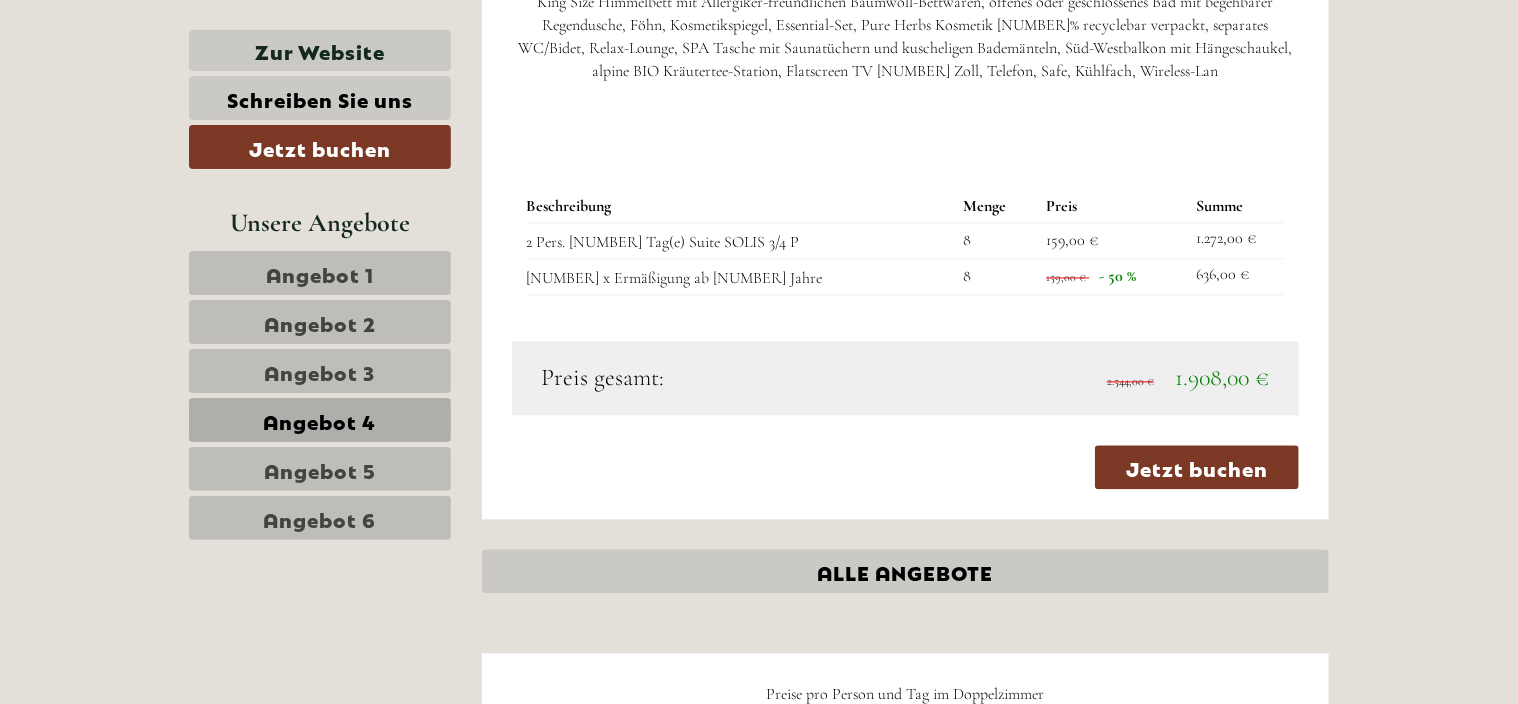 scroll, scrollTop: 1945, scrollLeft: 0, axis: vertical 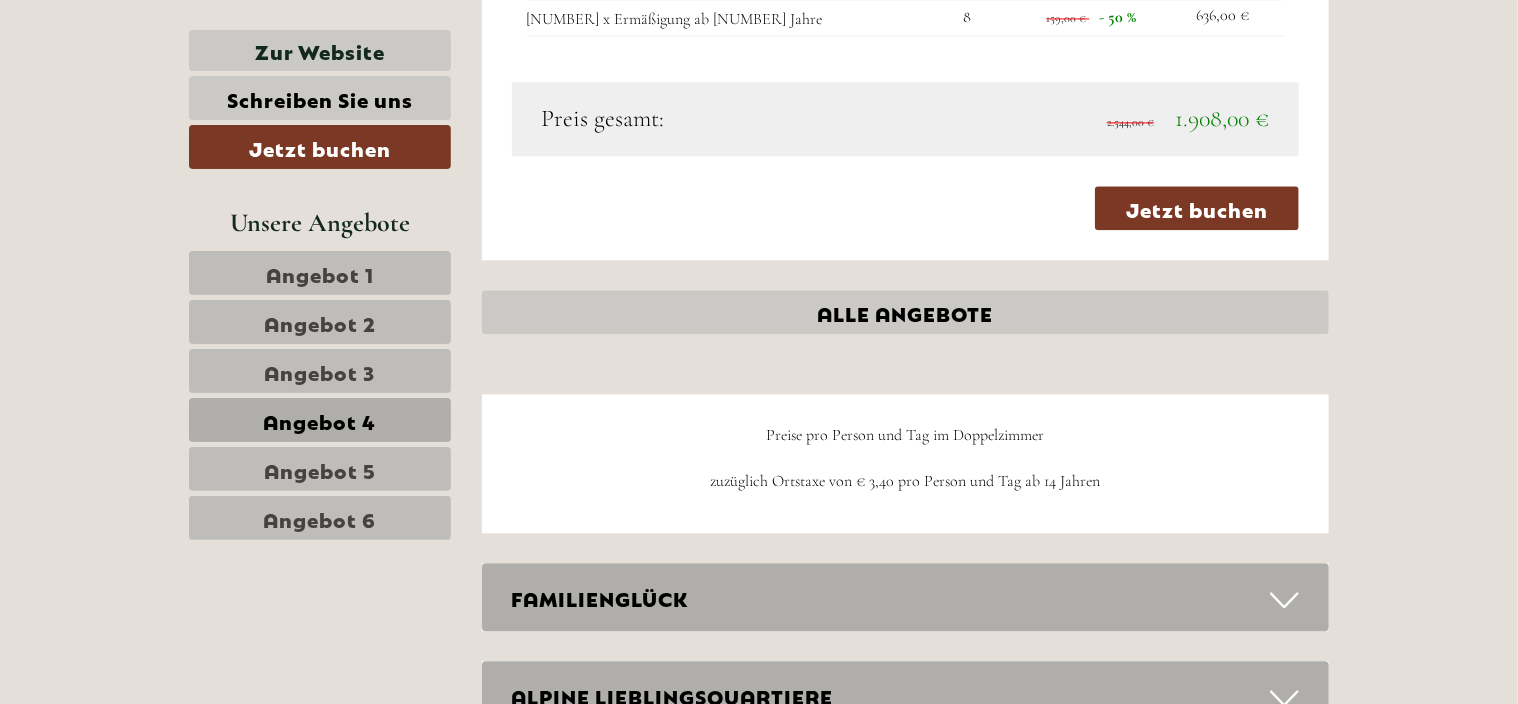 click on "Angebot 5" at bounding box center [320, 469] 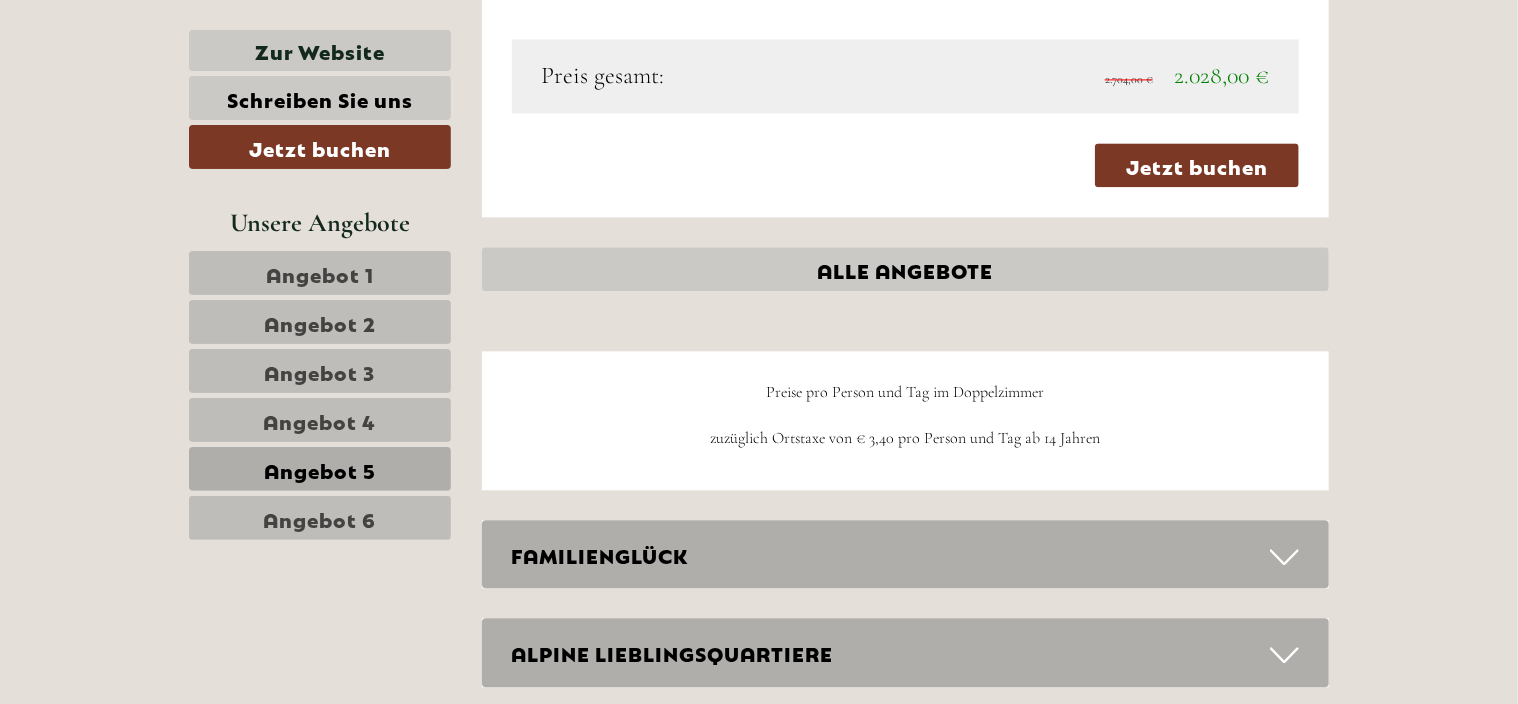 scroll, scrollTop: 1032, scrollLeft: 0, axis: vertical 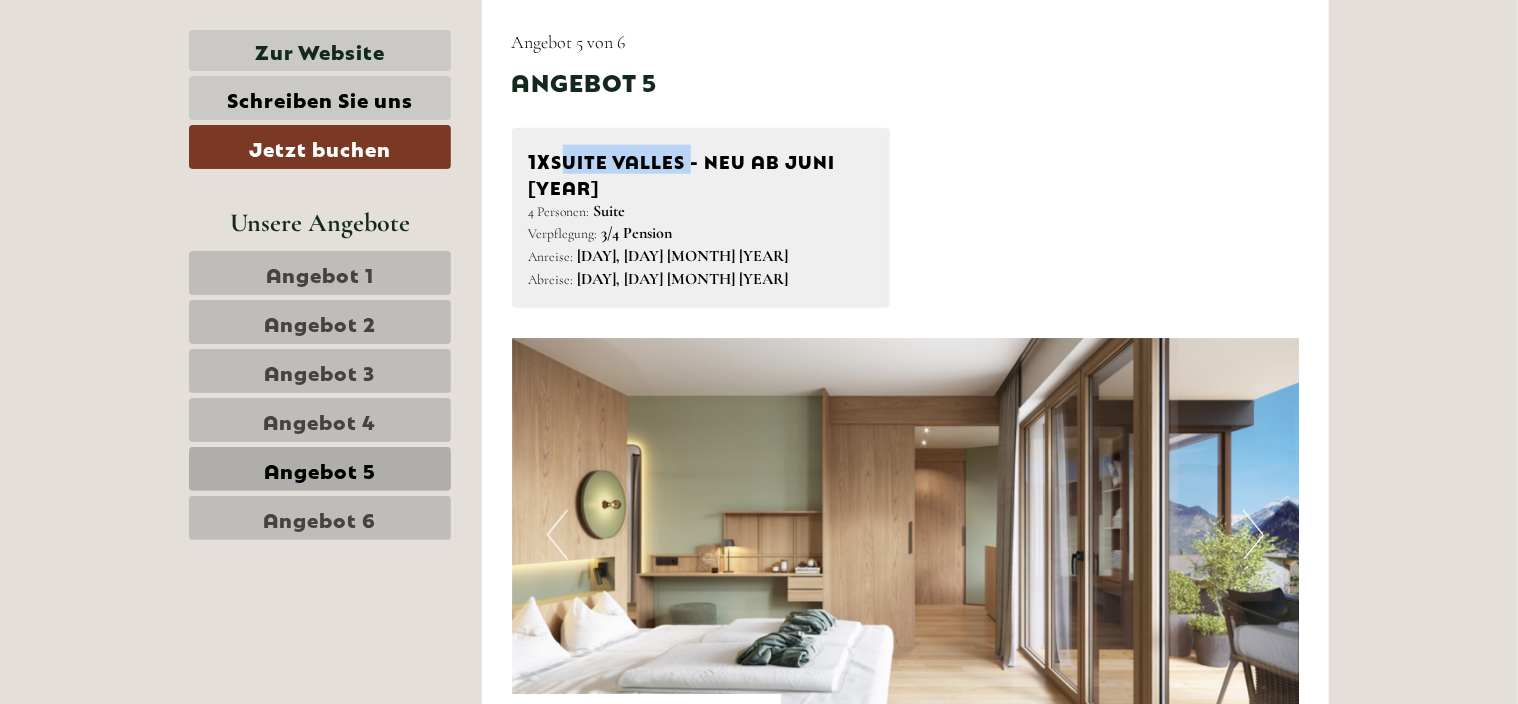 drag, startPoint x: 556, startPoint y: 164, endPoint x: 687, endPoint y: 160, distance: 131.06105 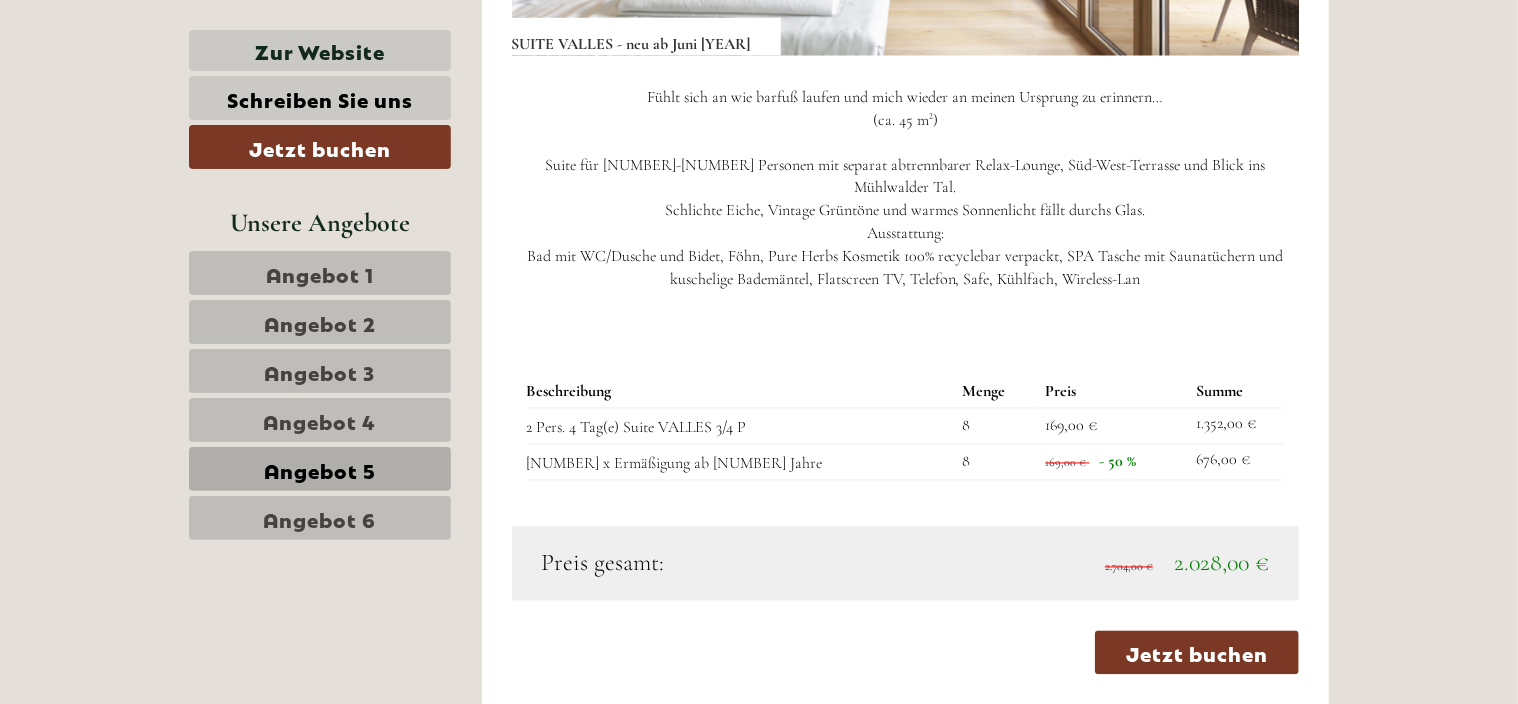 scroll, scrollTop: 1723, scrollLeft: 0, axis: vertical 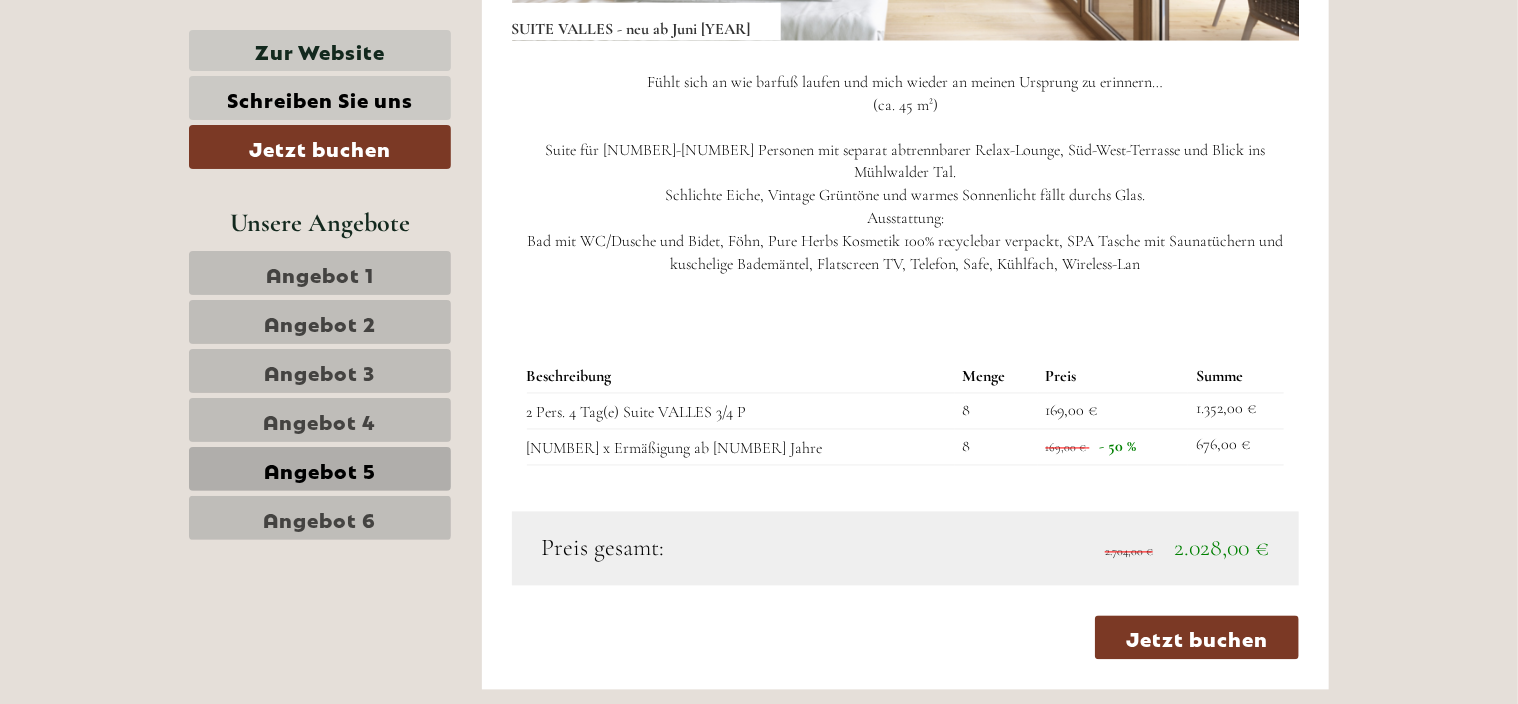 click on "Angebot 6" at bounding box center [320, 518] 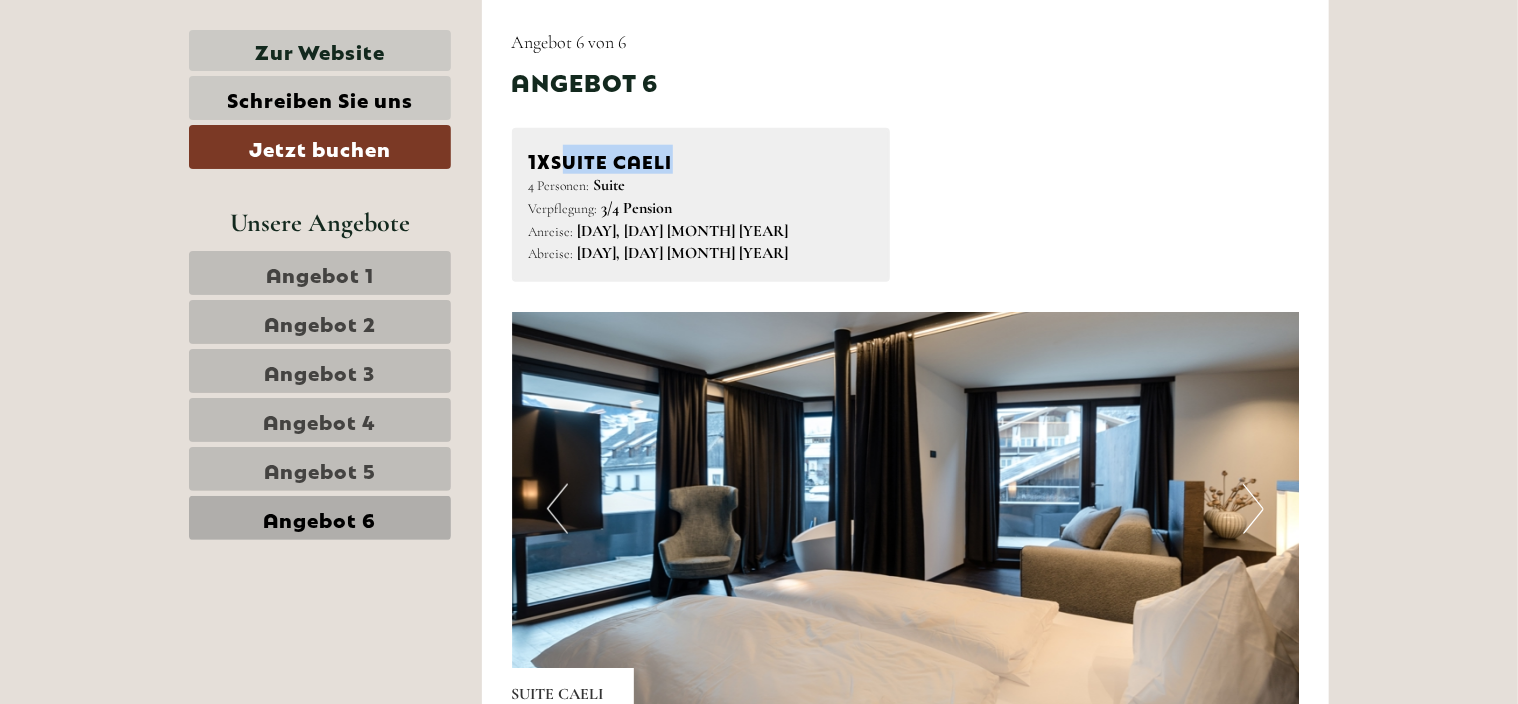 drag, startPoint x: 558, startPoint y: 158, endPoint x: 670, endPoint y: 161, distance: 112.04017 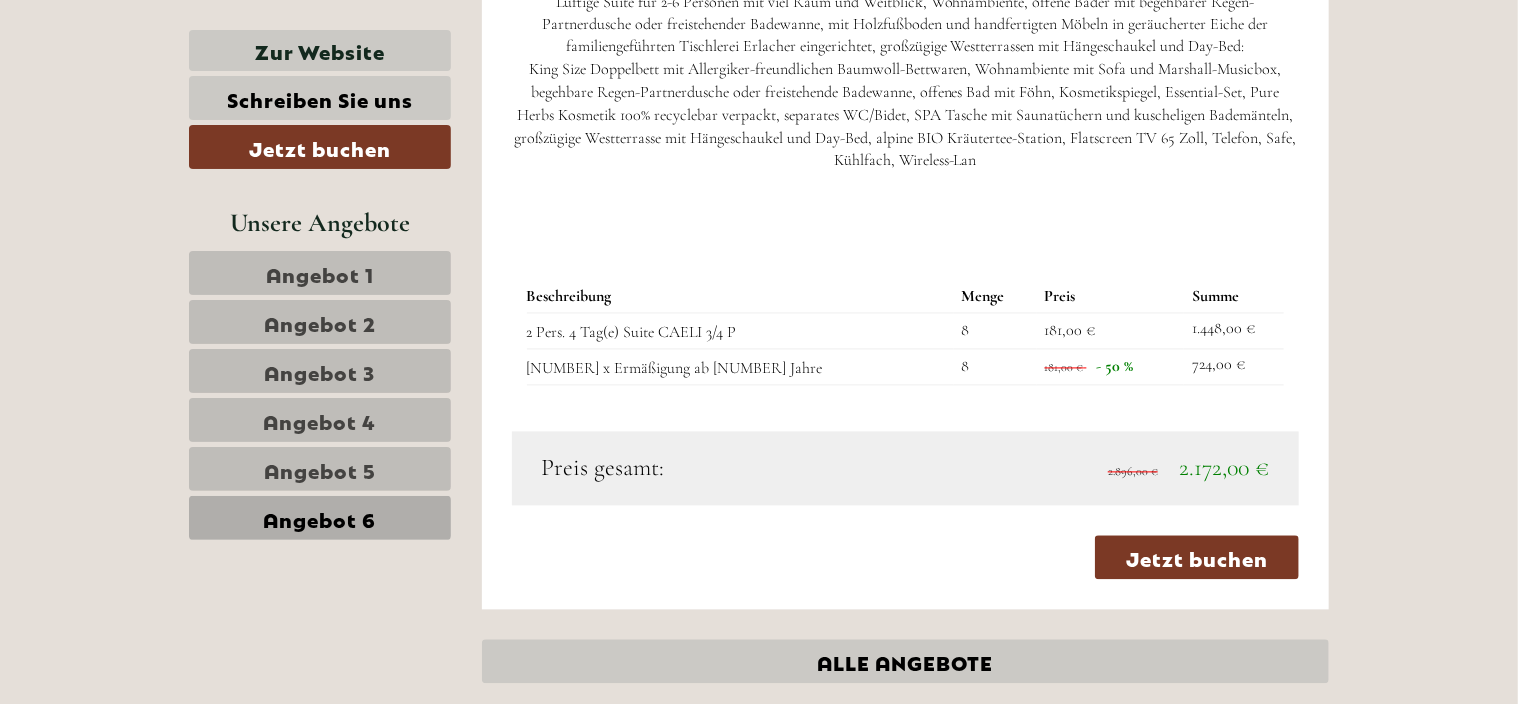 scroll, scrollTop: 1872, scrollLeft: 0, axis: vertical 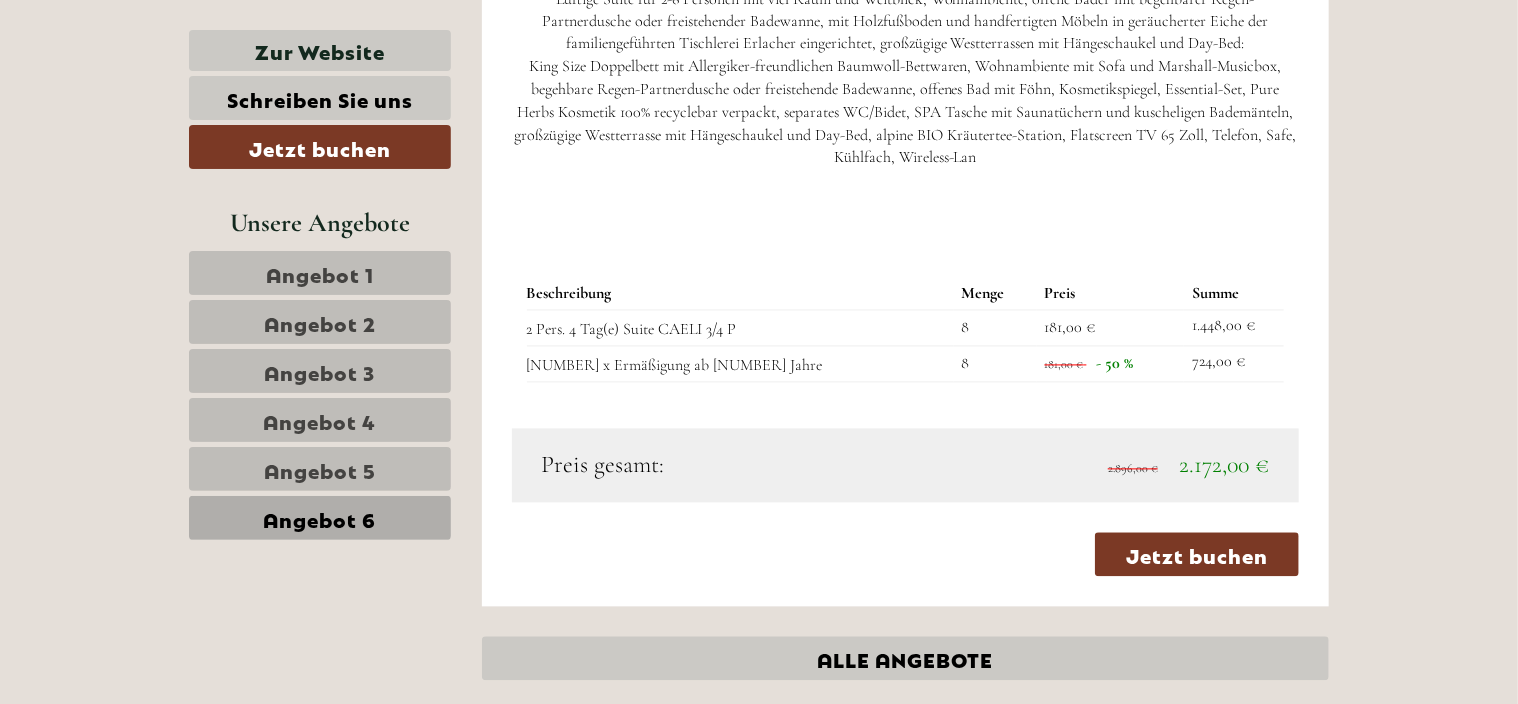 click on "Guten Tag, Frau [LAST],
KUSCHELIGES NEST IN NATURTÖNEN ODER LUFTIG MIT WEITBLICK
Unser maßgeschneidertes Angebot für Ihre Verwöhntage in Südtirol:
Zur Website
Schreiben Sie uns
Jetzt buchen
Unsere Angebote
Angebot 1 Angebot 2 Angebot 3 Angebot 4" at bounding box center [759, 1854] 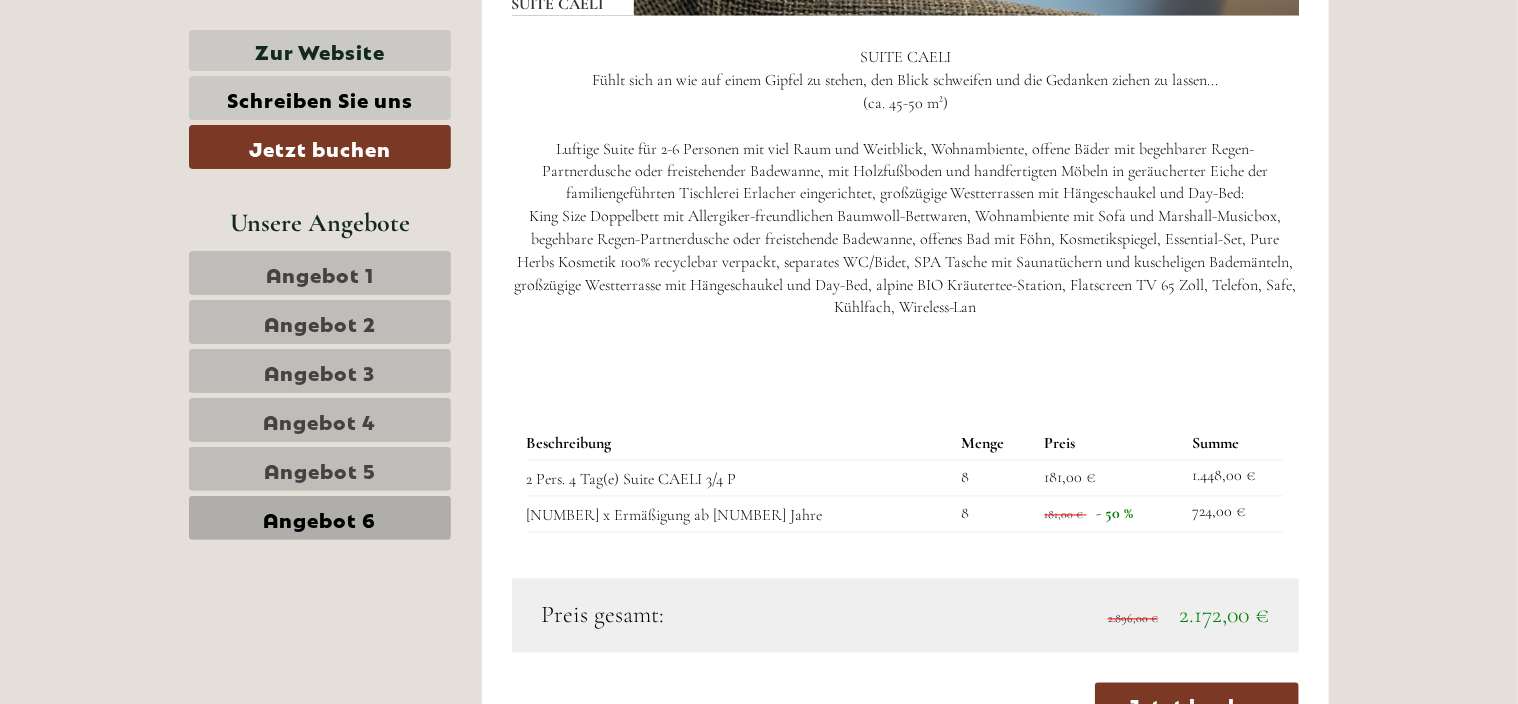 scroll, scrollTop: 1844, scrollLeft: 0, axis: vertical 